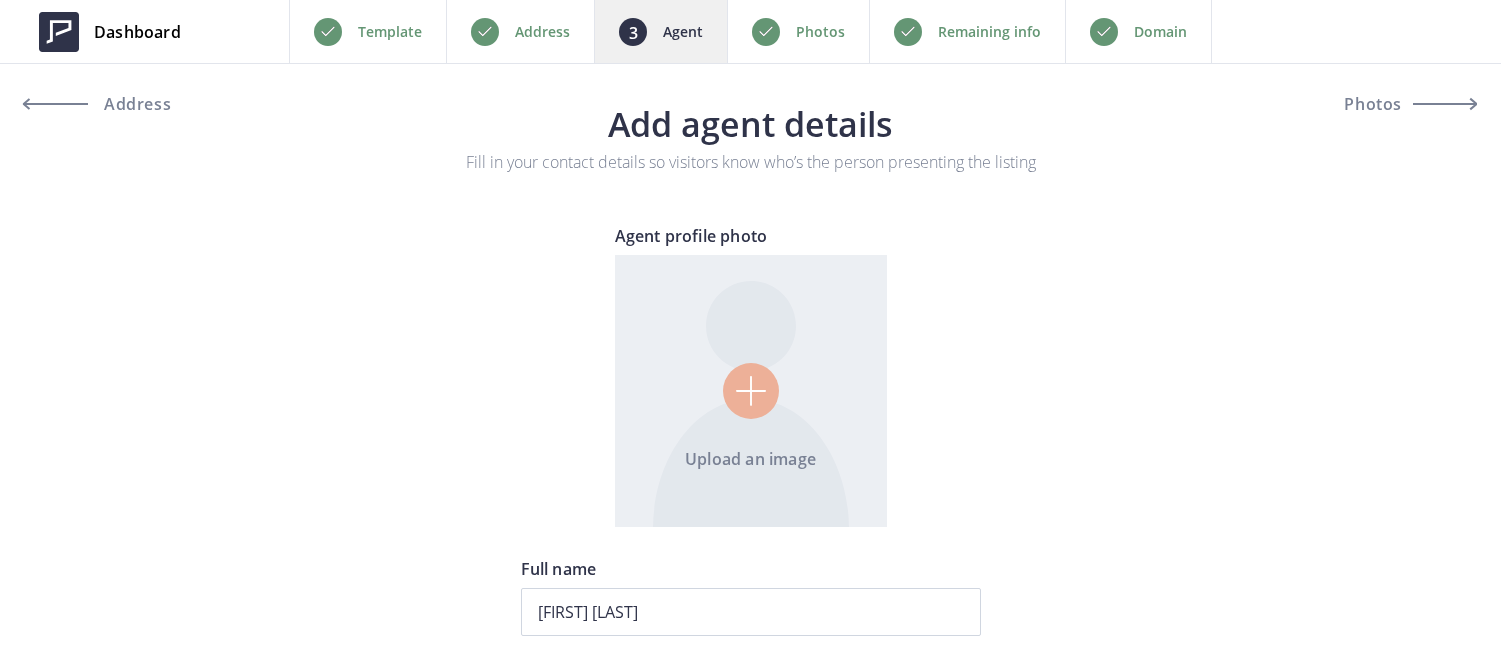 scroll, scrollTop: 0, scrollLeft: 0, axis: both 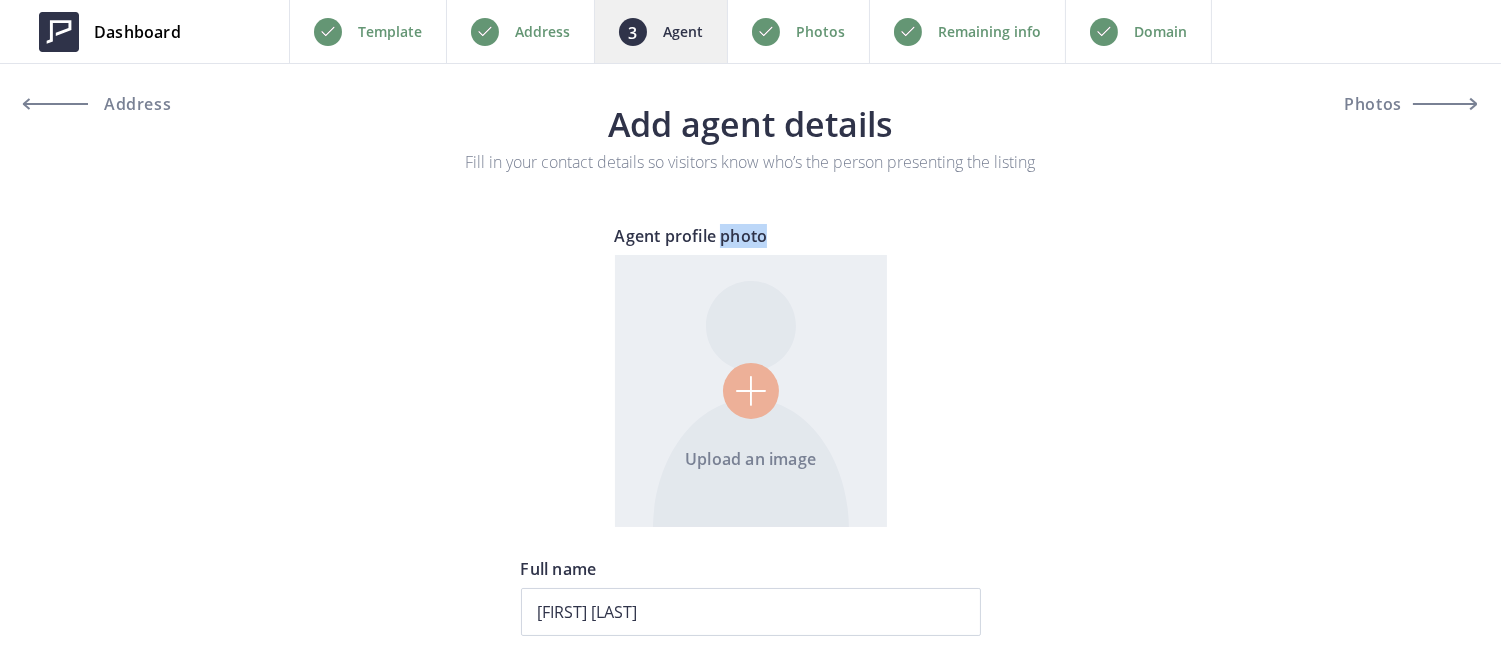 click at bounding box center [751, 391] 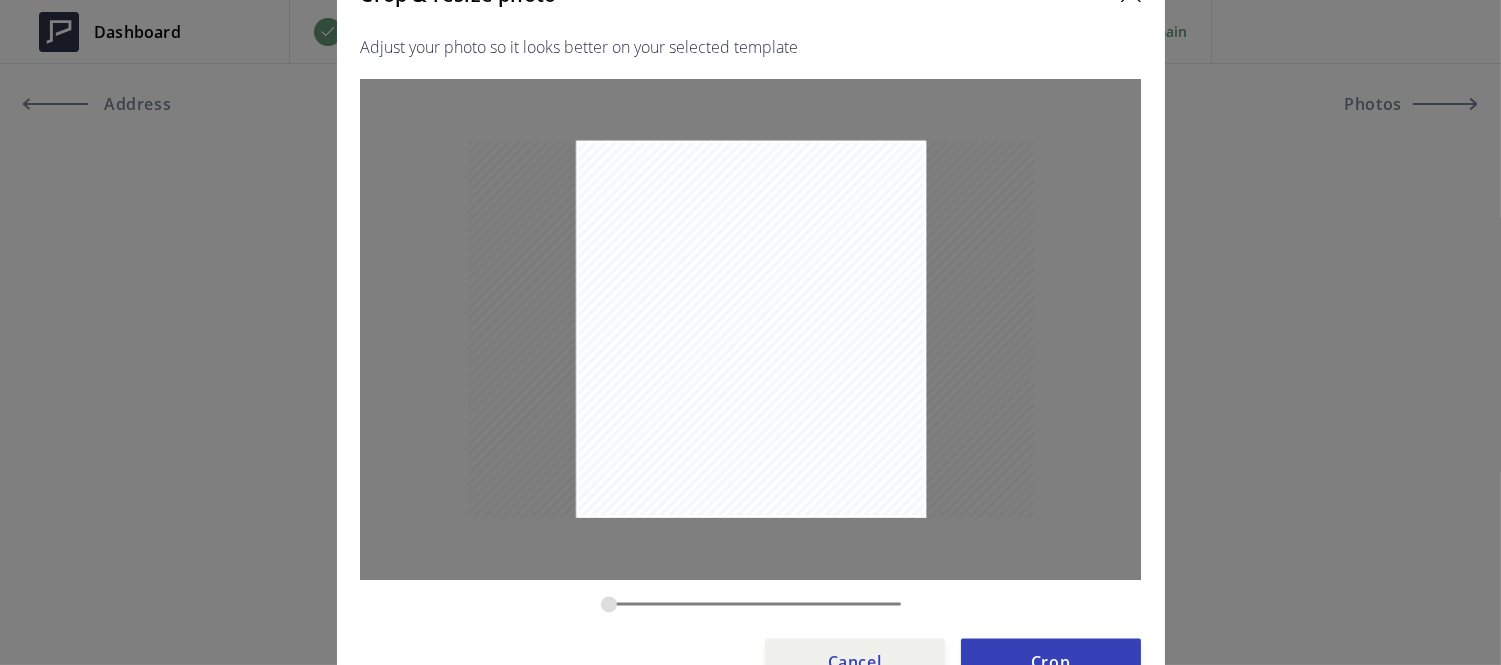 drag, startPoint x: 631, startPoint y: 604, endPoint x: 595, endPoint y: 605, distance: 36.013885 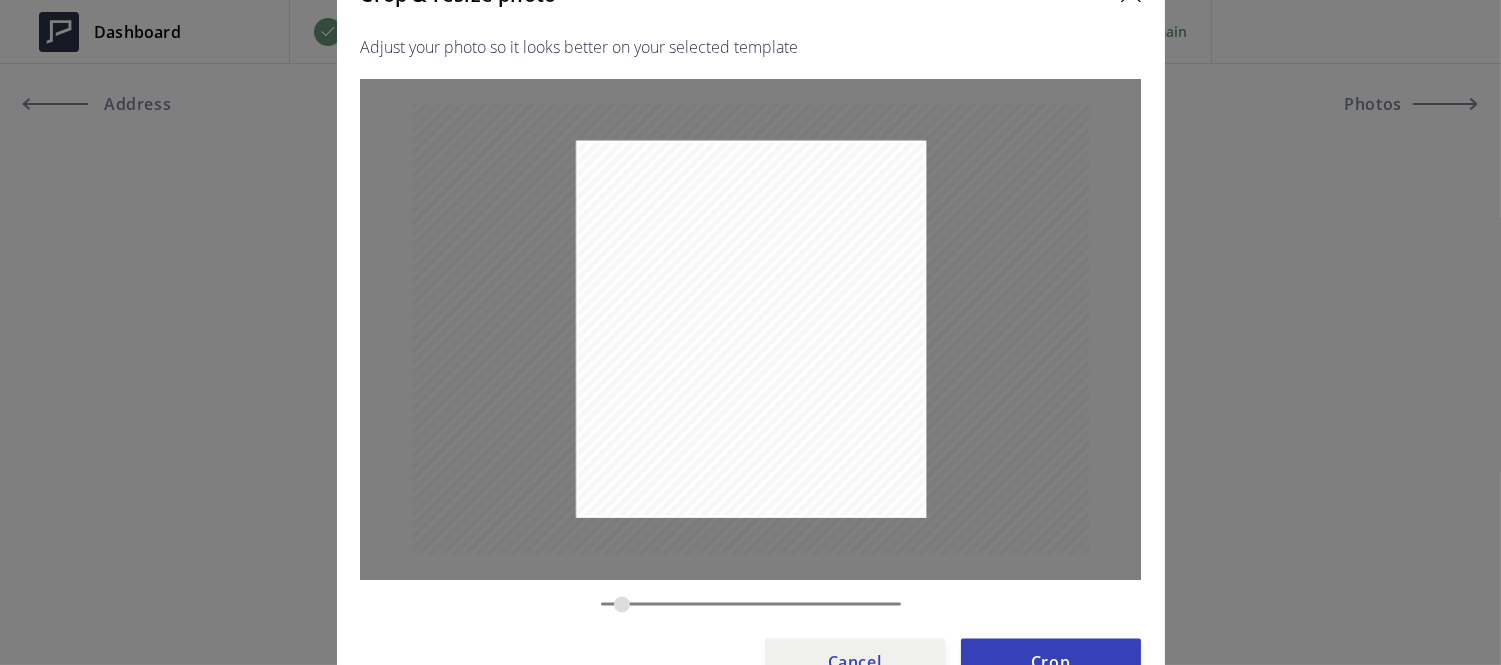 drag, startPoint x: 611, startPoint y: 601, endPoint x: 622, endPoint y: 604, distance: 11.401754 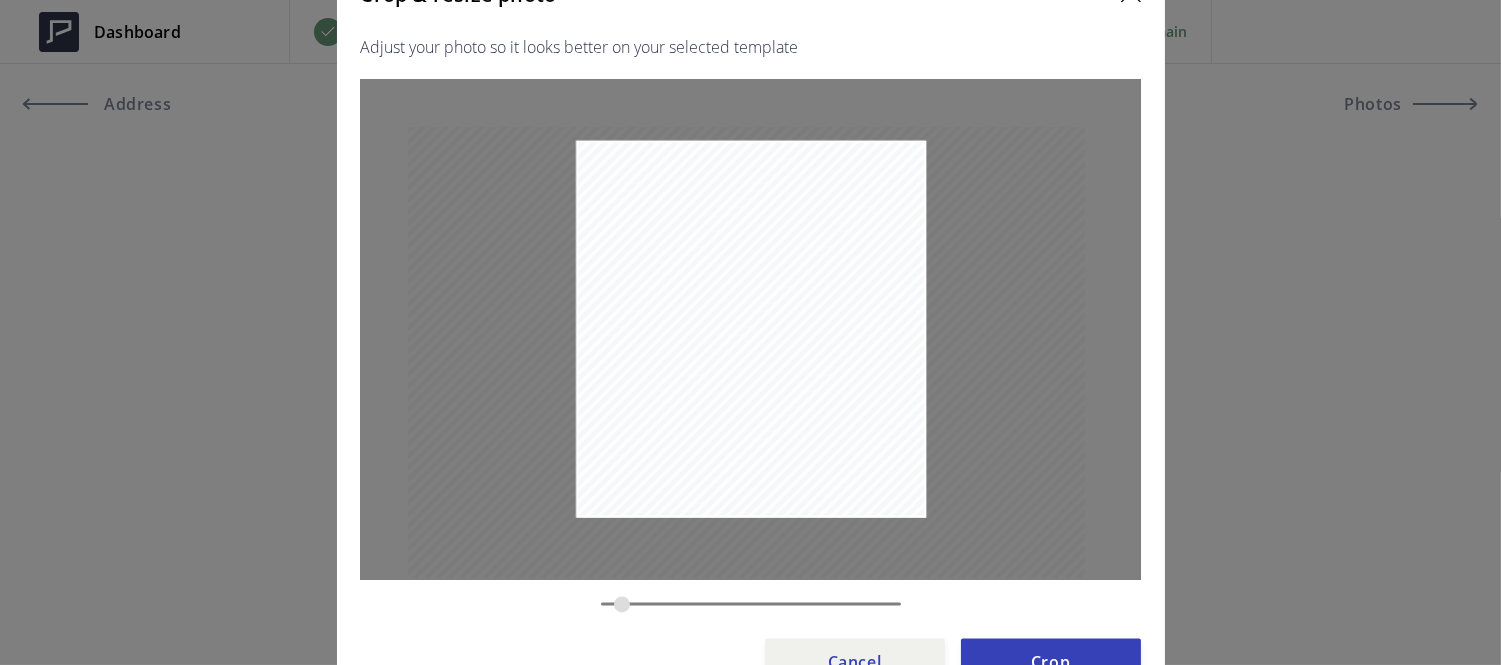 drag, startPoint x: 766, startPoint y: 398, endPoint x: 762, endPoint y: 421, distance: 23.345236 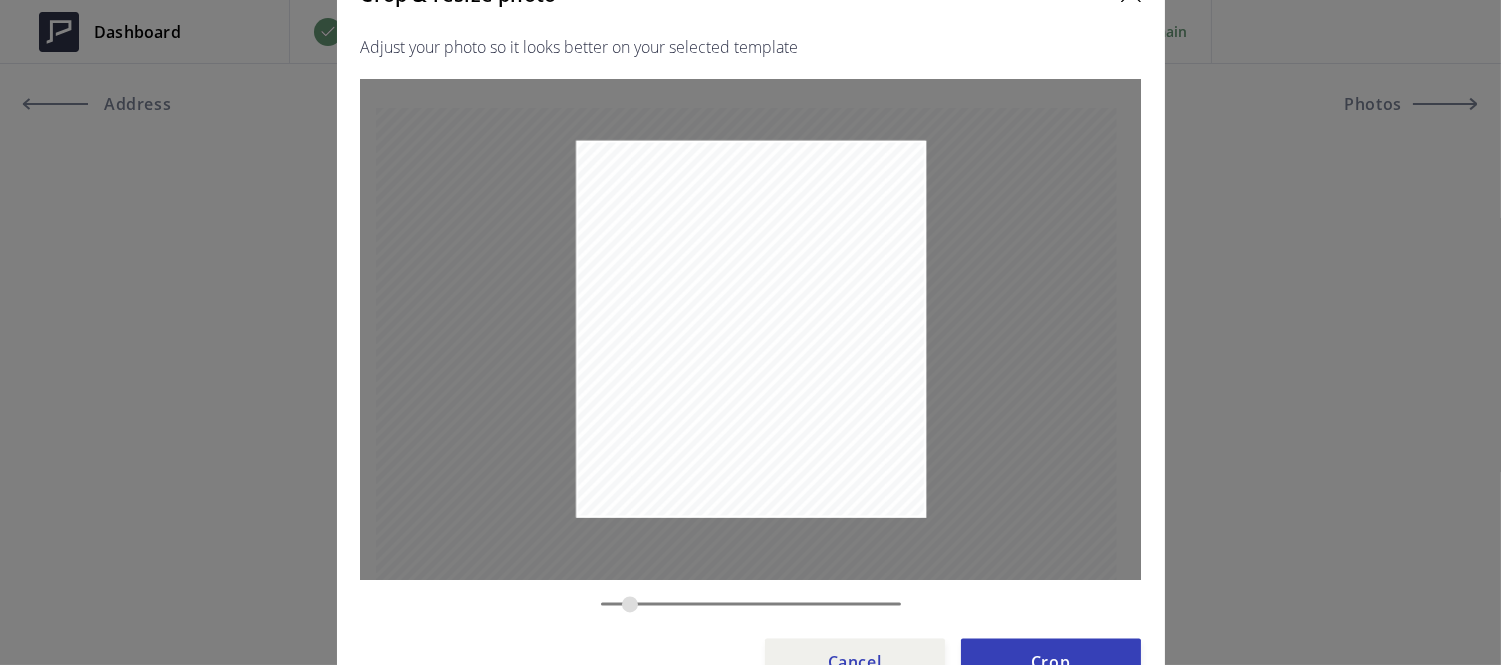 type on "0.3856" 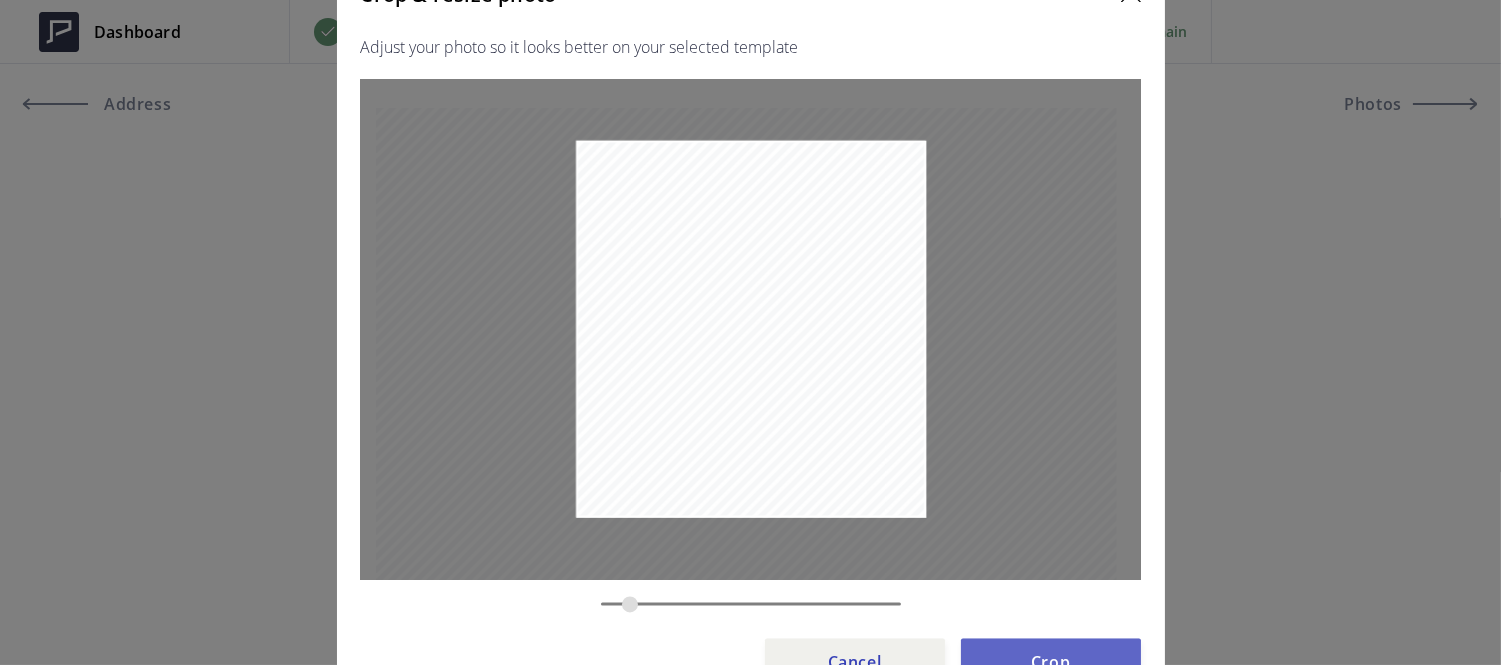 click on "Crop" at bounding box center [1051, 662] 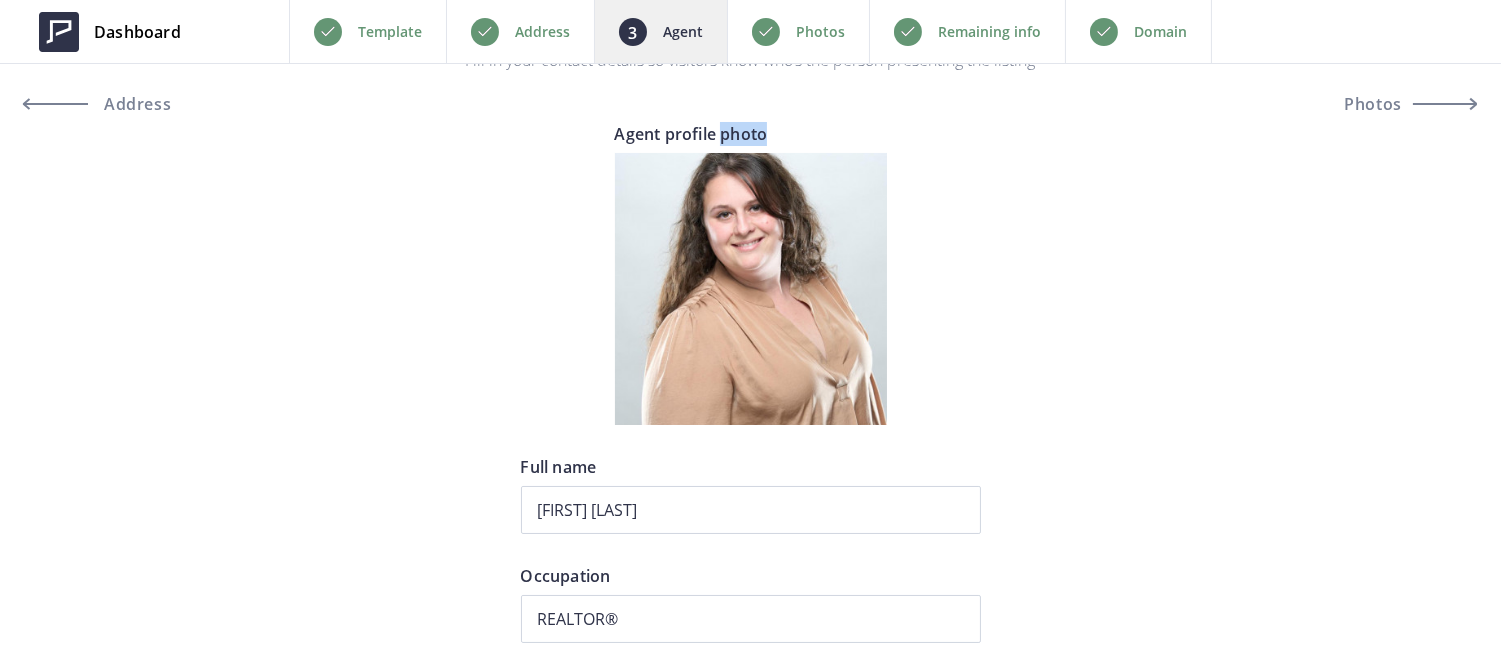 scroll, scrollTop: 106, scrollLeft: 0, axis: vertical 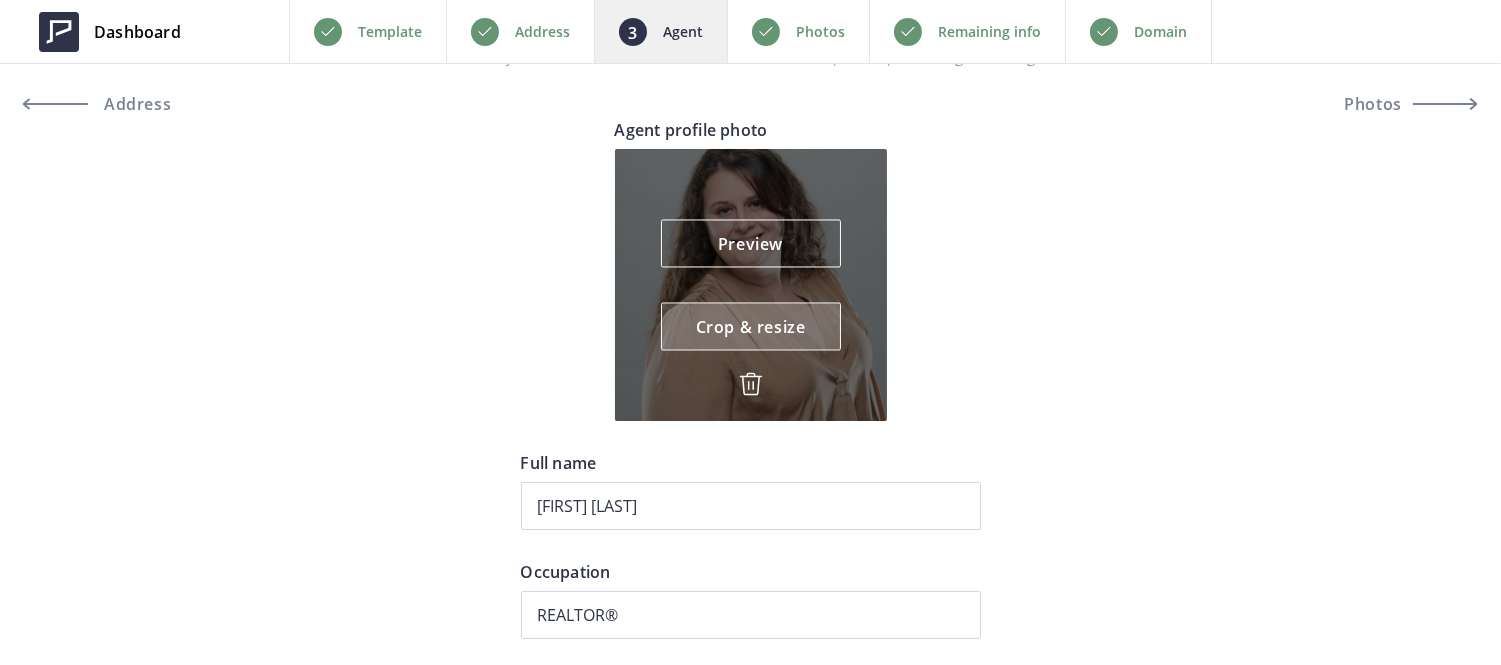 click on "Crop & resize" at bounding box center (751, 327) 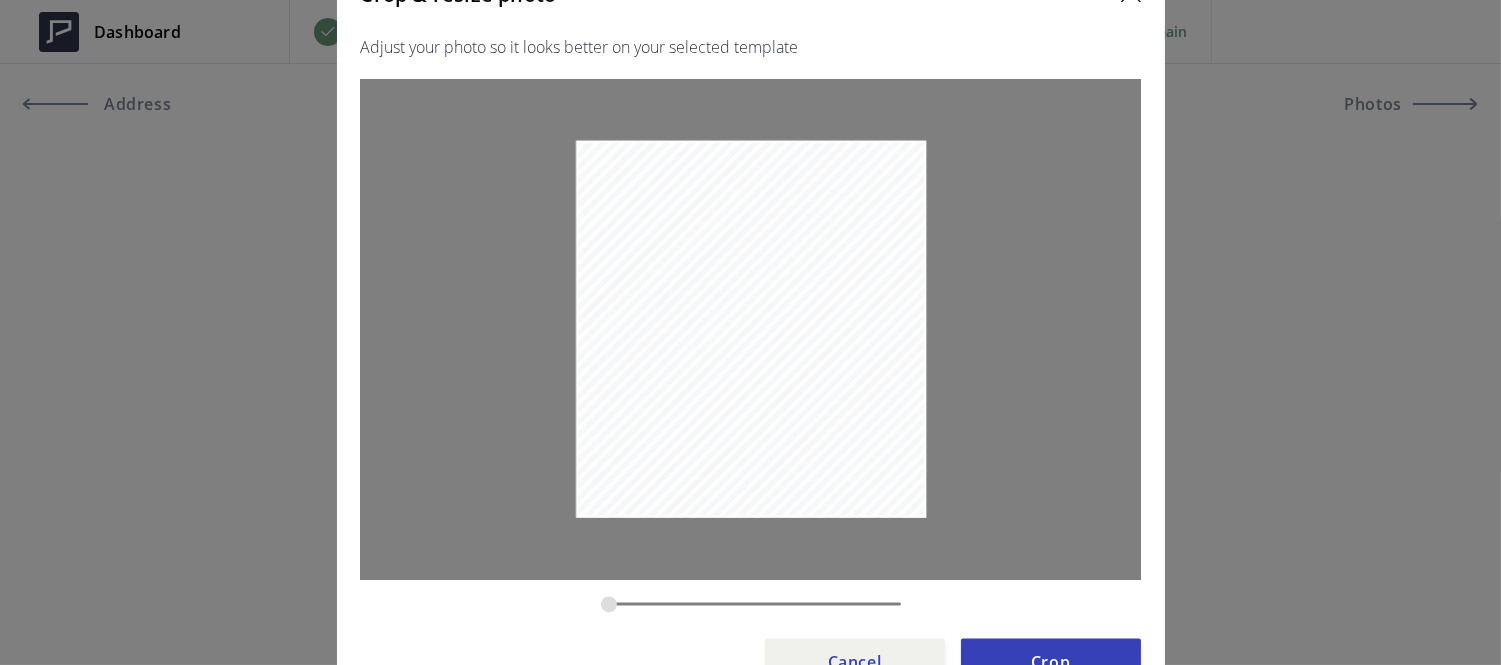 drag, startPoint x: 734, startPoint y: 602, endPoint x: 486, endPoint y: 582, distance: 248.80515 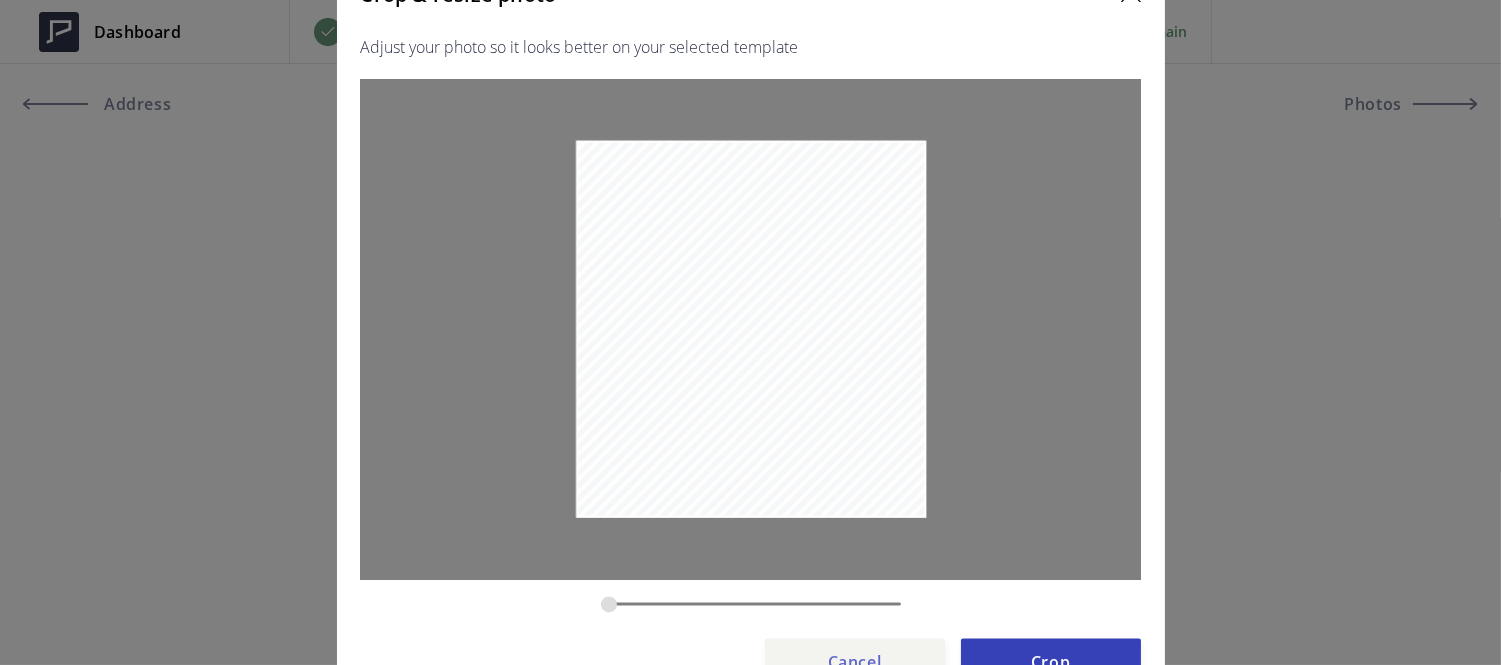 click on "Cancel" at bounding box center [855, 662] 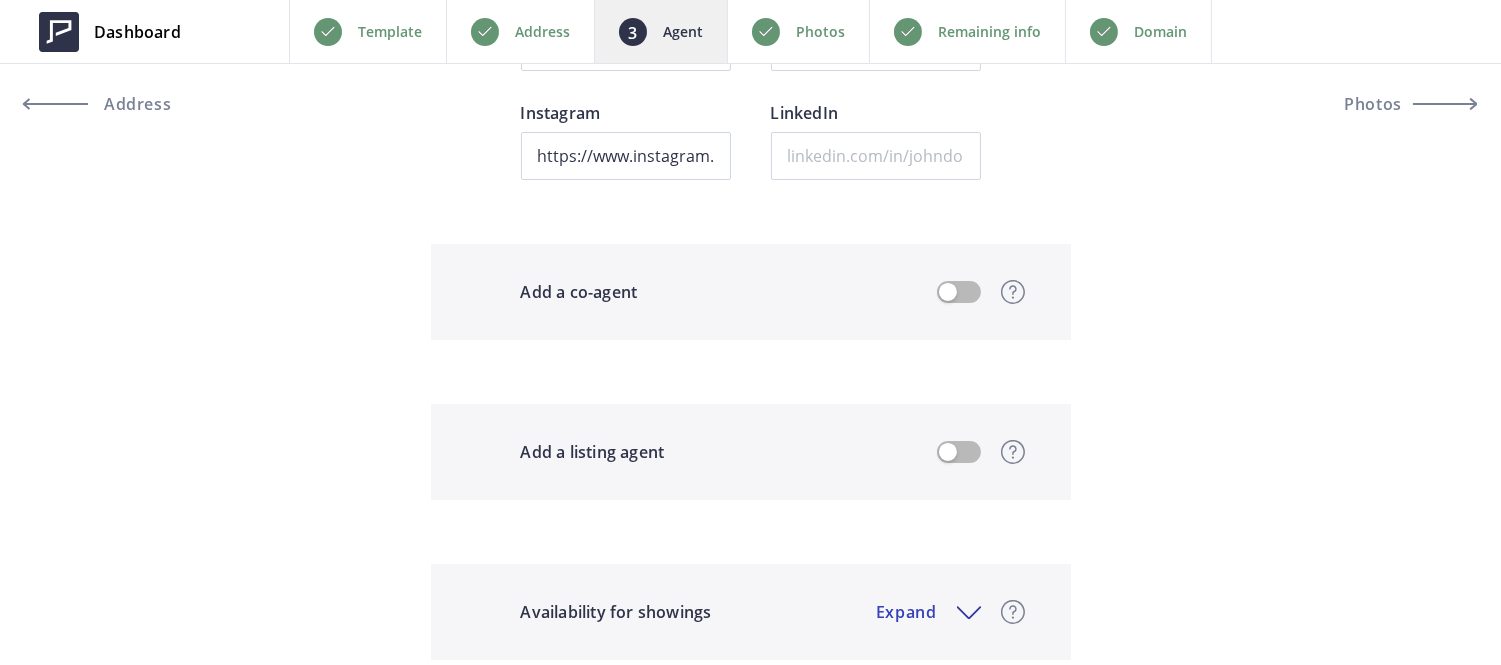 scroll, scrollTop: 1846, scrollLeft: 0, axis: vertical 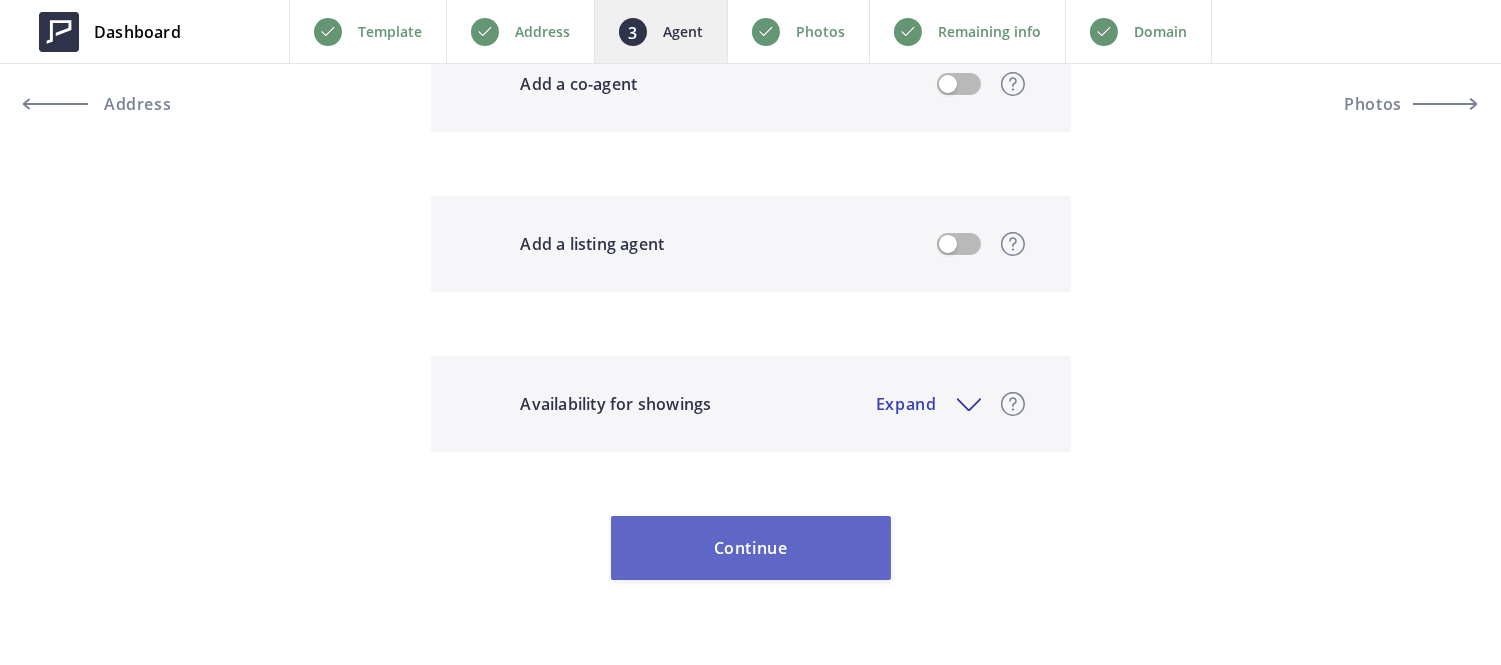 click on "Continue" at bounding box center [751, 548] 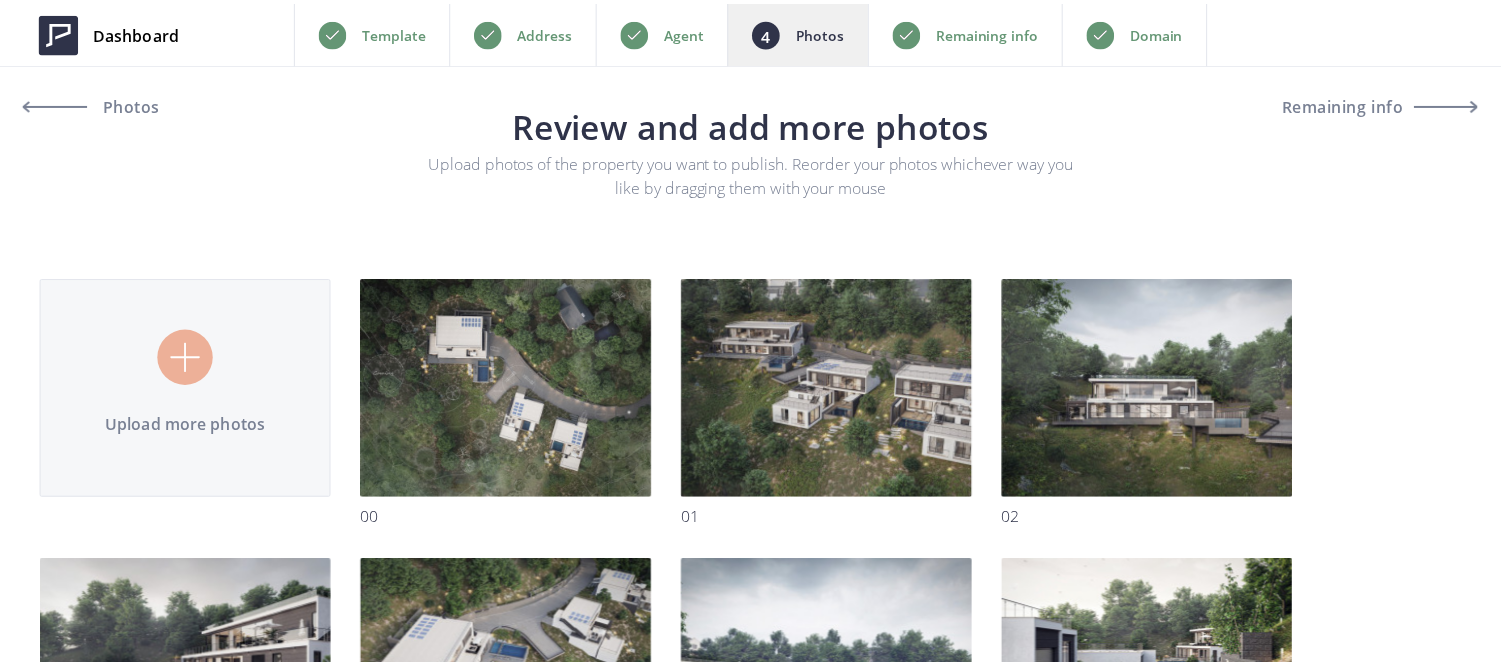 scroll, scrollTop: 0, scrollLeft: 0, axis: both 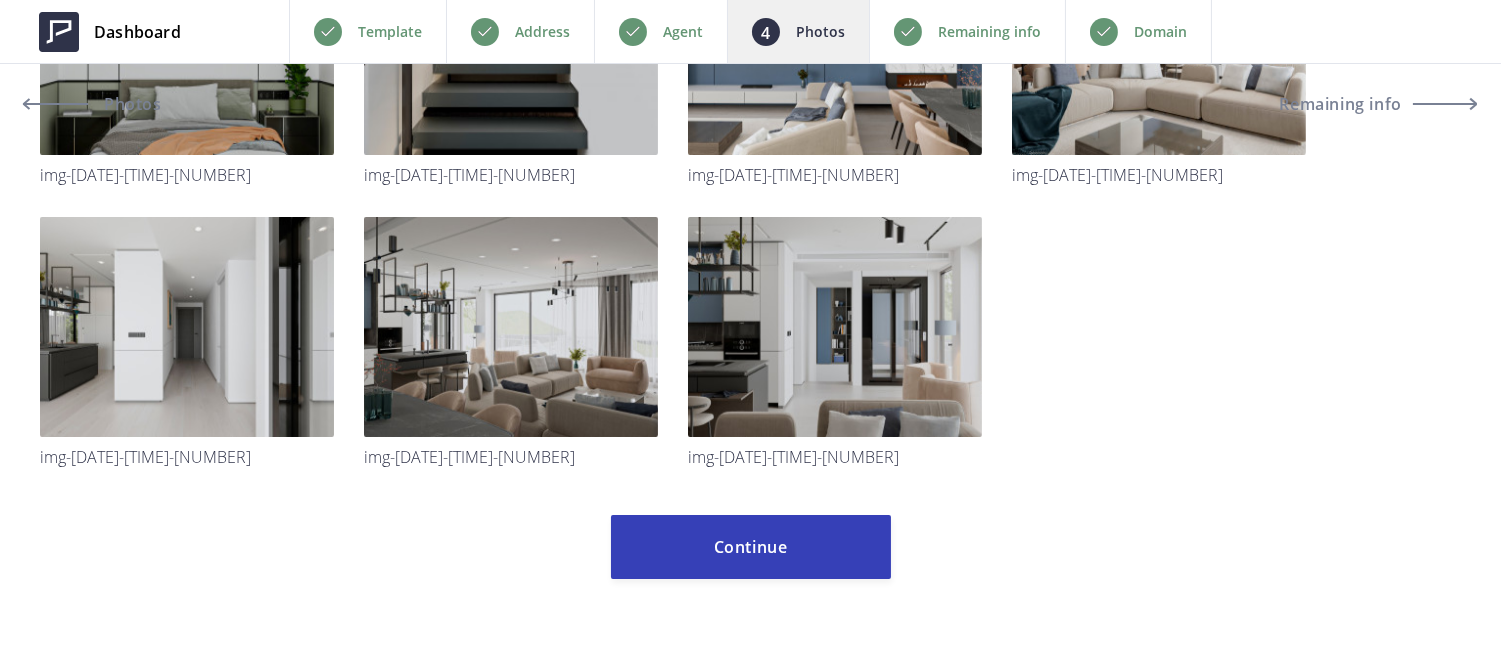 click on "Continue" at bounding box center (751, 547) 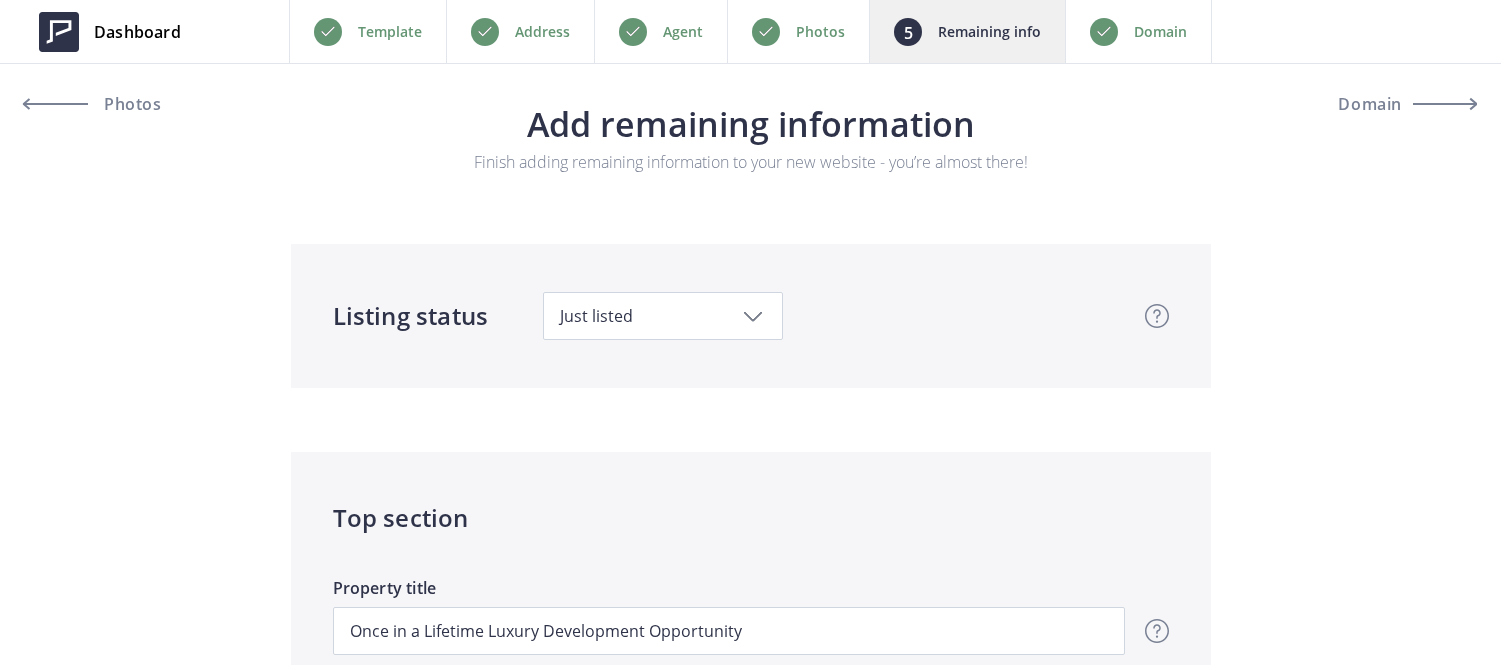 scroll, scrollTop: 0, scrollLeft: 0, axis: both 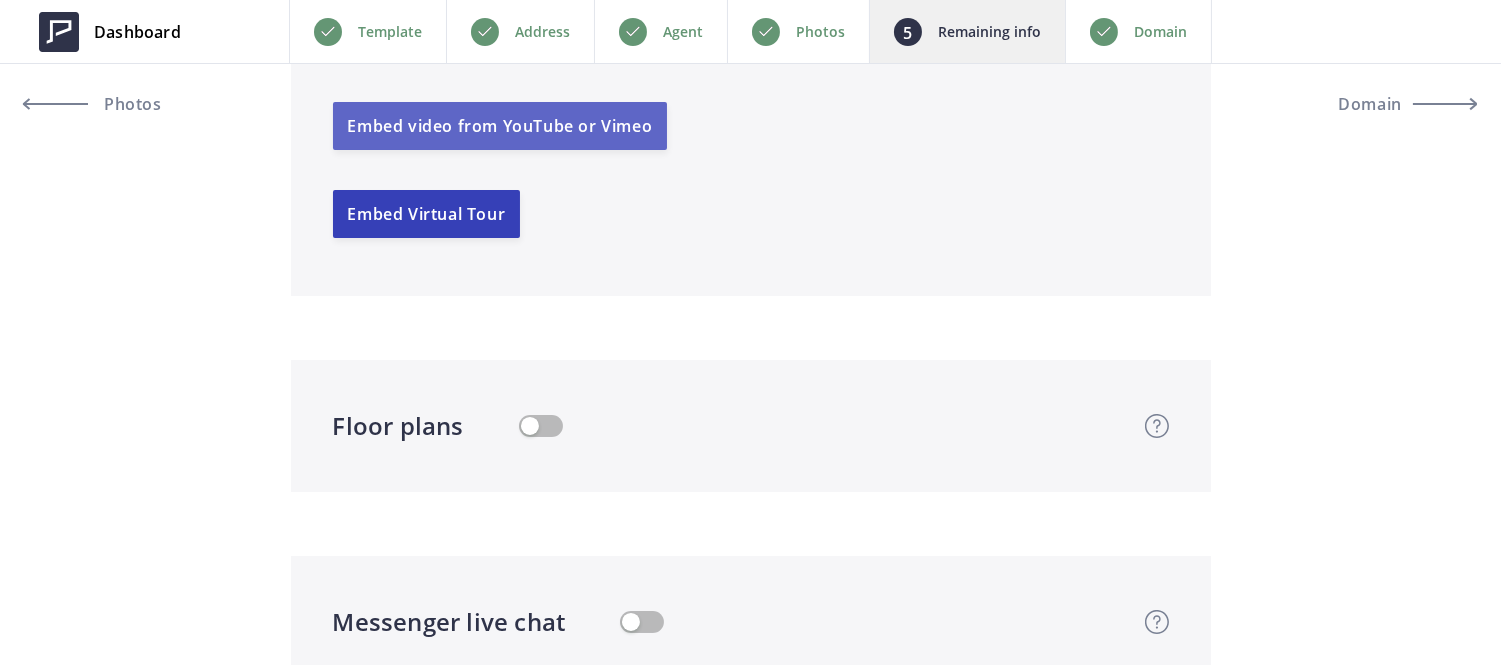 click on "Embed video from YouTube or Vimeo" at bounding box center (500, 126) 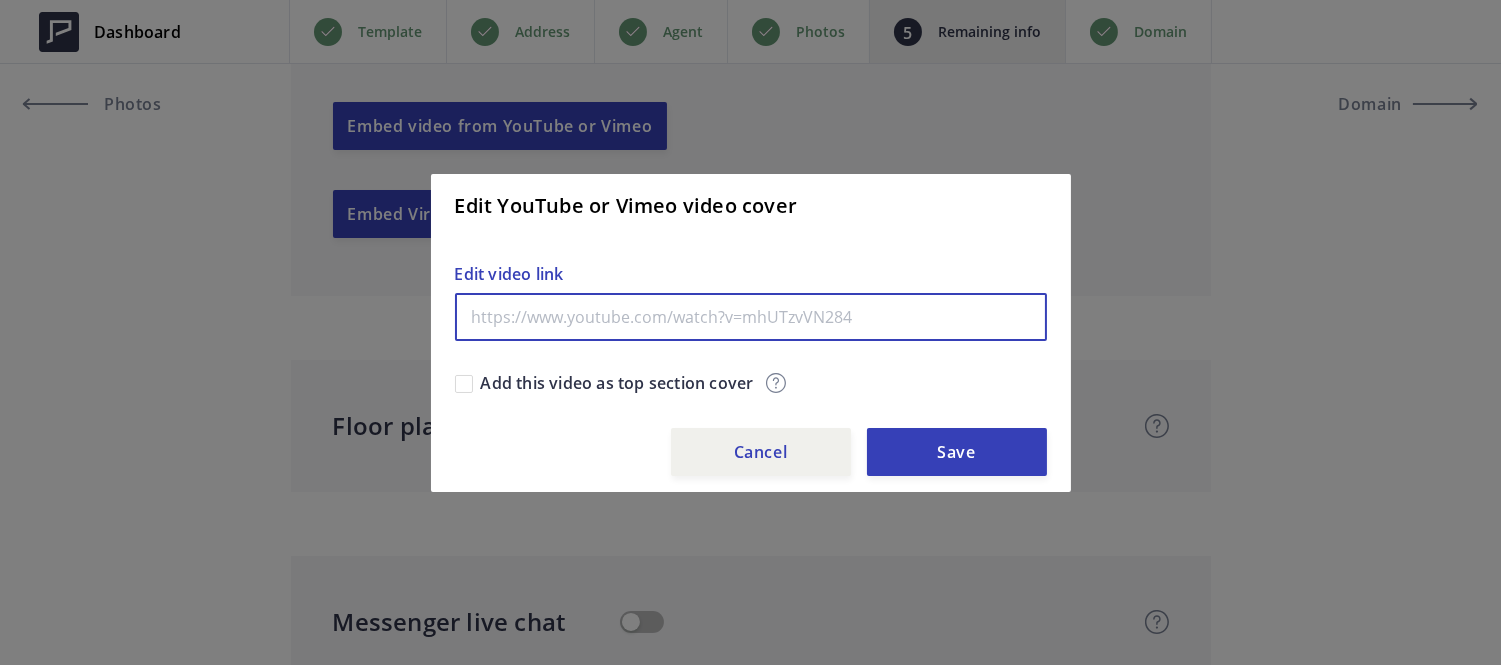 click at bounding box center (751, 317) 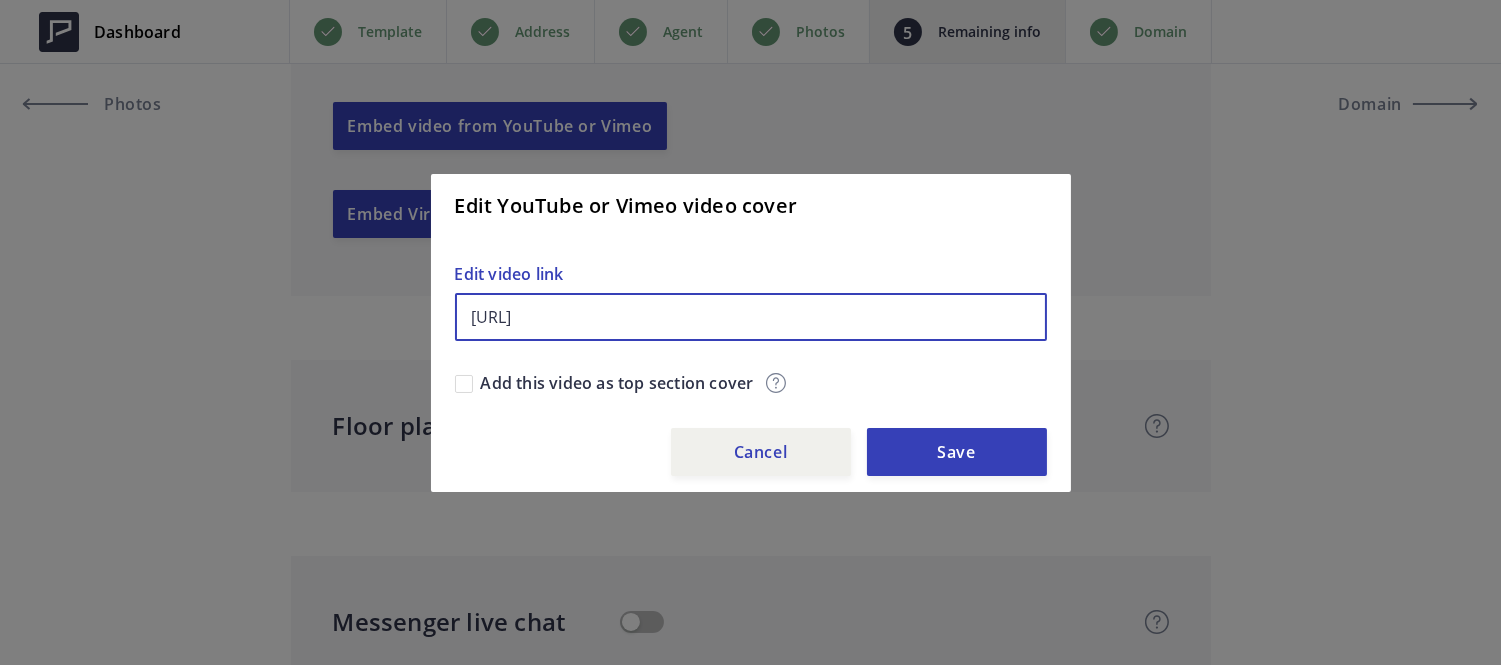 scroll, scrollTop: 0, scrollLeft: 151, axis: horizontal 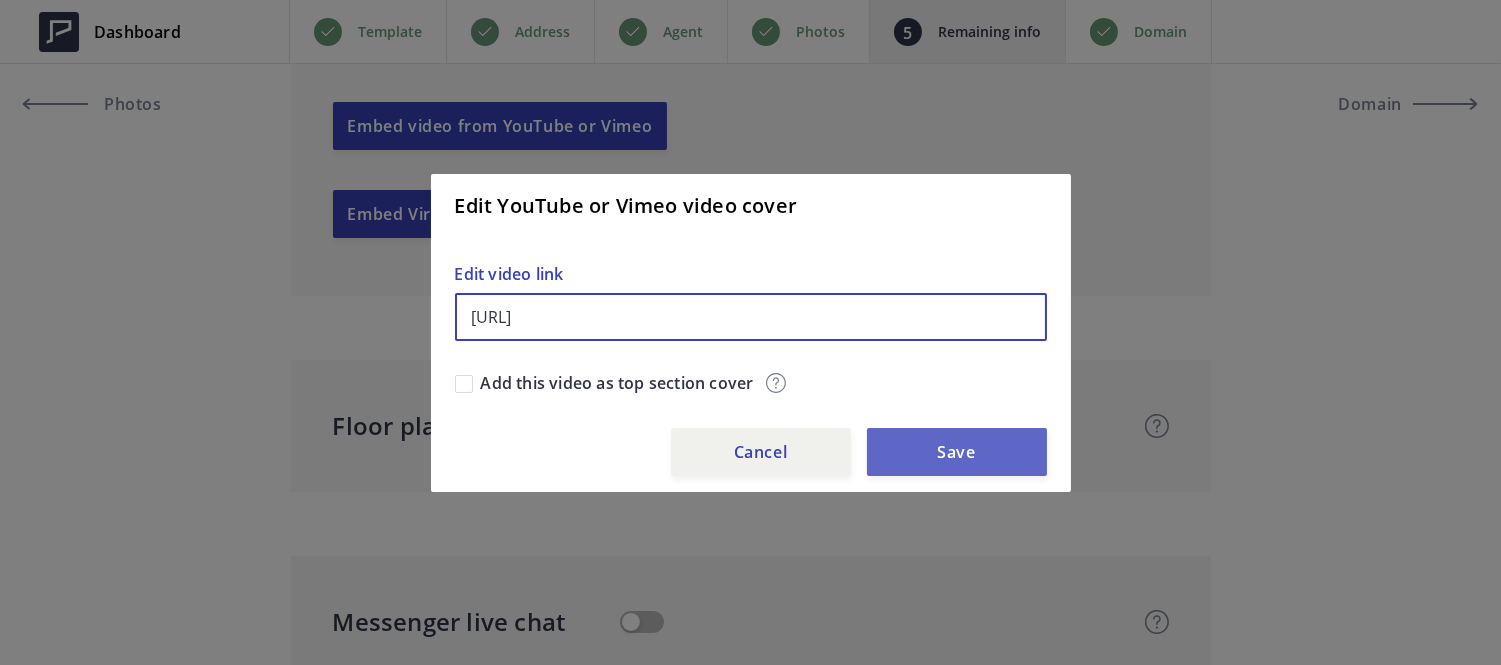 type on "https://www.youtube.com/watch?si=fmFKok9gKAGfNuNd&v=YocdwSB_mXM&feature=youtu.be" 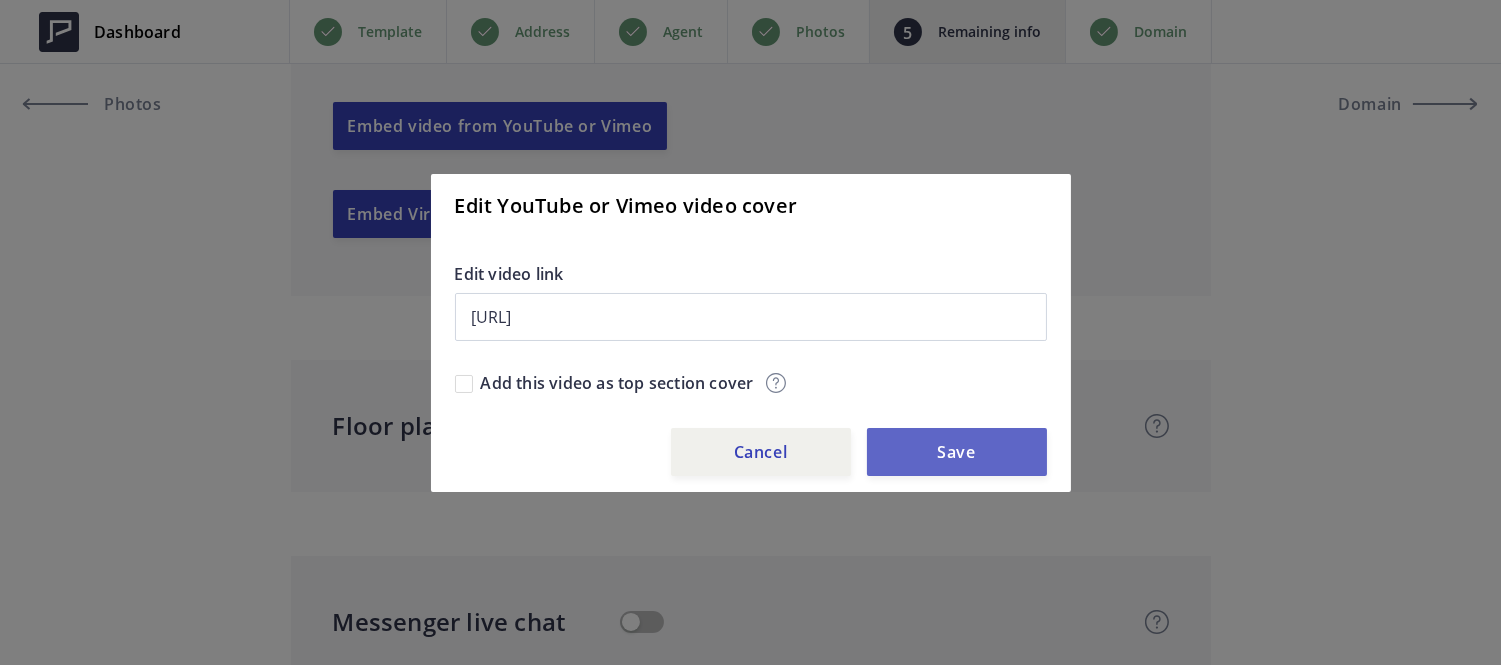 scroll, scrollTop: 0, scrollLeft: 0, axis: both 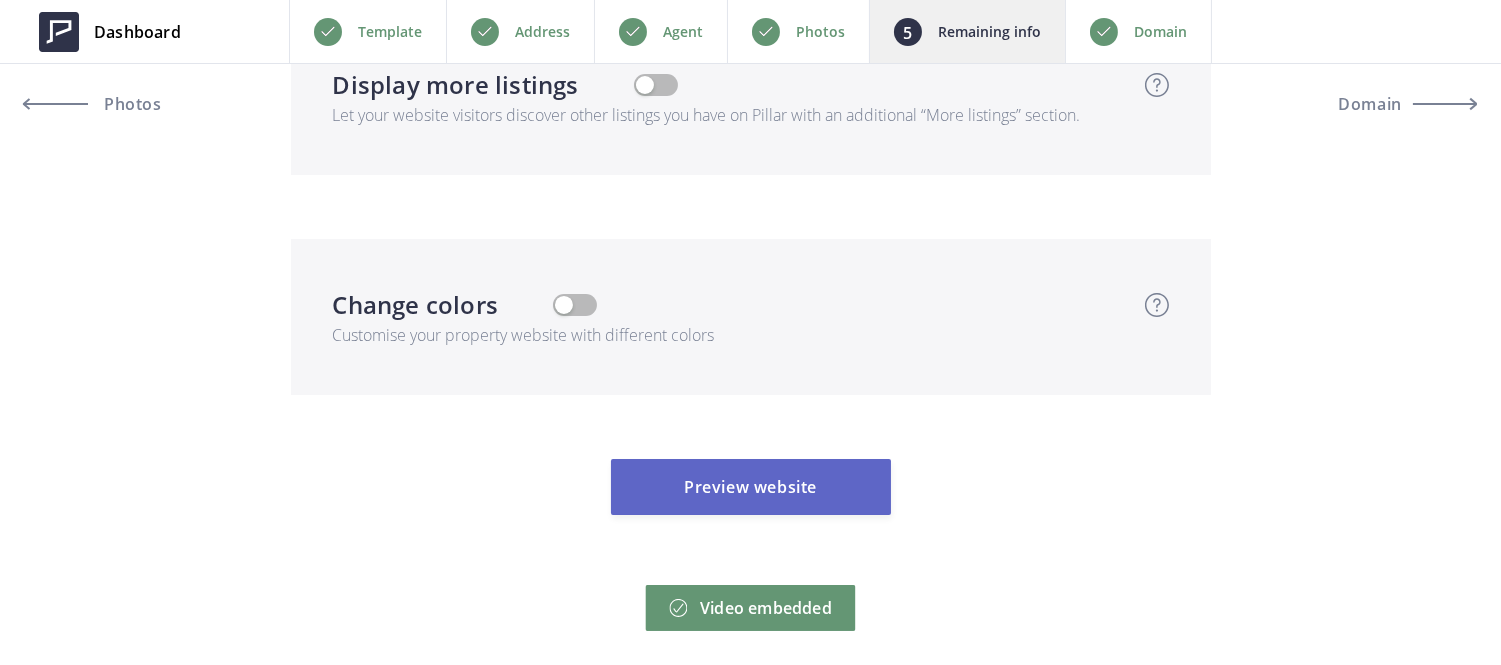 click on "Preview website" at bounding box center (751, 487) 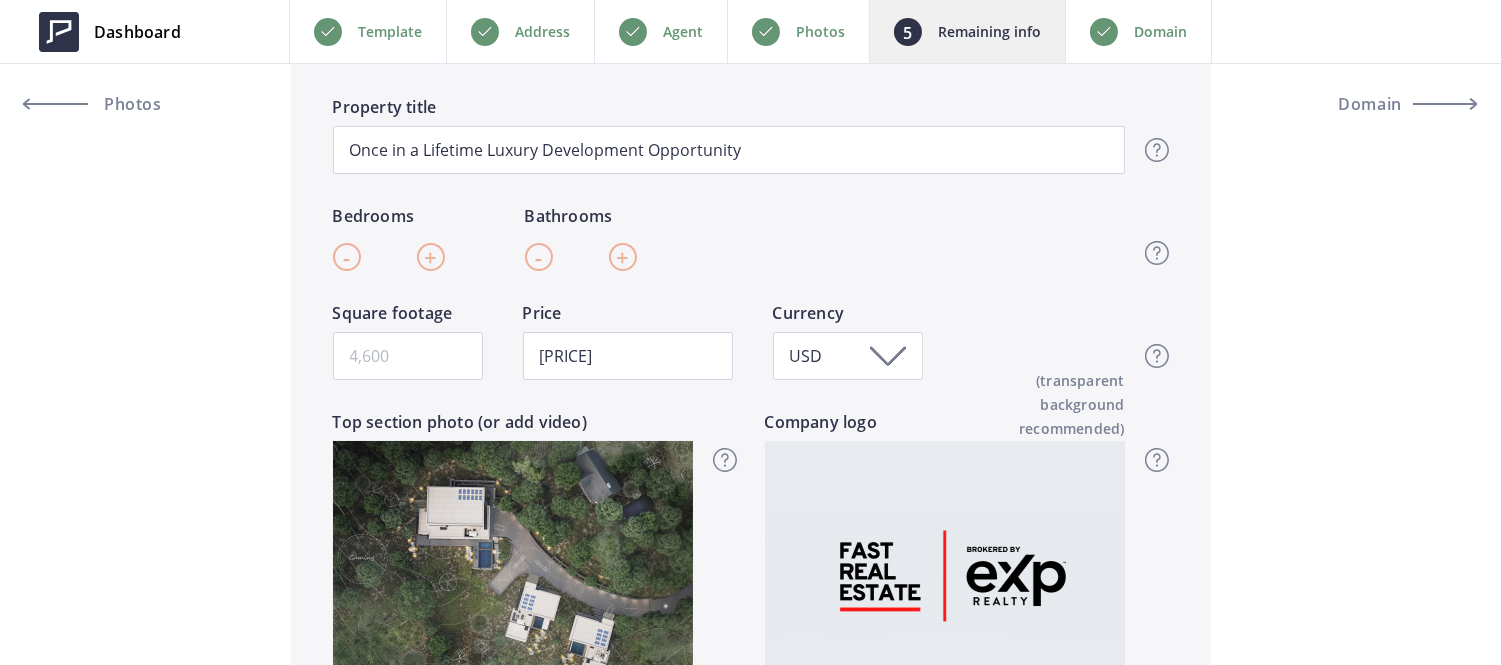scroll, scrollTop: 480, scrollLeft: 0, axis: vertical 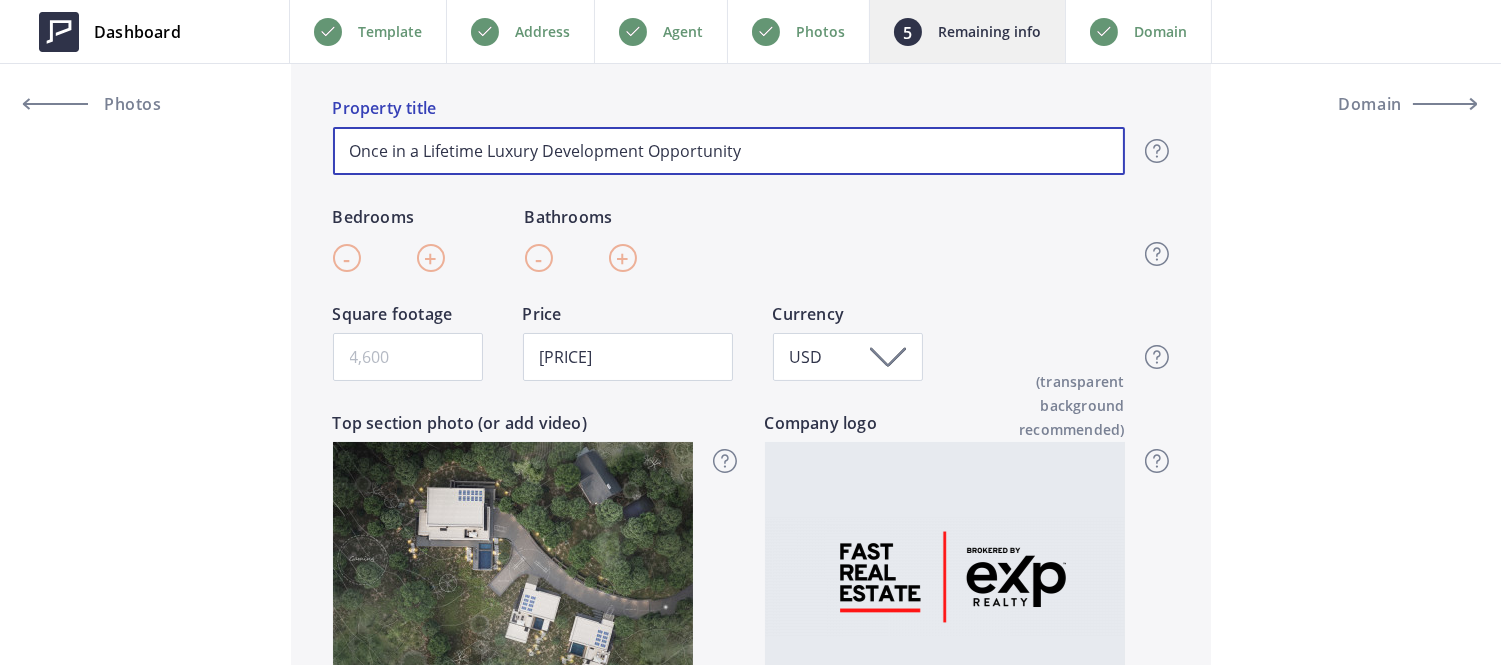 click on "Once in a Lifetime Luxury Development Opportunity" at bounding box center [729, 151] 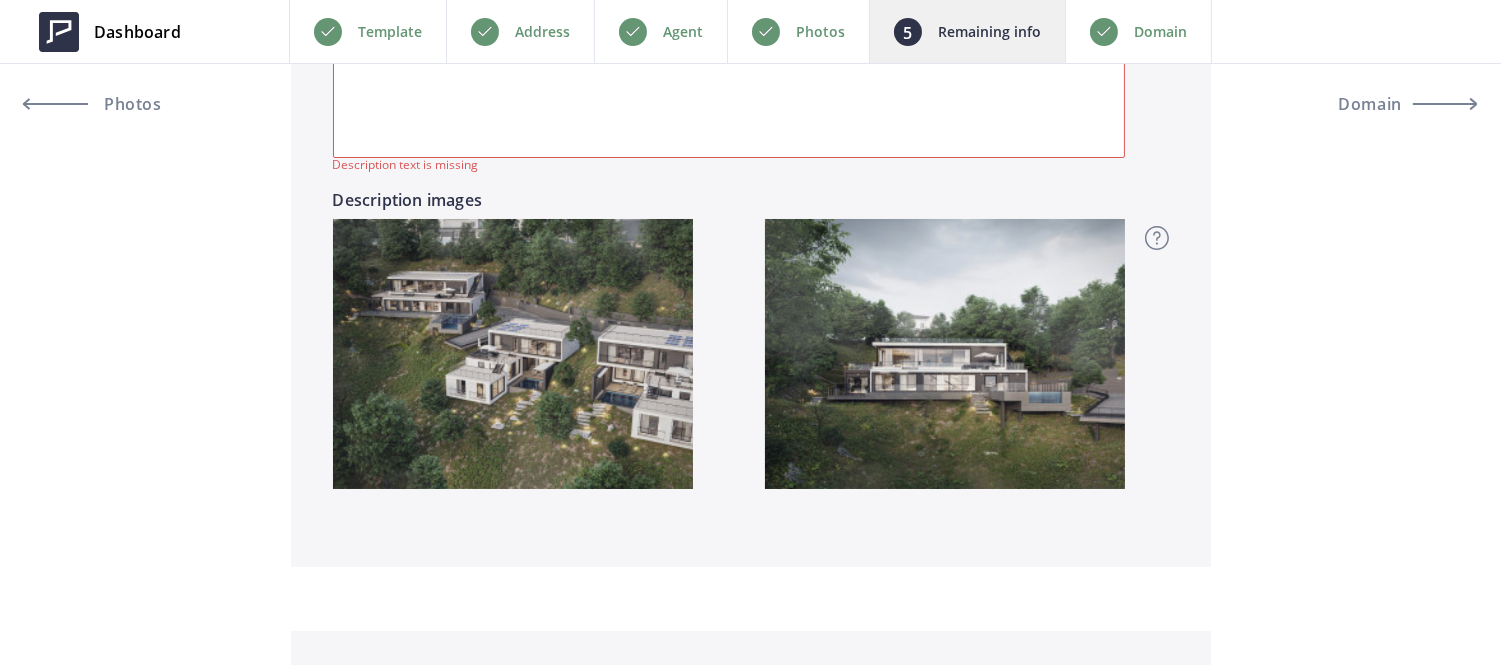 scroll, scrollTop: 1718, scrollLeft: 0, axis: vertical 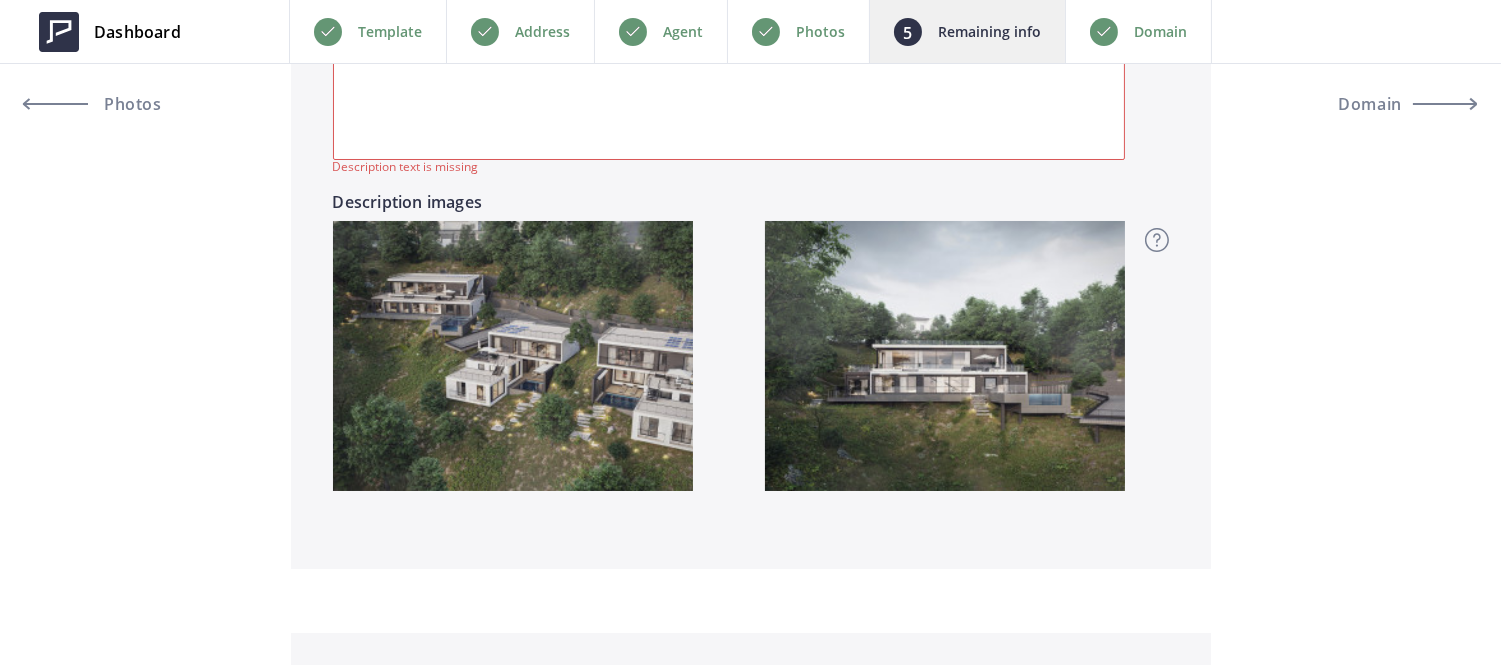 click on "Describe your property here" at bounding box center [729, 20] 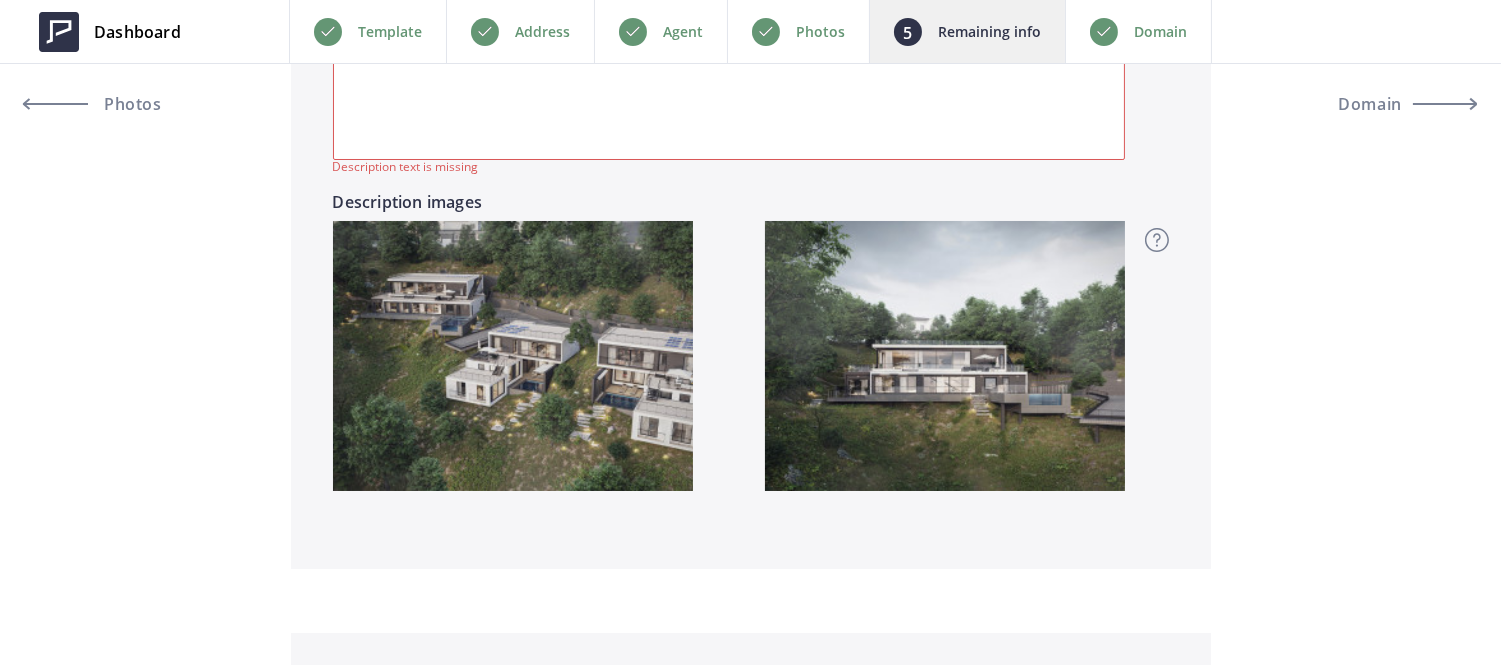 paste on "Once in a Lifetime Luxury Development Opportunity" 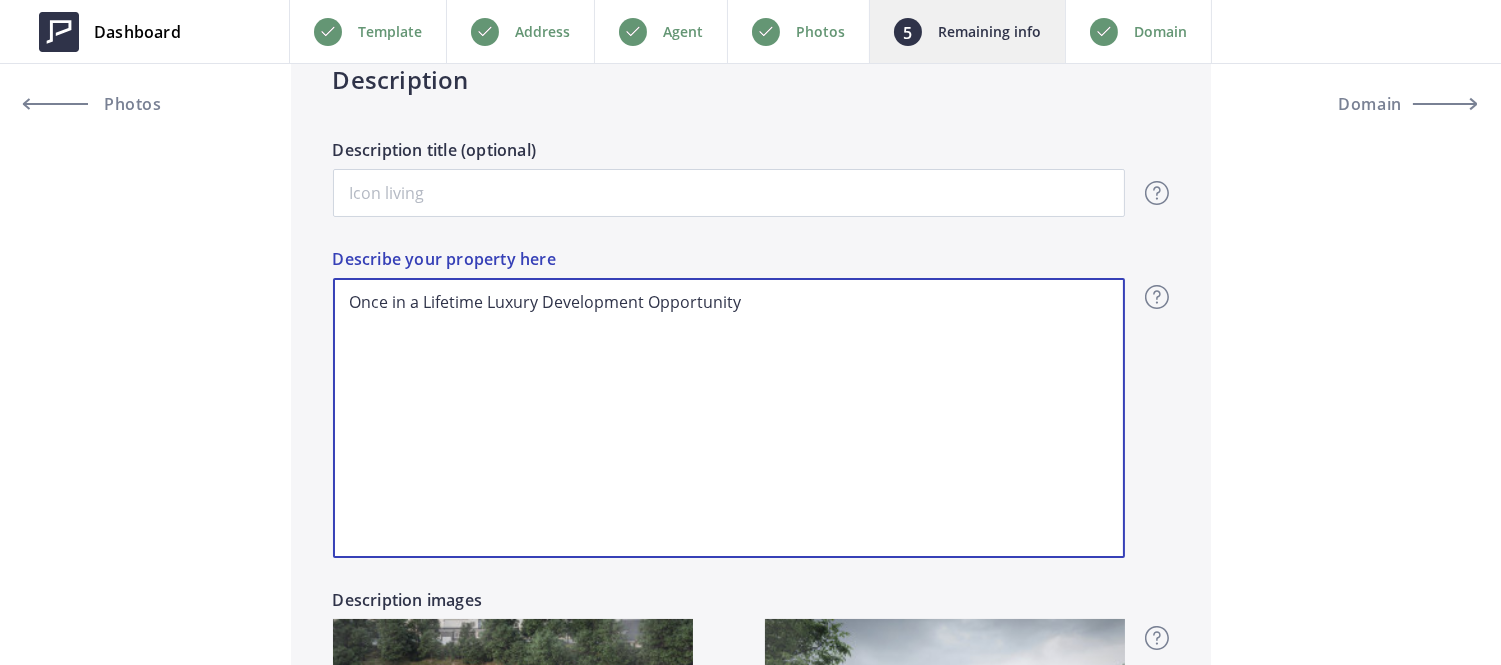 scroll, scrollTop: 1278, scrollLeft: 0, axis: vertical 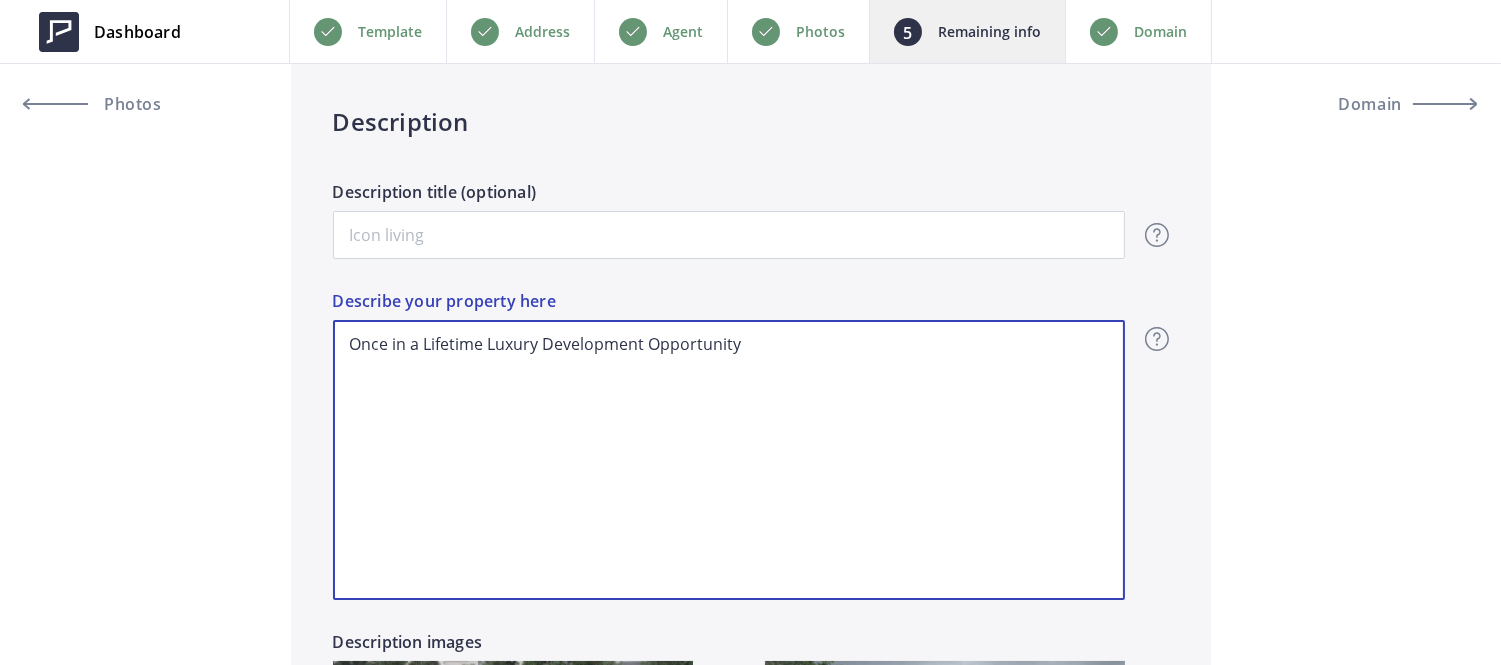 type on "Once in a Lifetime Luxury Development Opportunity" 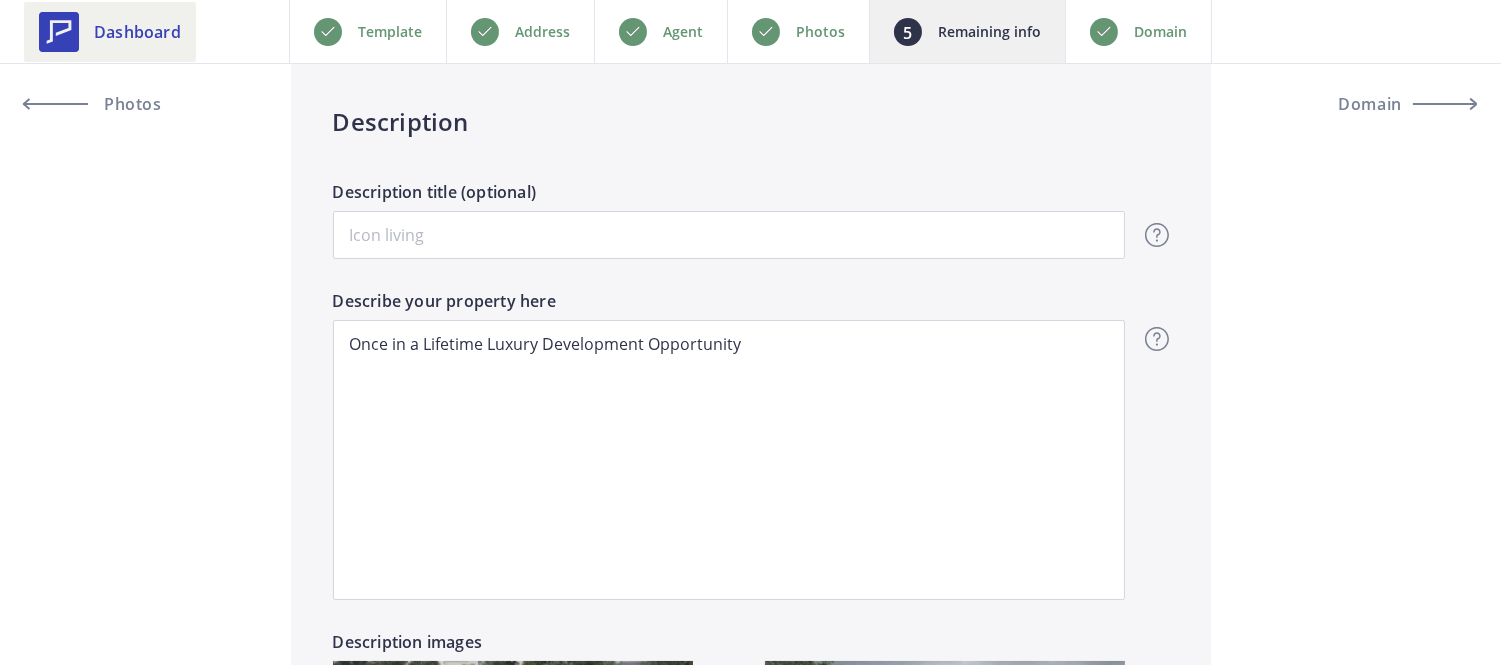 click on "Dashboard" at bounding box center (137, 32) 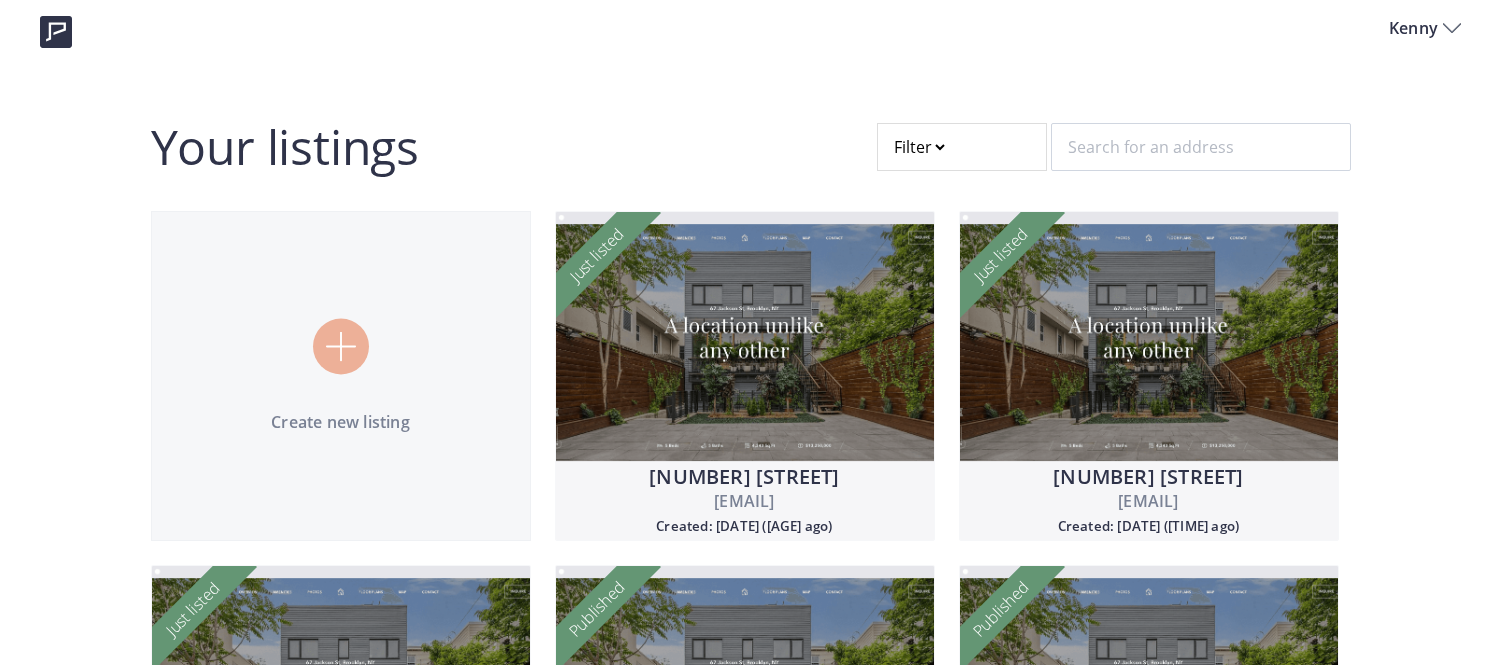 scroll, scrollTop: 0, scrollLeft: 0, axis: both 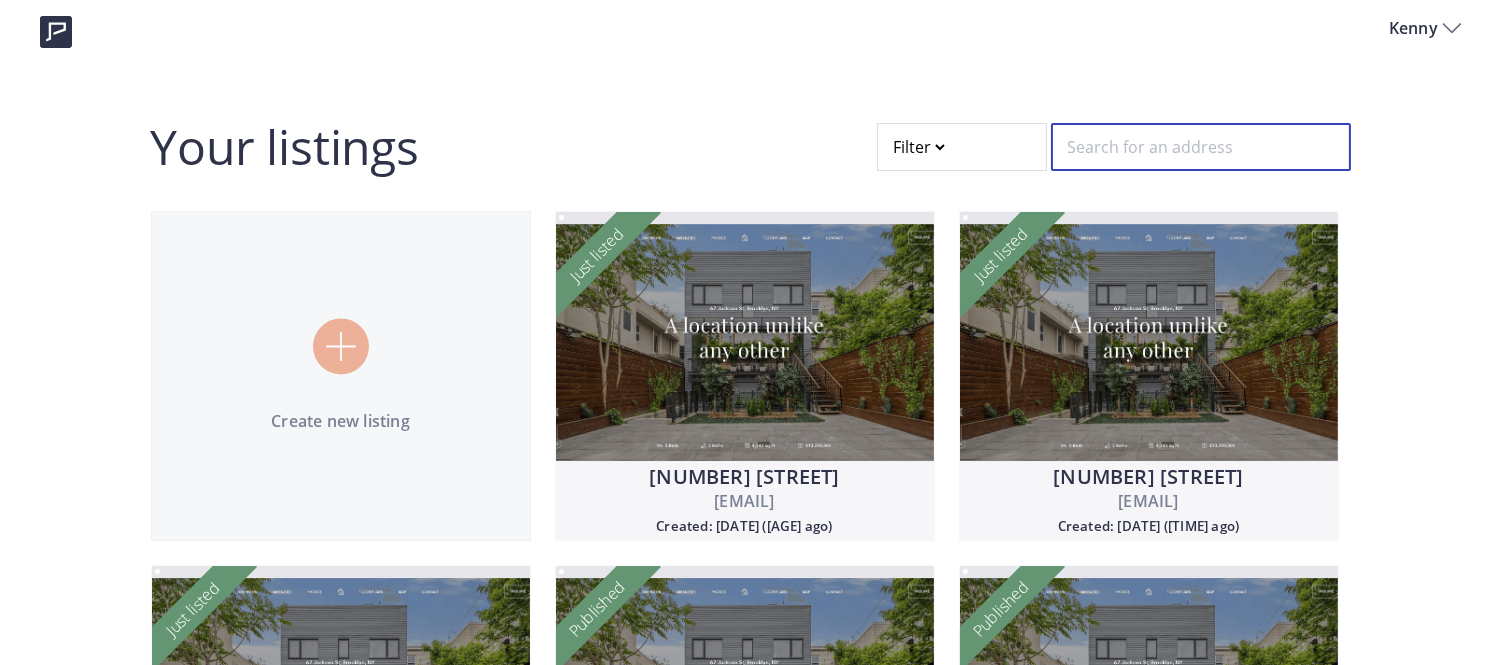click at bounding box center (1201, 147) 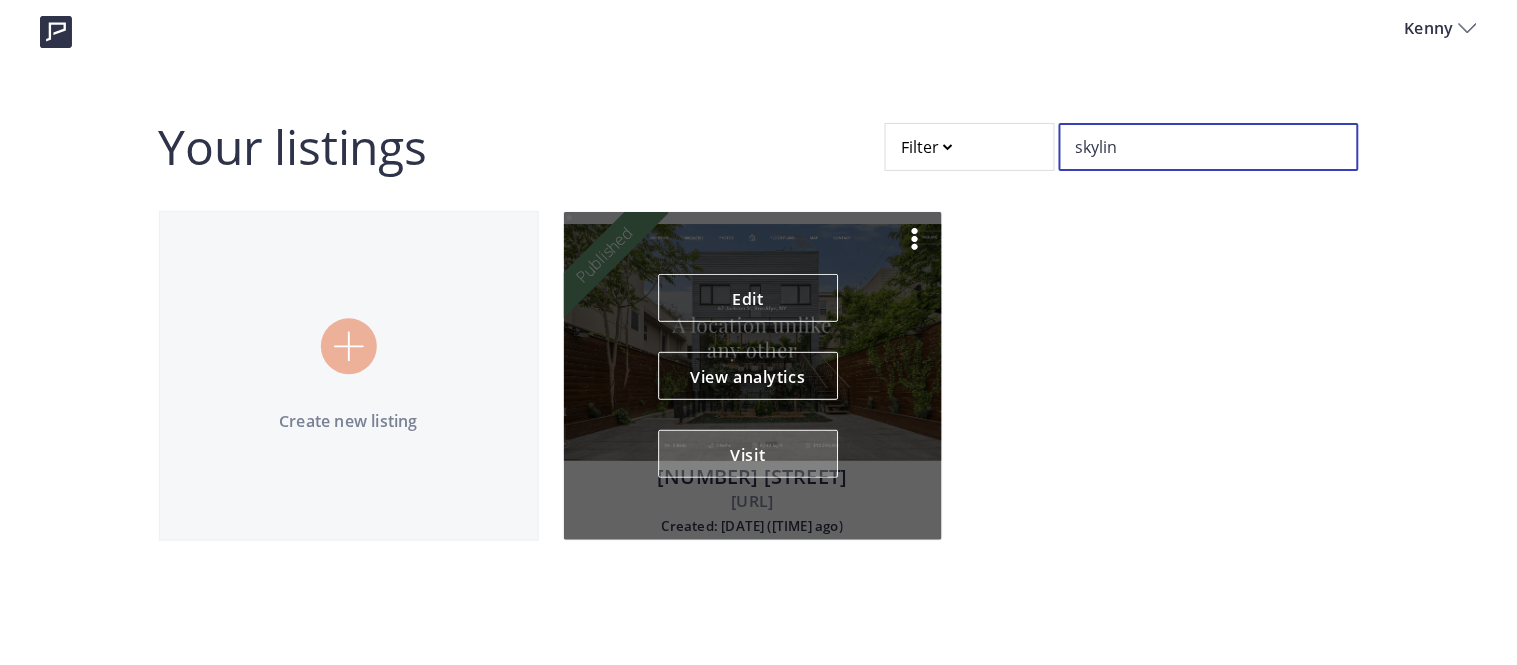 type on "skylin" 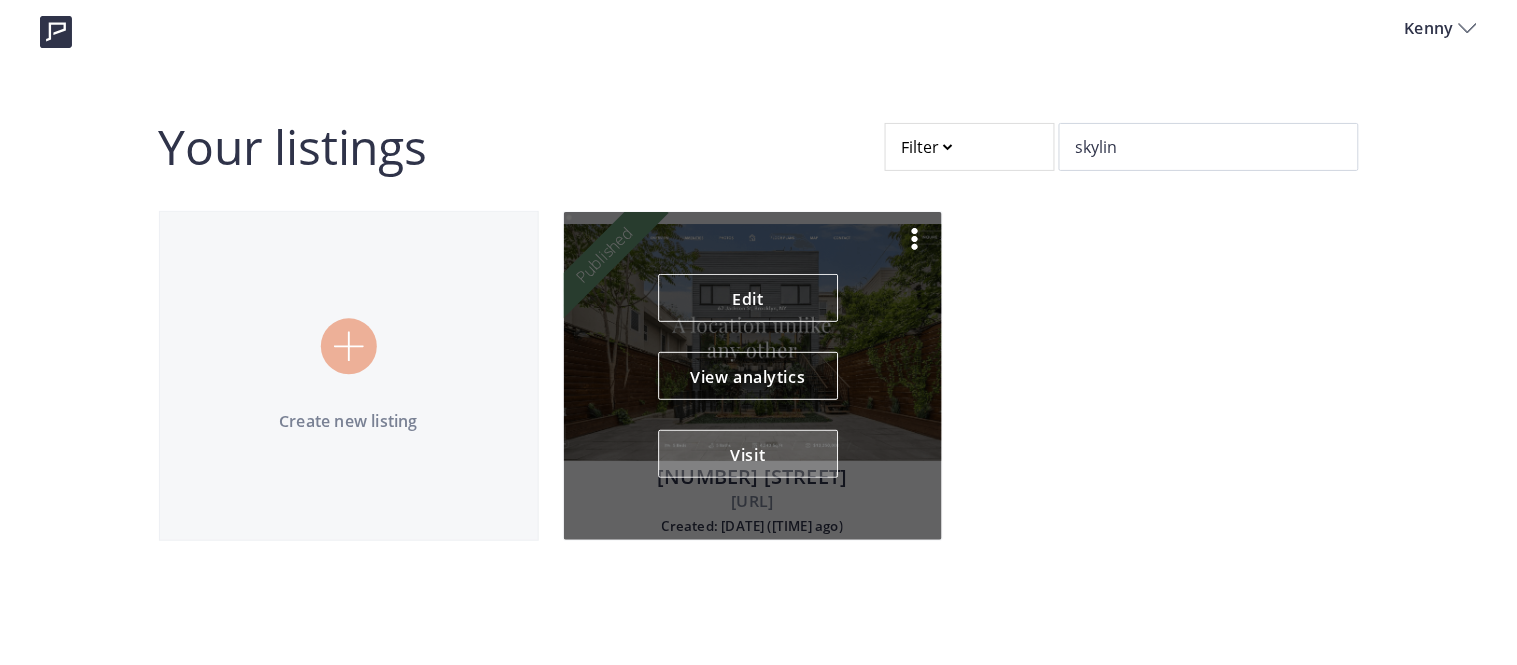 click on "Visit" at bounding box center [748, 454] 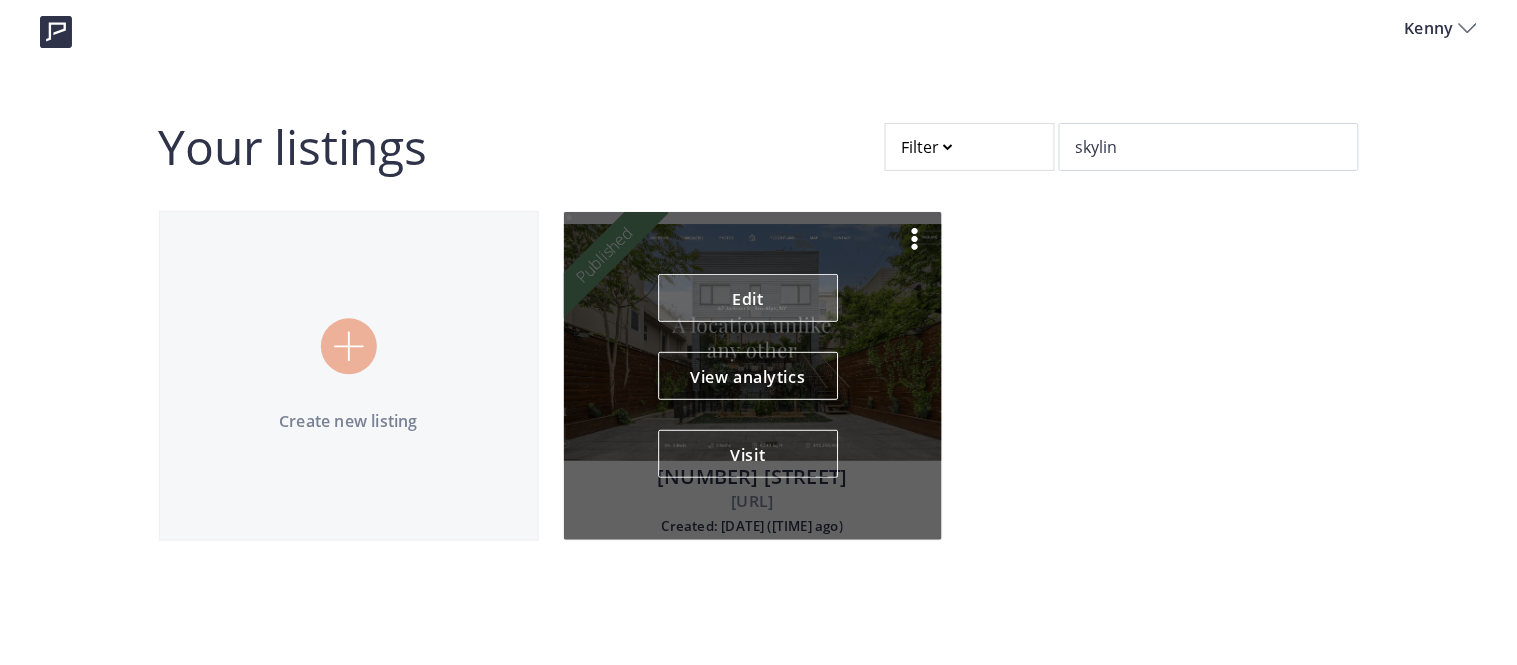 click on "Edit" at bounding box center (748, 298) 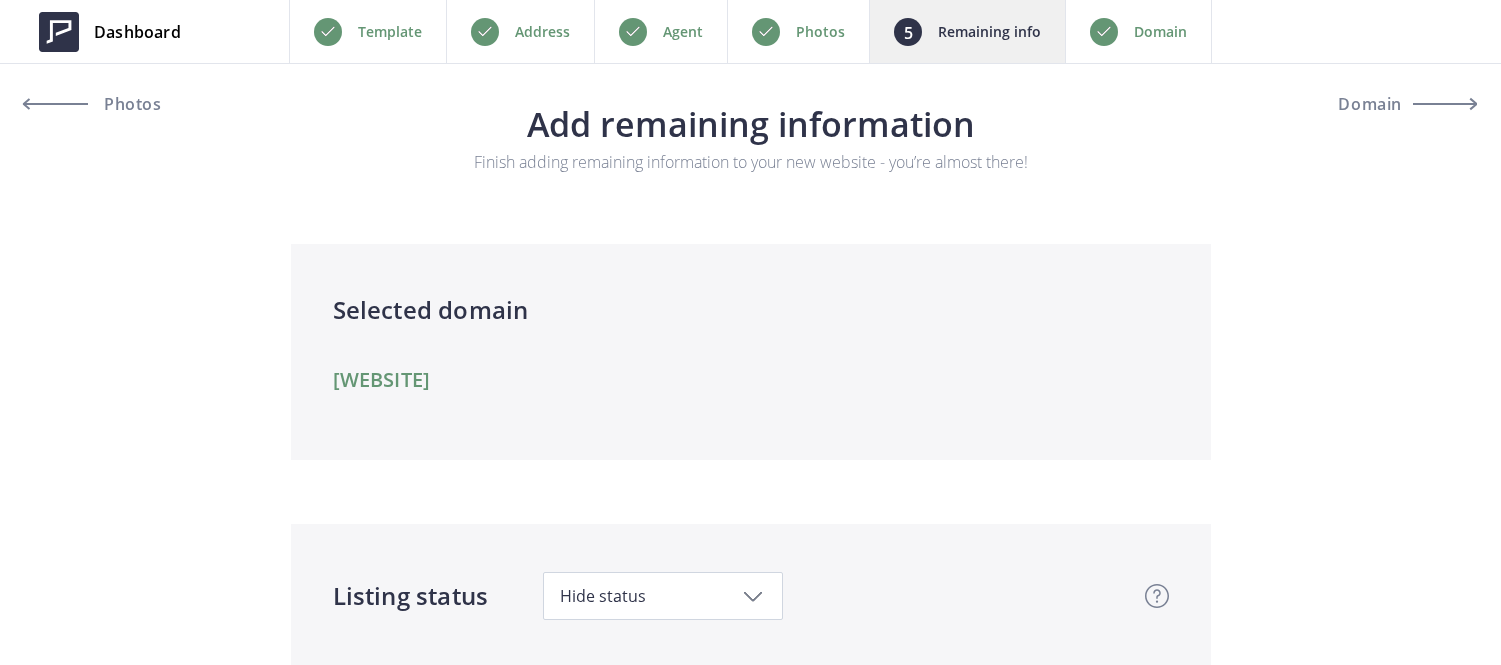 scroll, scrollTop: 0, scrollLeft: 0, axis: both 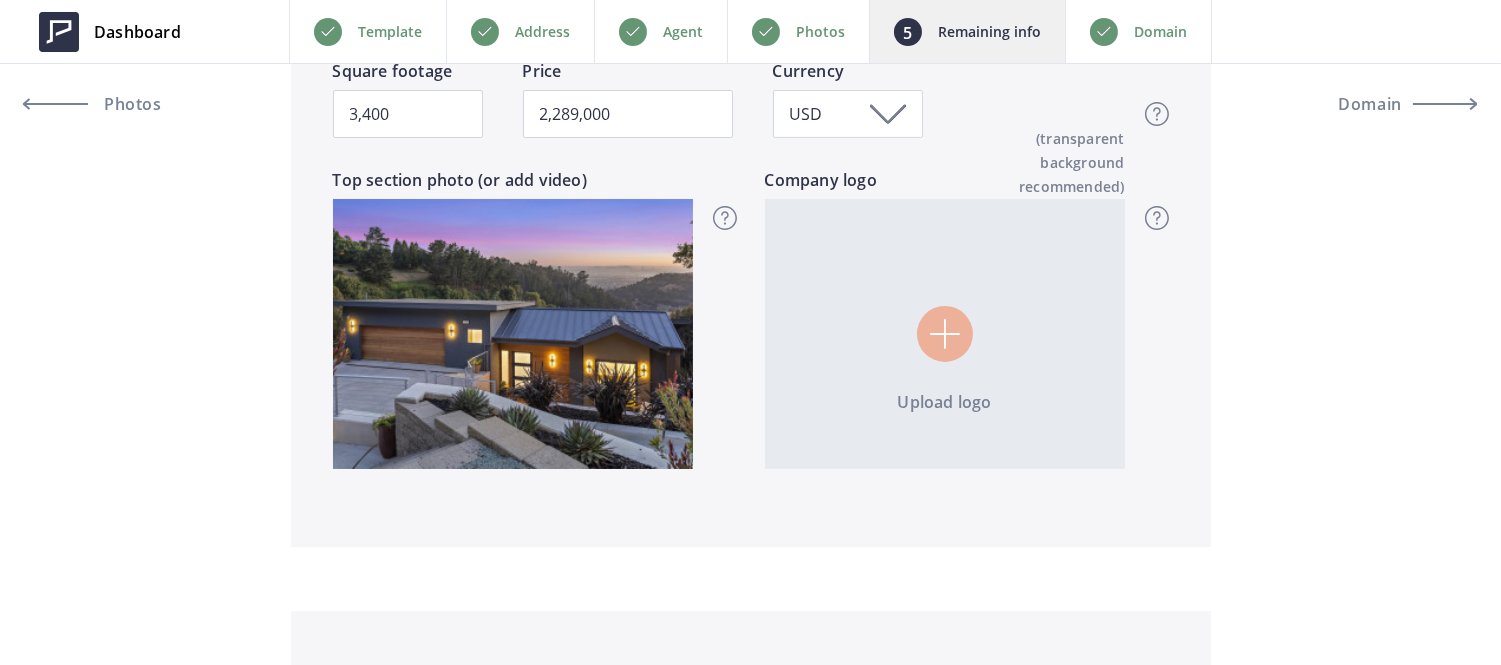 click on "Template" at bounding box center (367, 31) 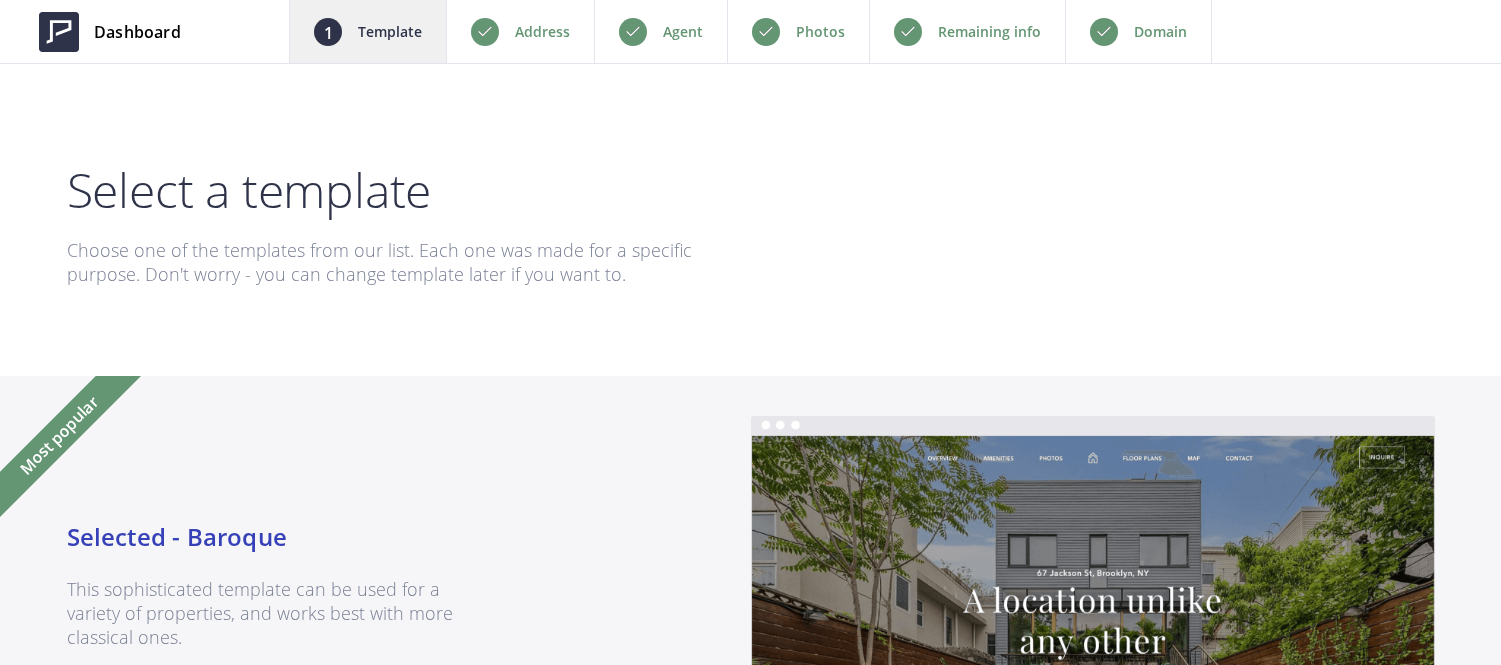 scroll, scrollTop: 0, scrollLeft: 0, axis: both 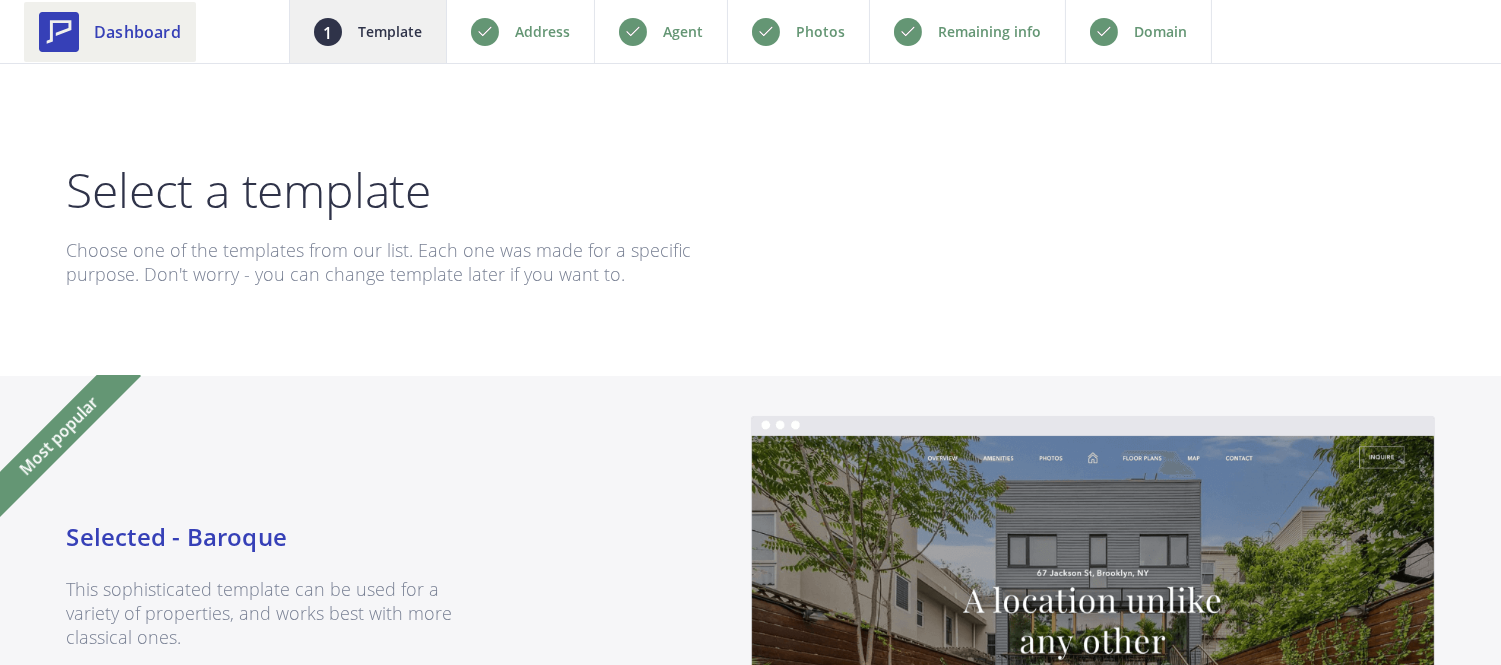 click on "Dashboard" at bounding box center [110, 32] 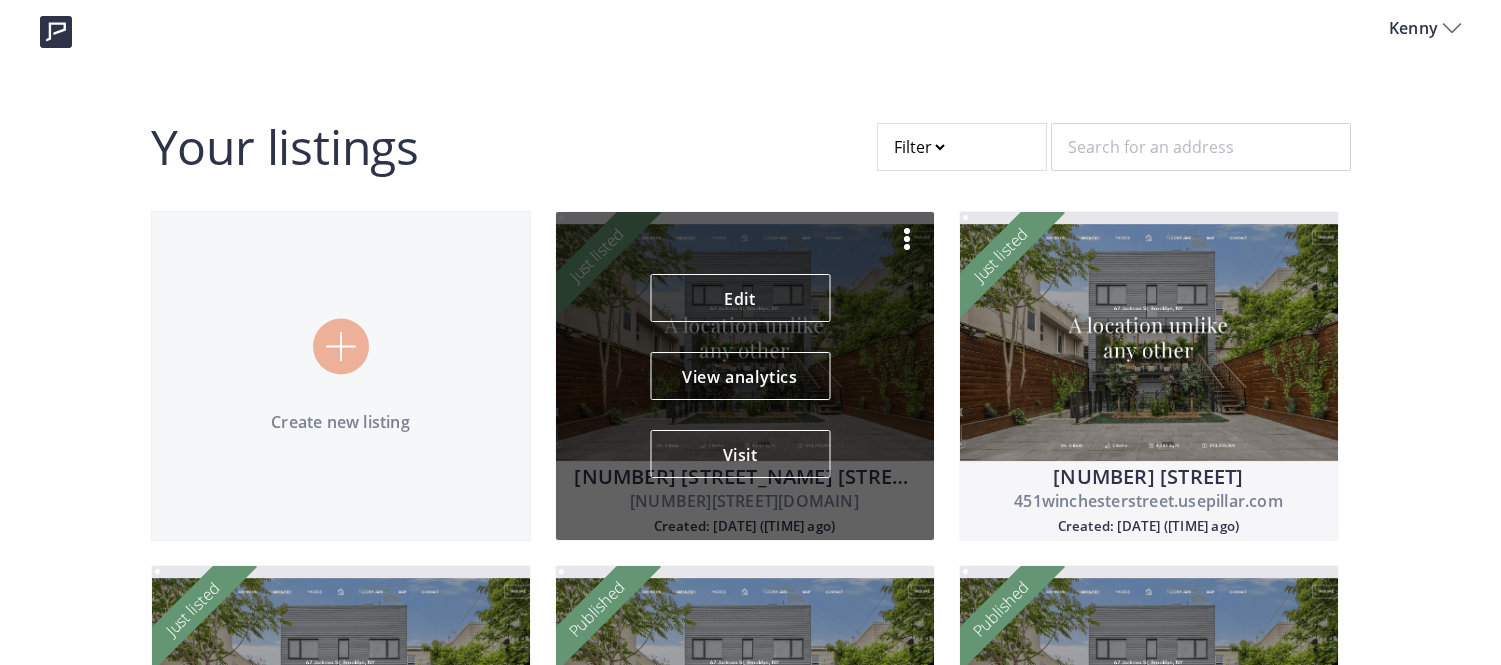 scroll, scrollTop: 0, scrollLeft: 0, axis: both 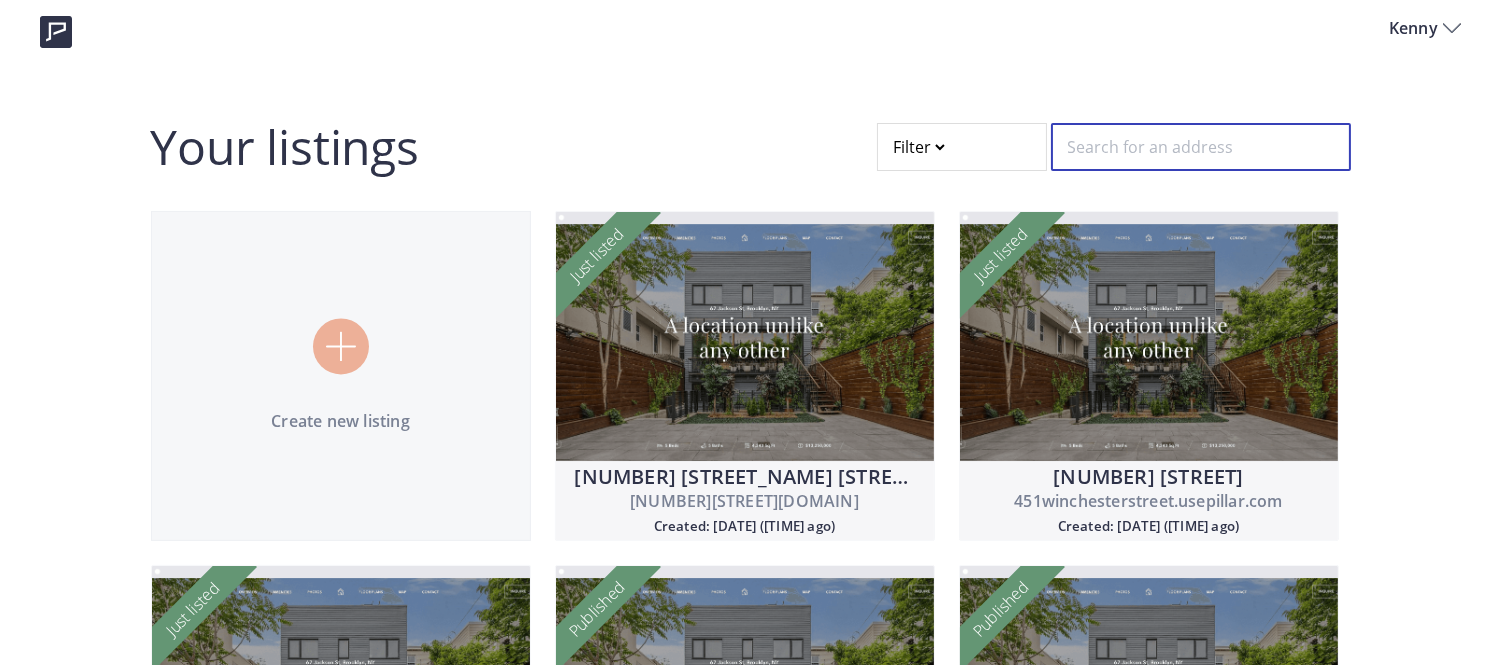 click at bounding box center [1201, 147] 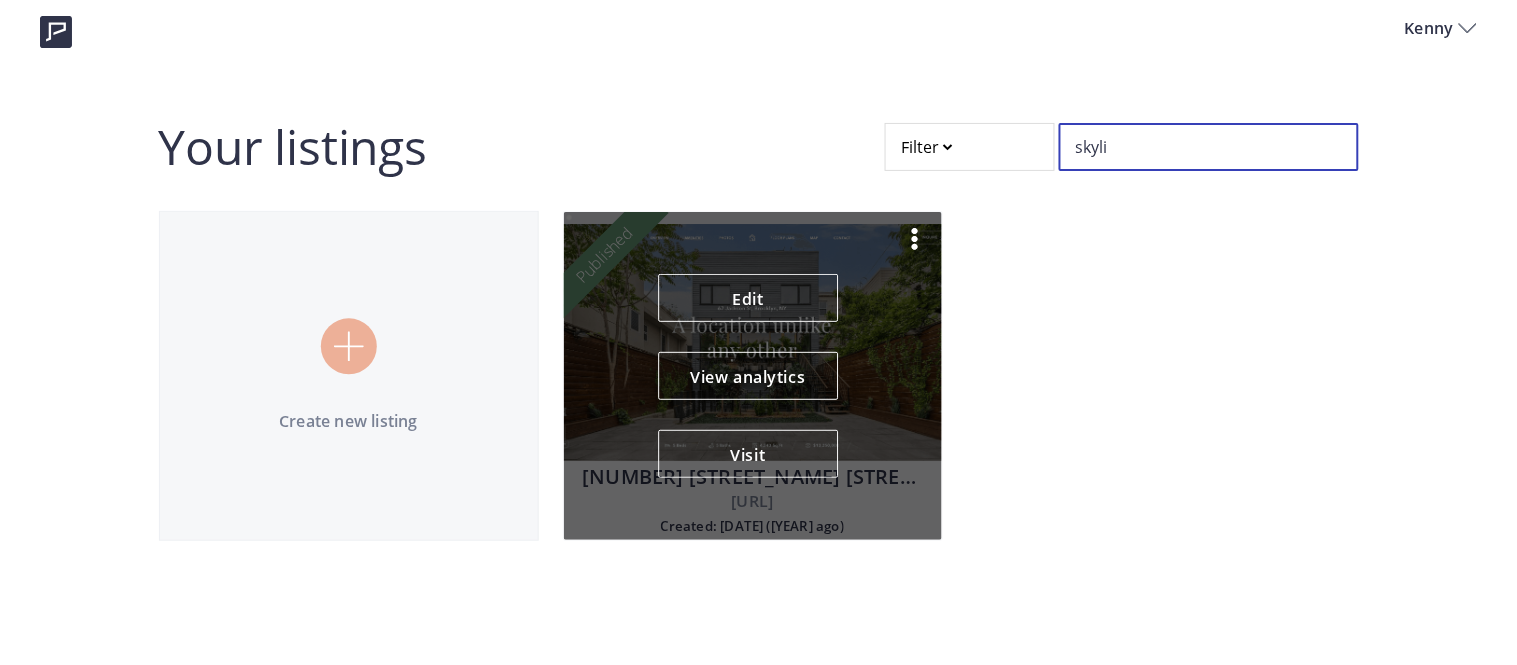 type on "skyli" 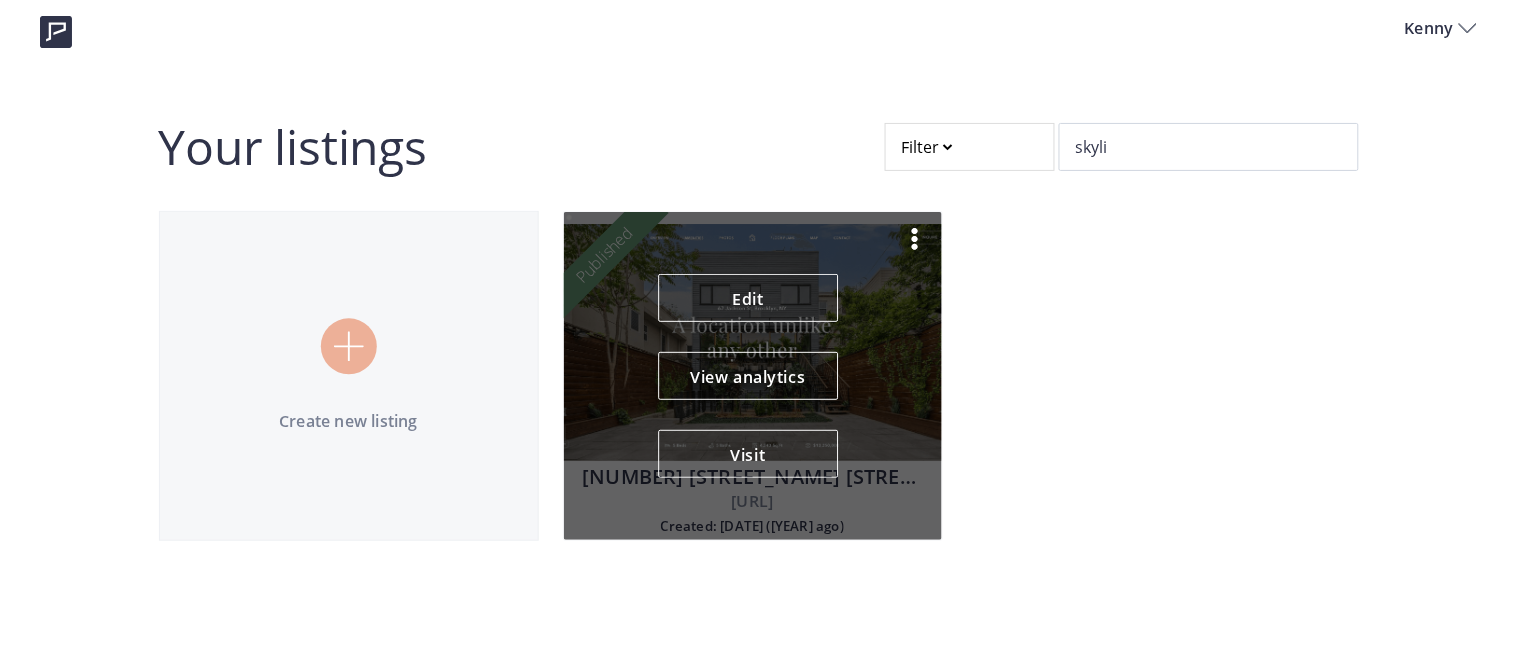 click at bounding box center [915, 239] 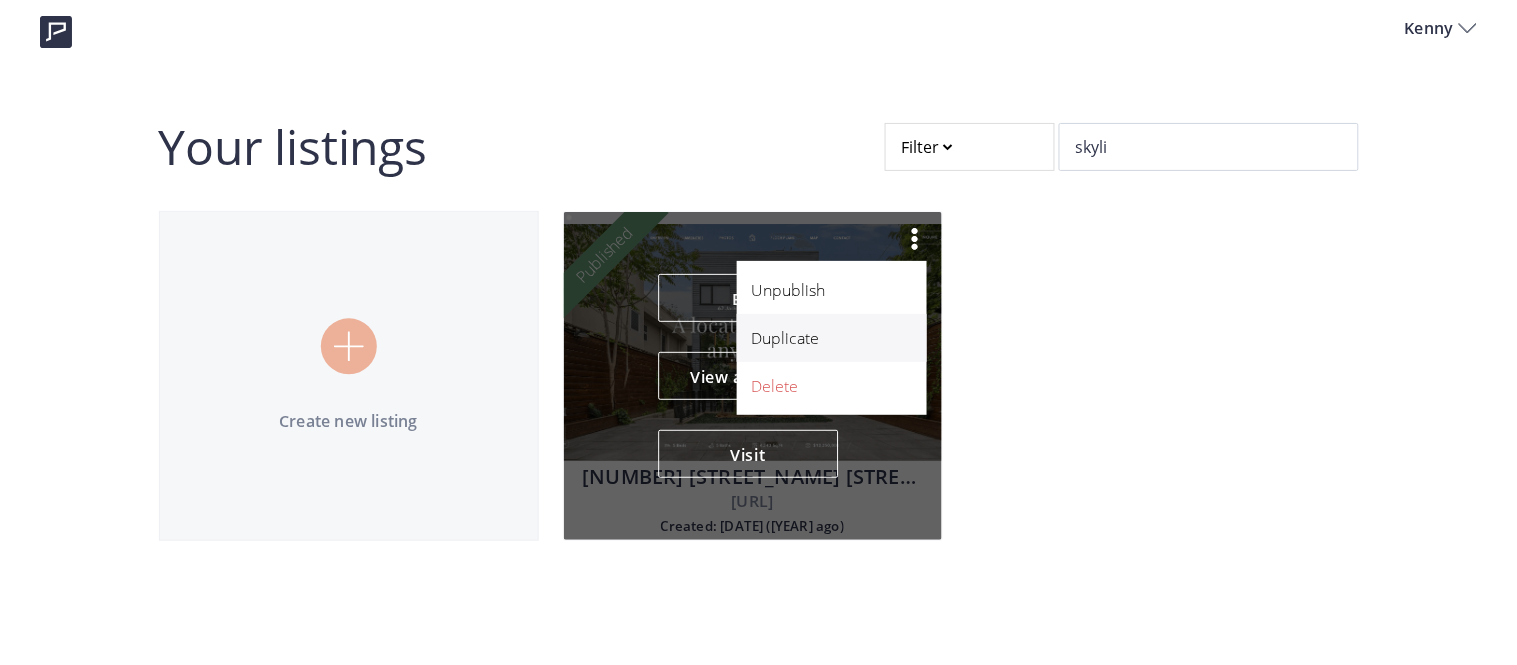 click on "Duplicate" at bounding box center [832, 338] 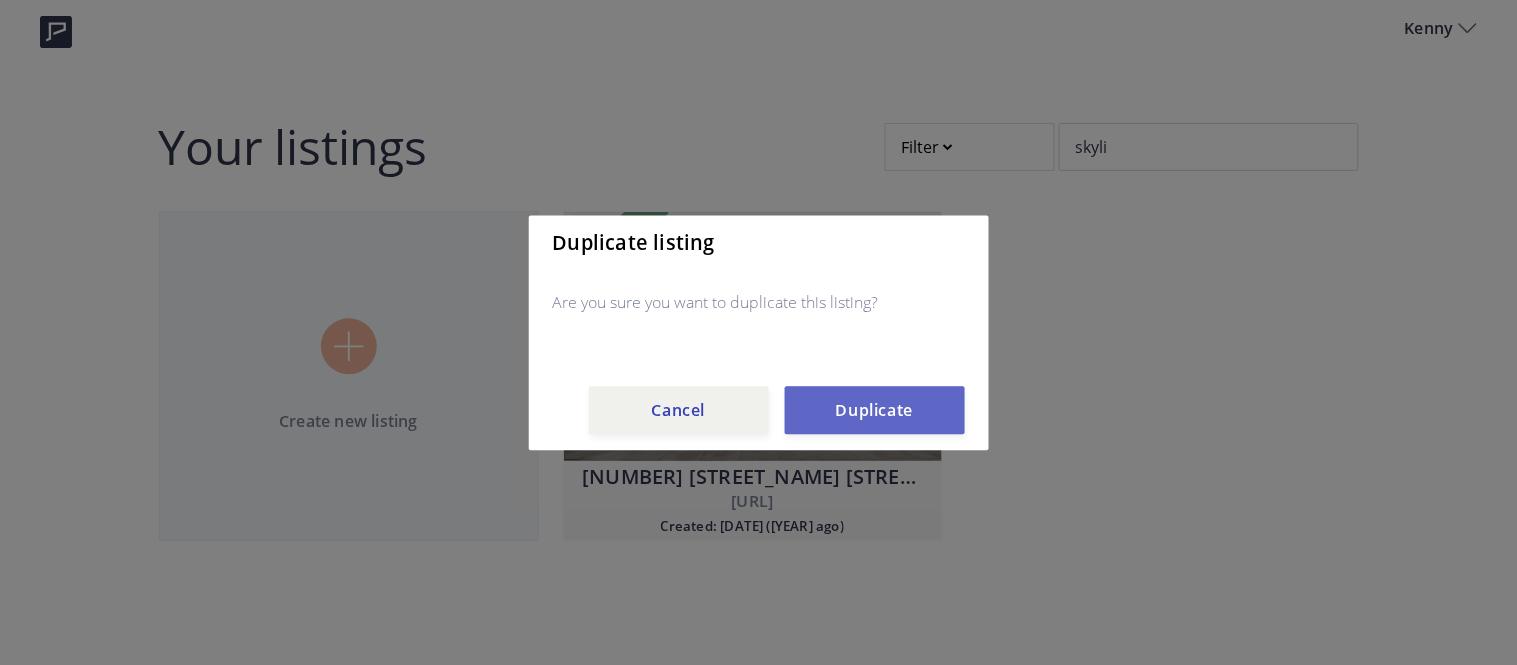 click on "Duplicate" at bounding box center (875, 410) 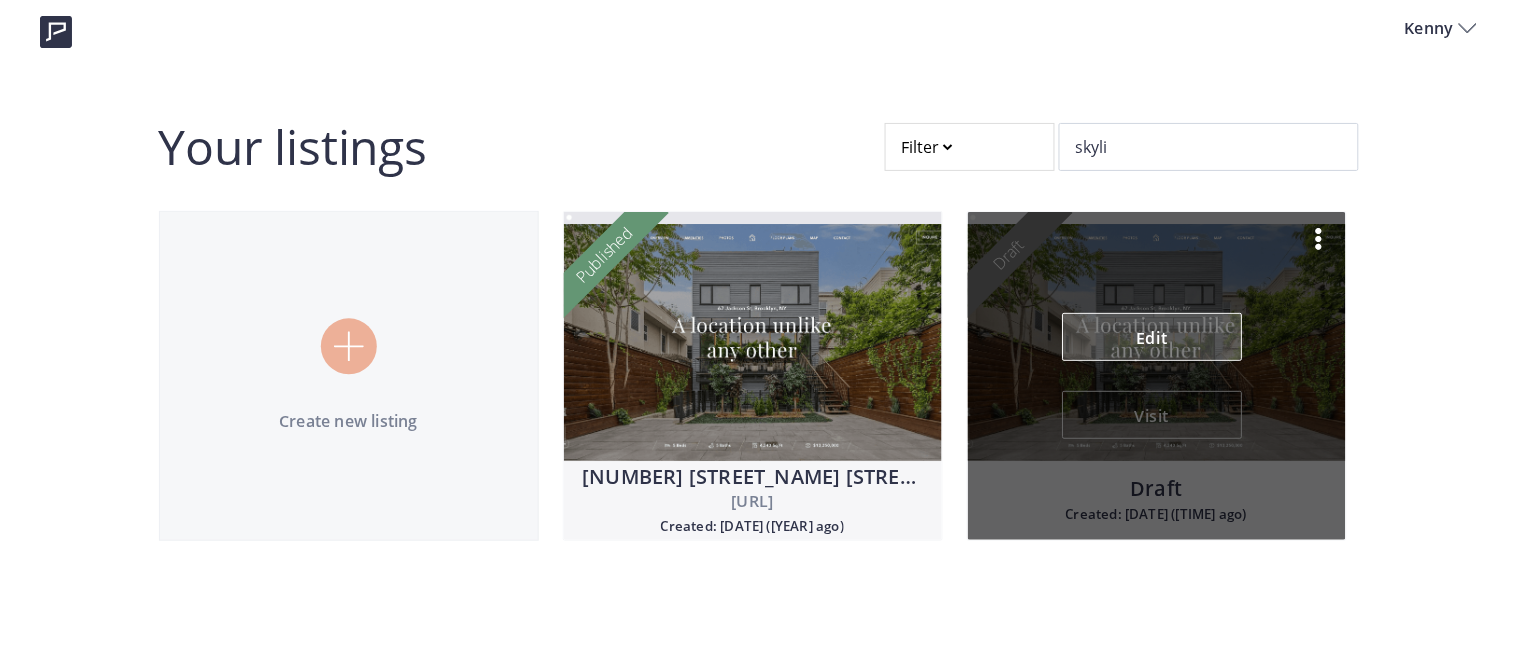 click on "Edit" at bounding box center (1152, 337) 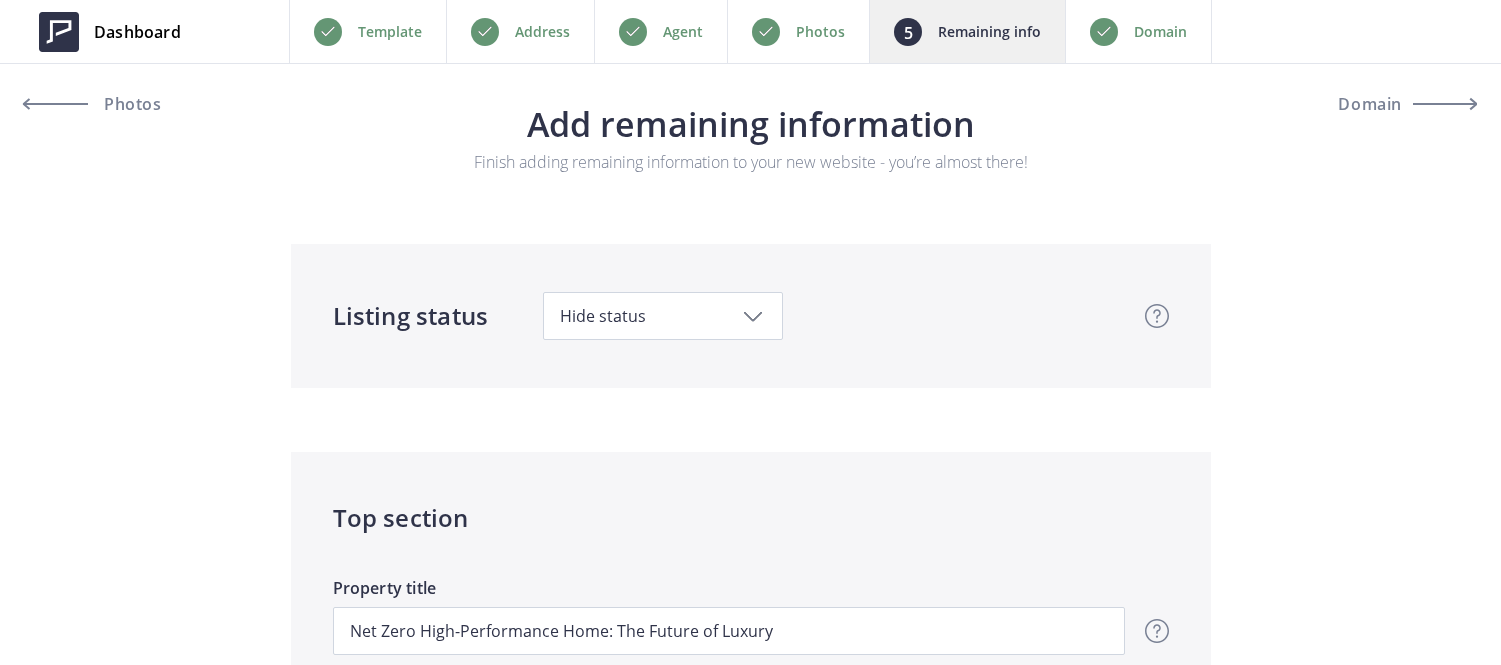 scroll, scrollTop: 0, scrollLeft: 0, axis: both 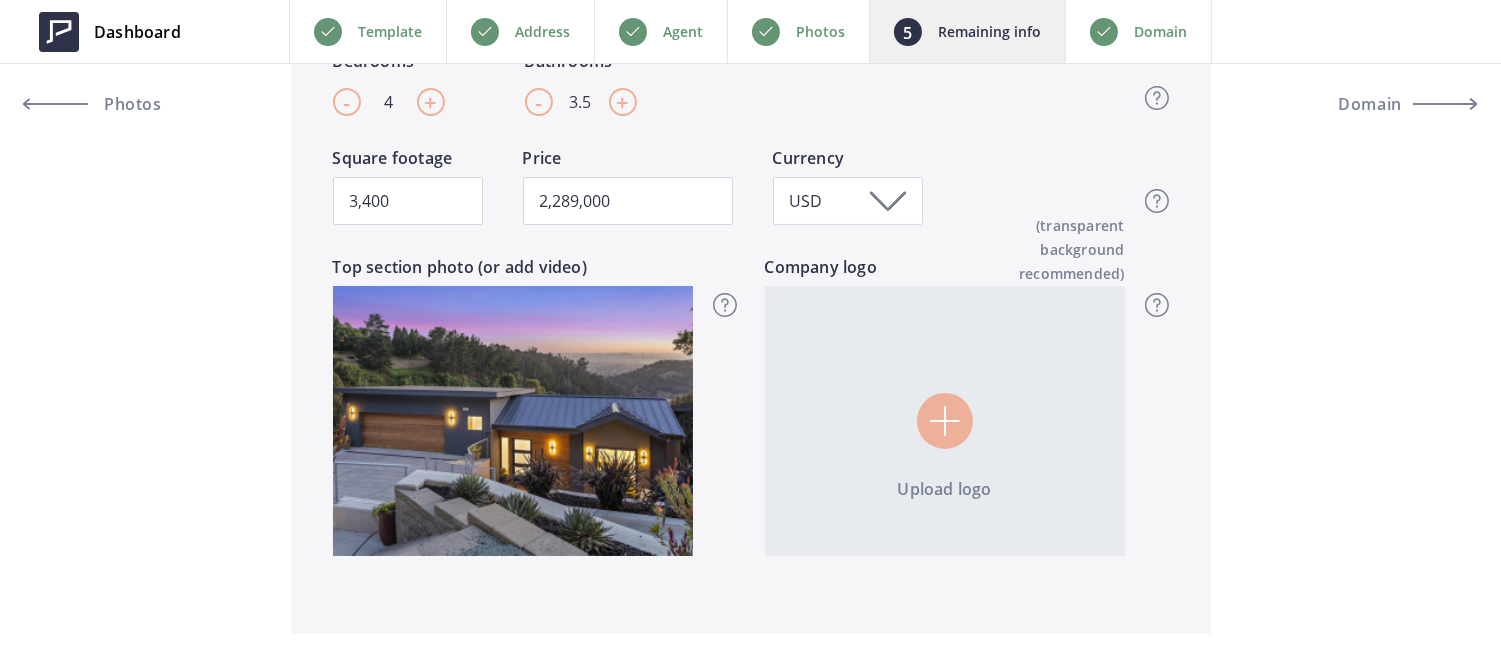 click on "Domain" at bounding box center [1138, 31] 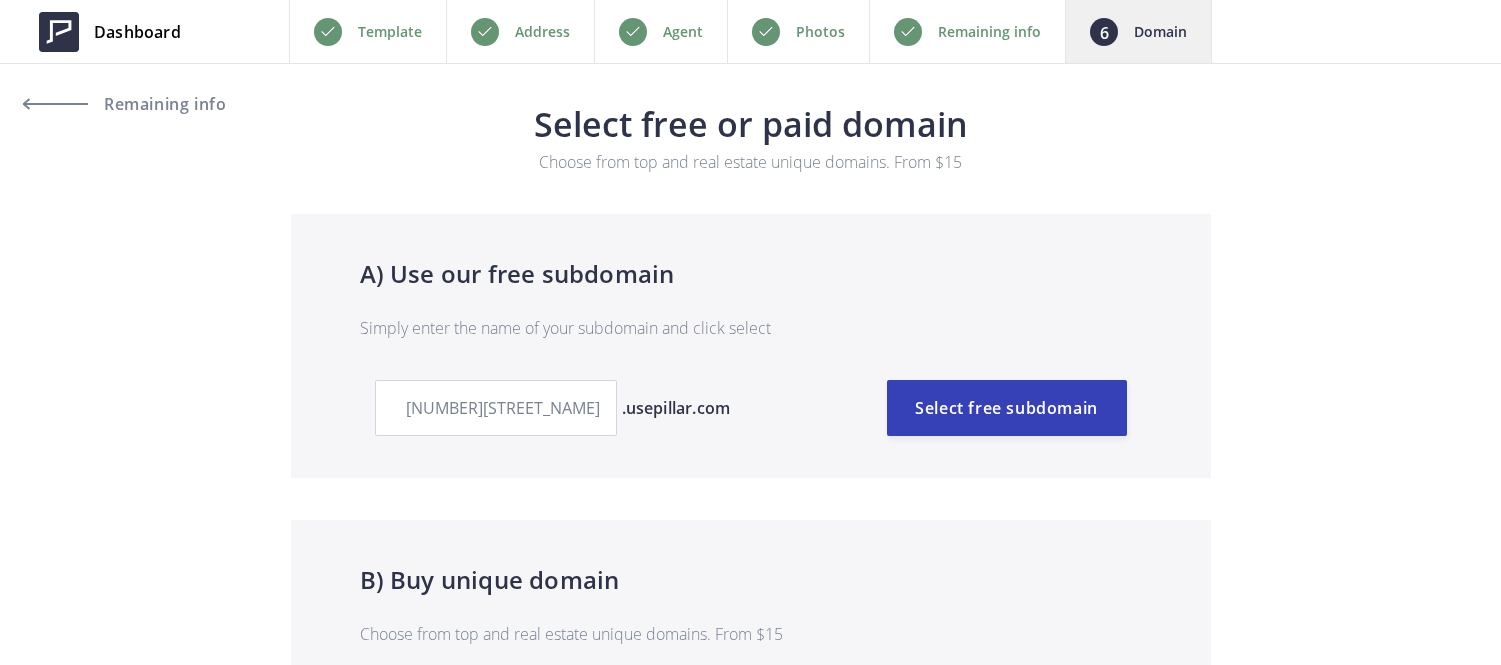 scroll, scrollTop: 0, scrollLeft: 0, axis: both 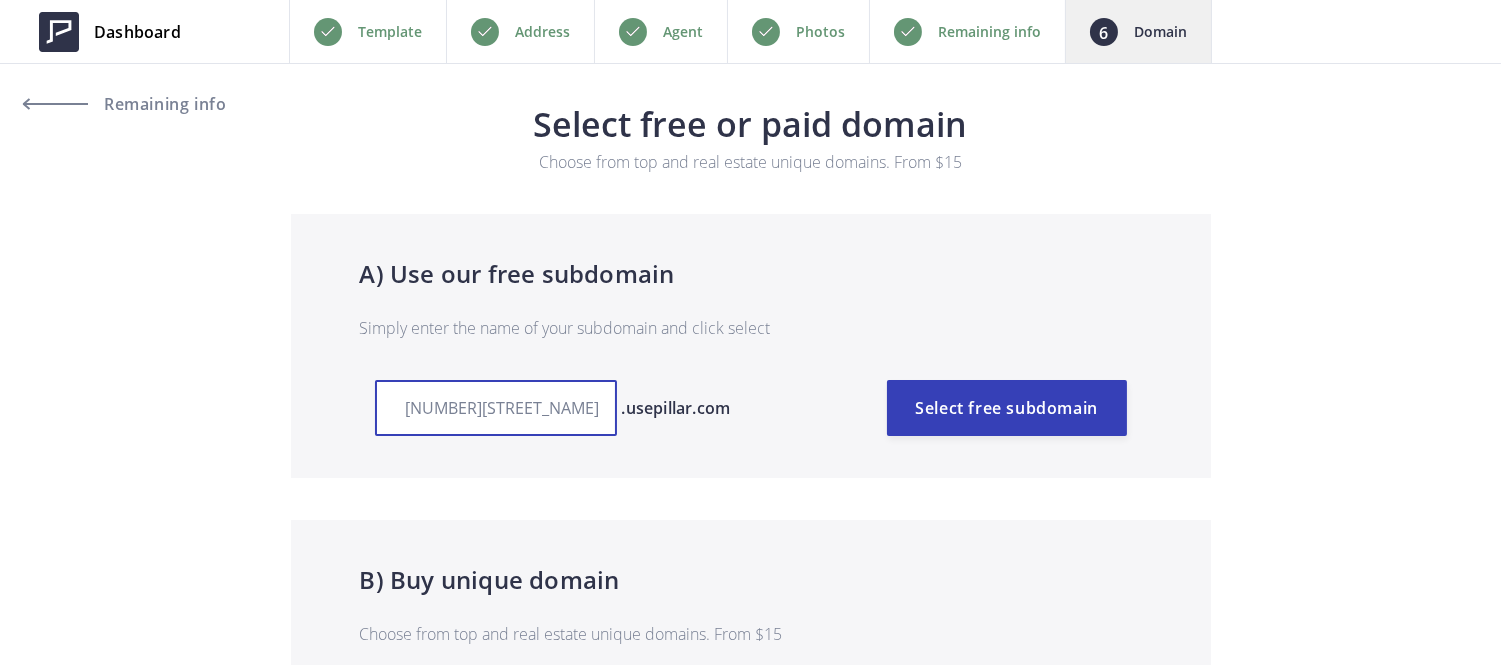 click on "5695skylineboulevard" at bounding box center (496, 408) 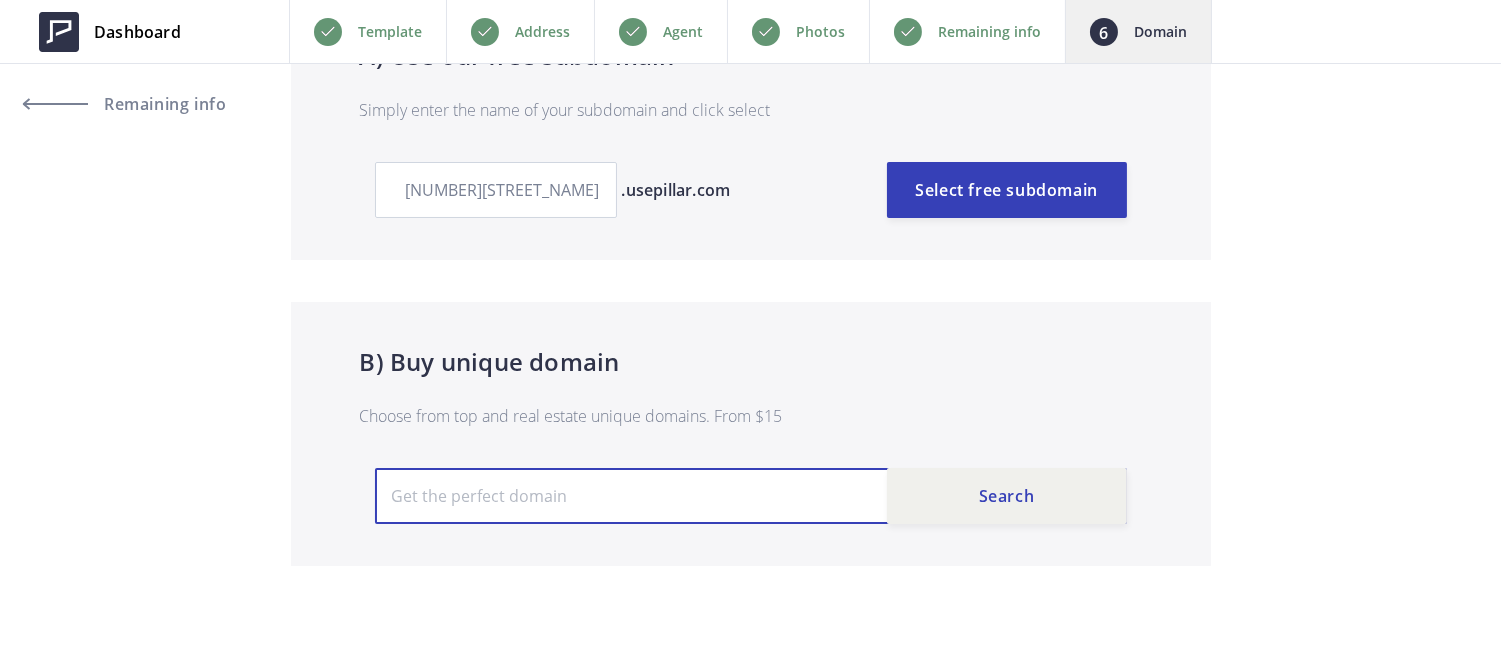 click at bounding box center [751, 496] 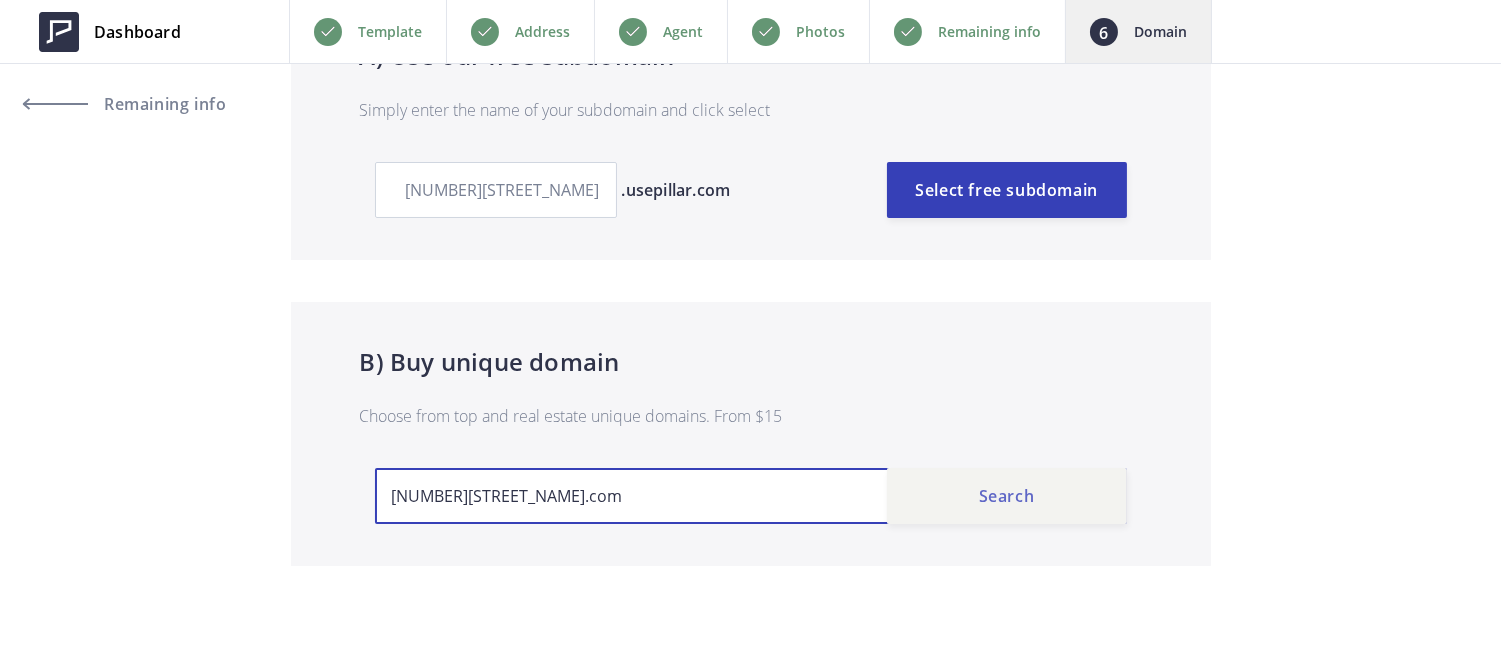 type on "5695skylineboulevard.com" 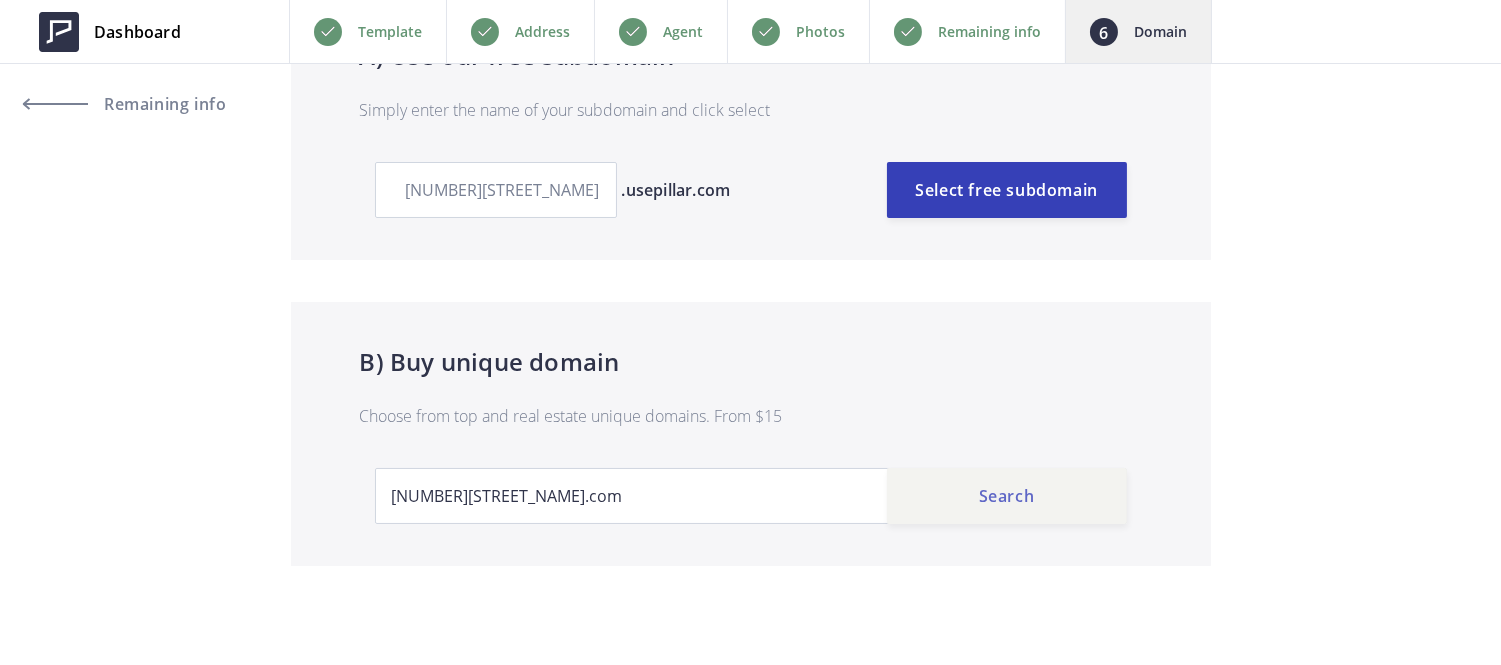 click on "Search" at bounding box center (1007, 496) 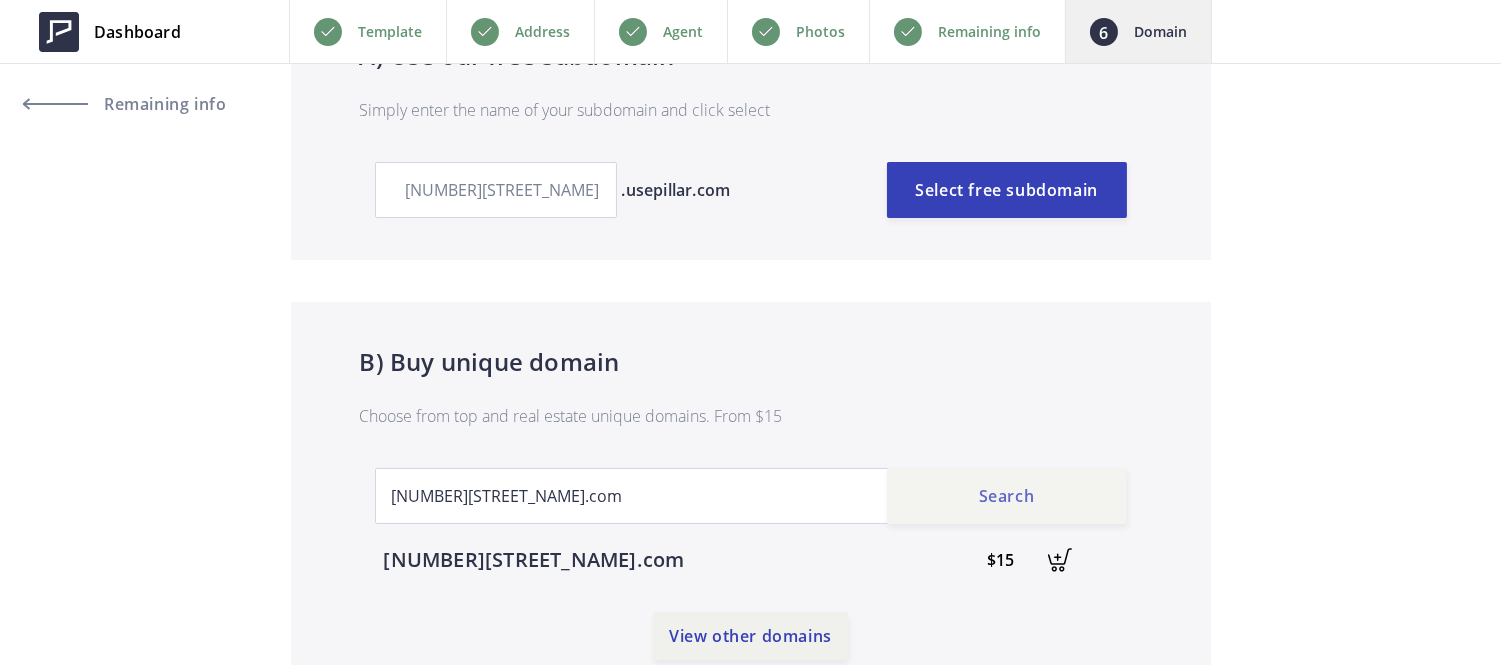 scroll, scrollTop: 378, scrollLeft: 0, axis: vertical 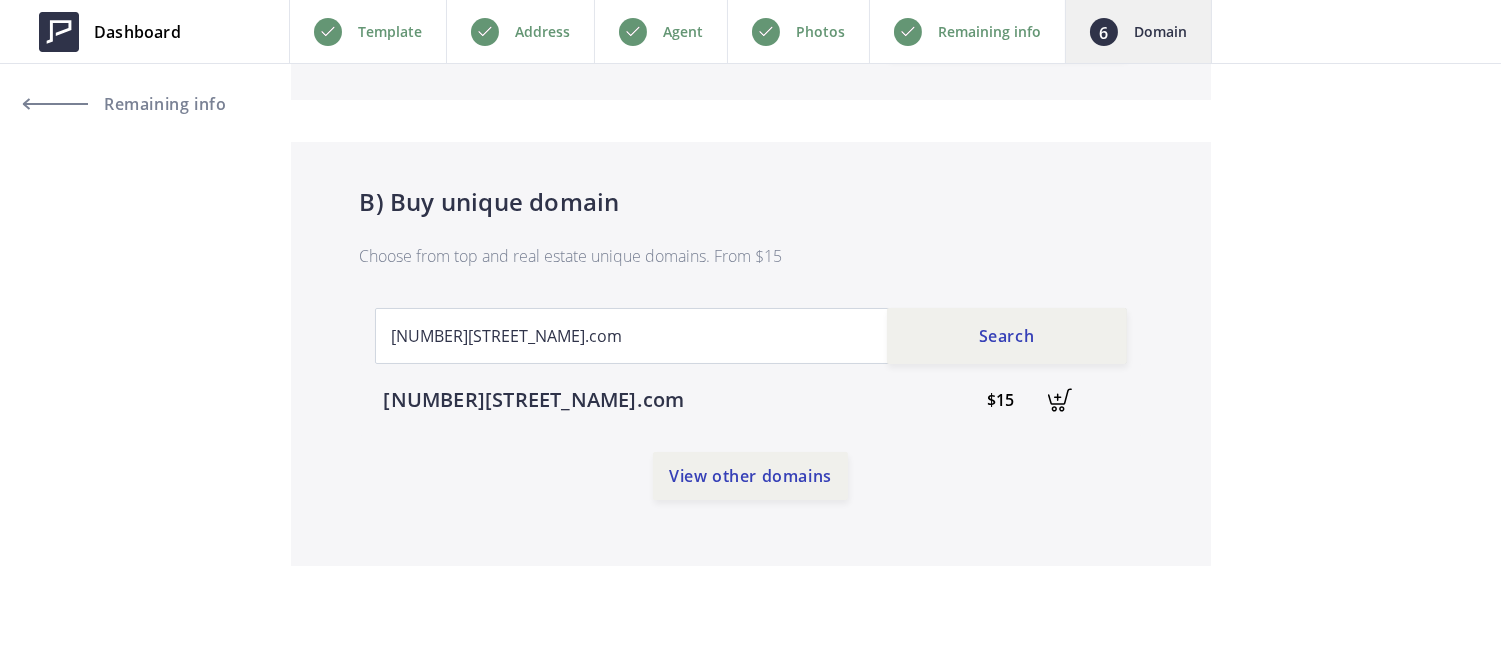 click at bounding box center (1060, 400) 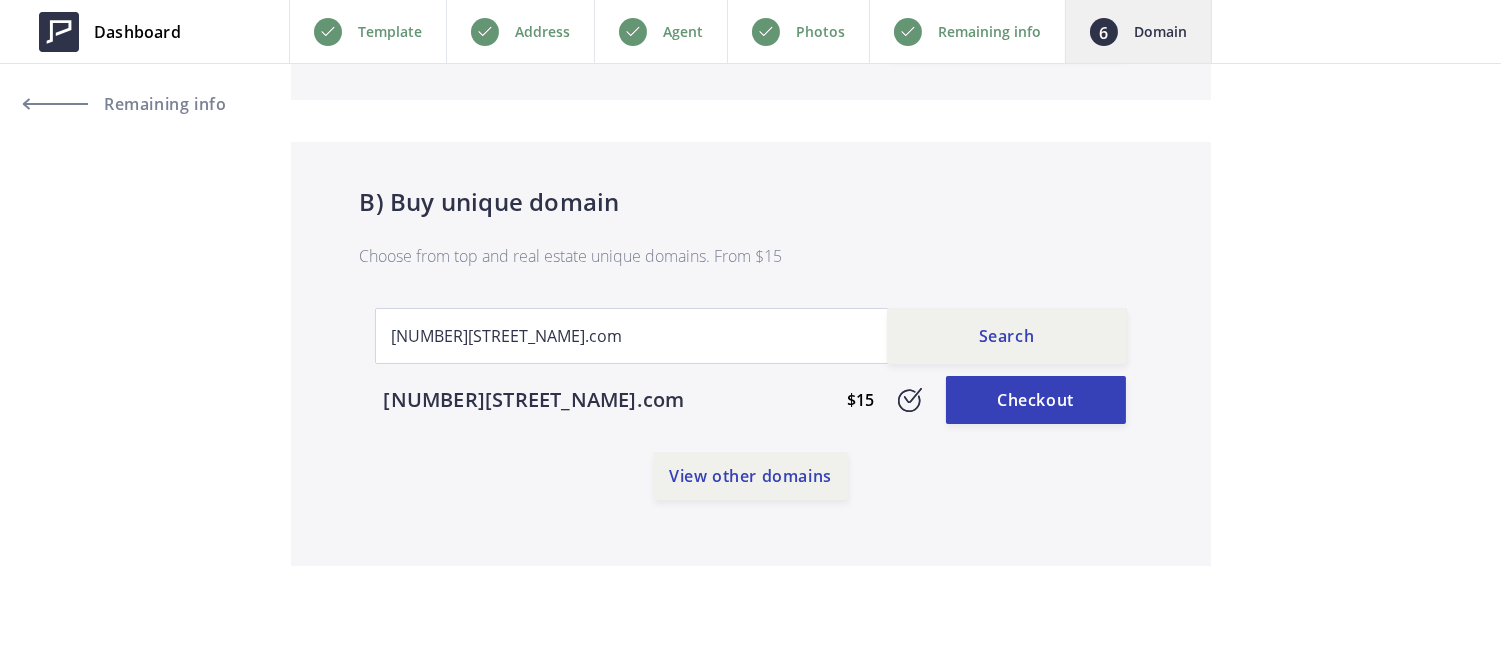 click on "Checkout" at bounding box center [1036, 400] 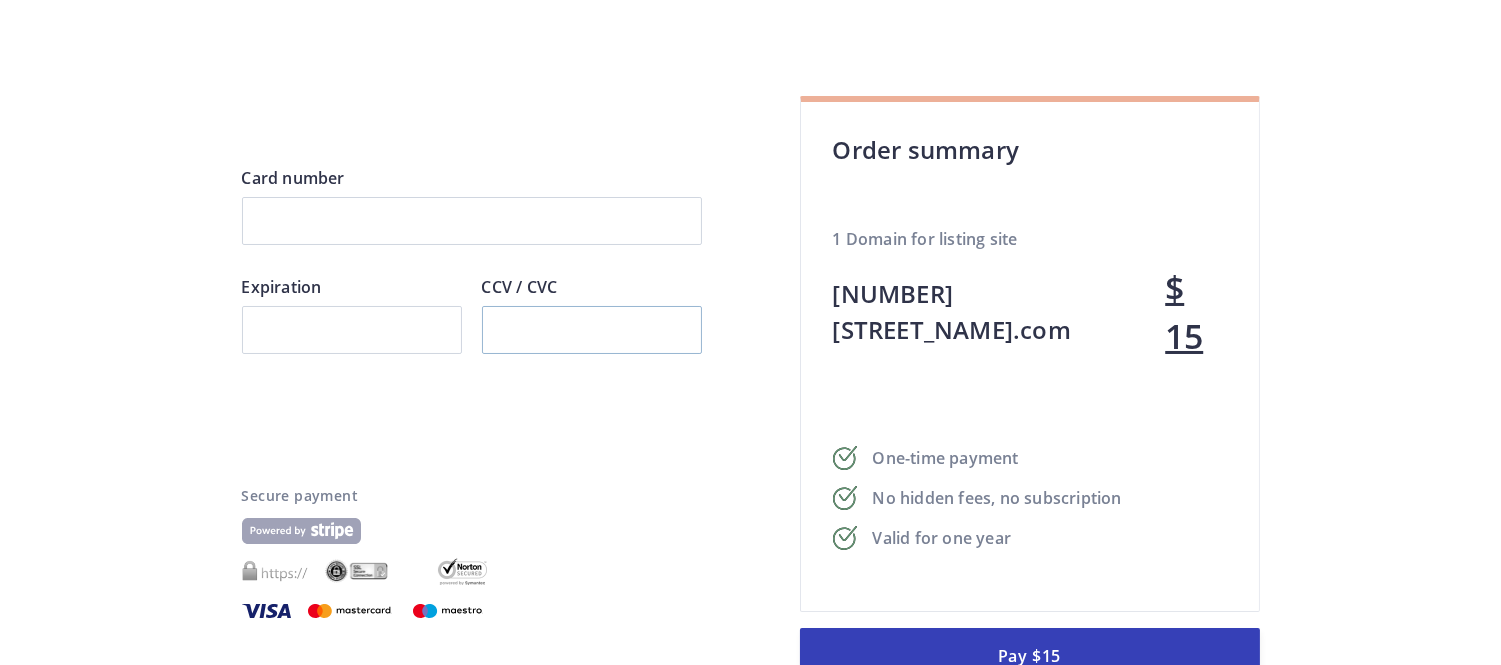 scroll, scrollTop: 103, scrollLeft: 0, axis: vertical 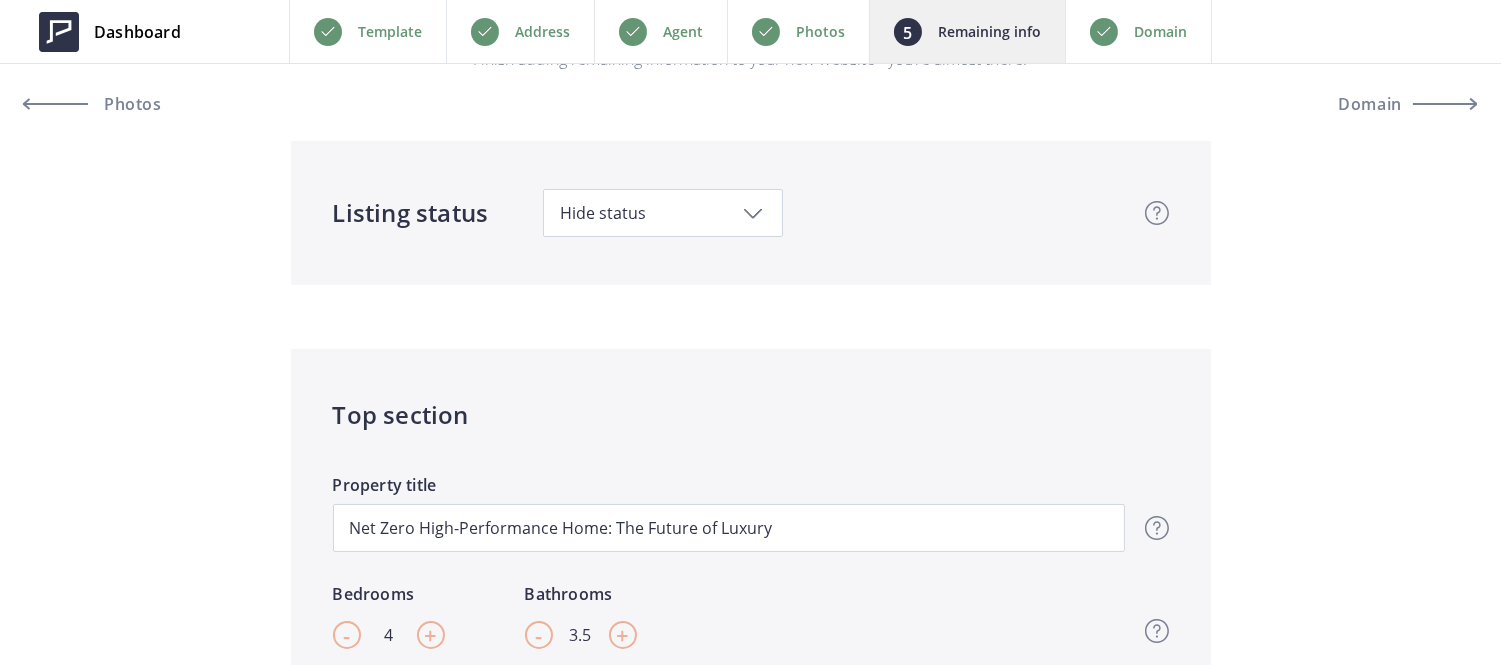 click on "Domain" at bounding box center (1160, 32) 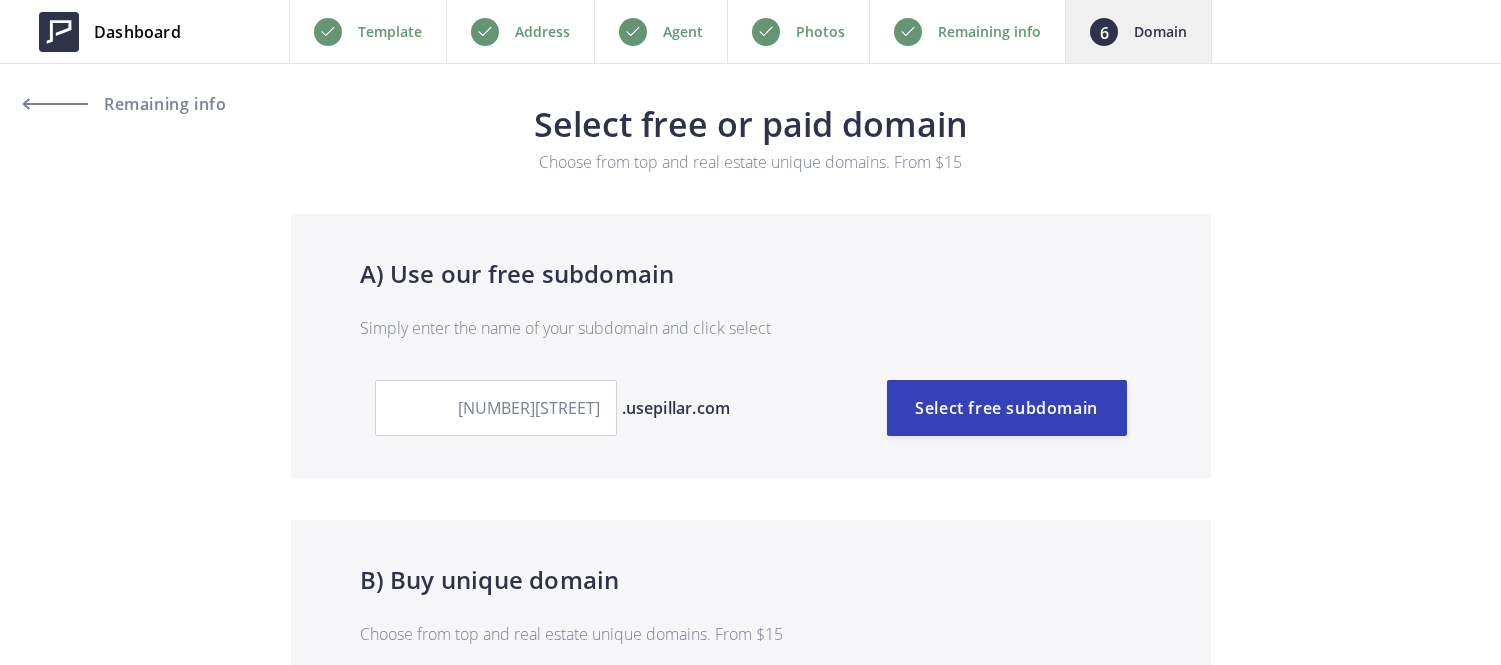 scroll, scrollTop: 0, scrollLeft: 0, axis: both 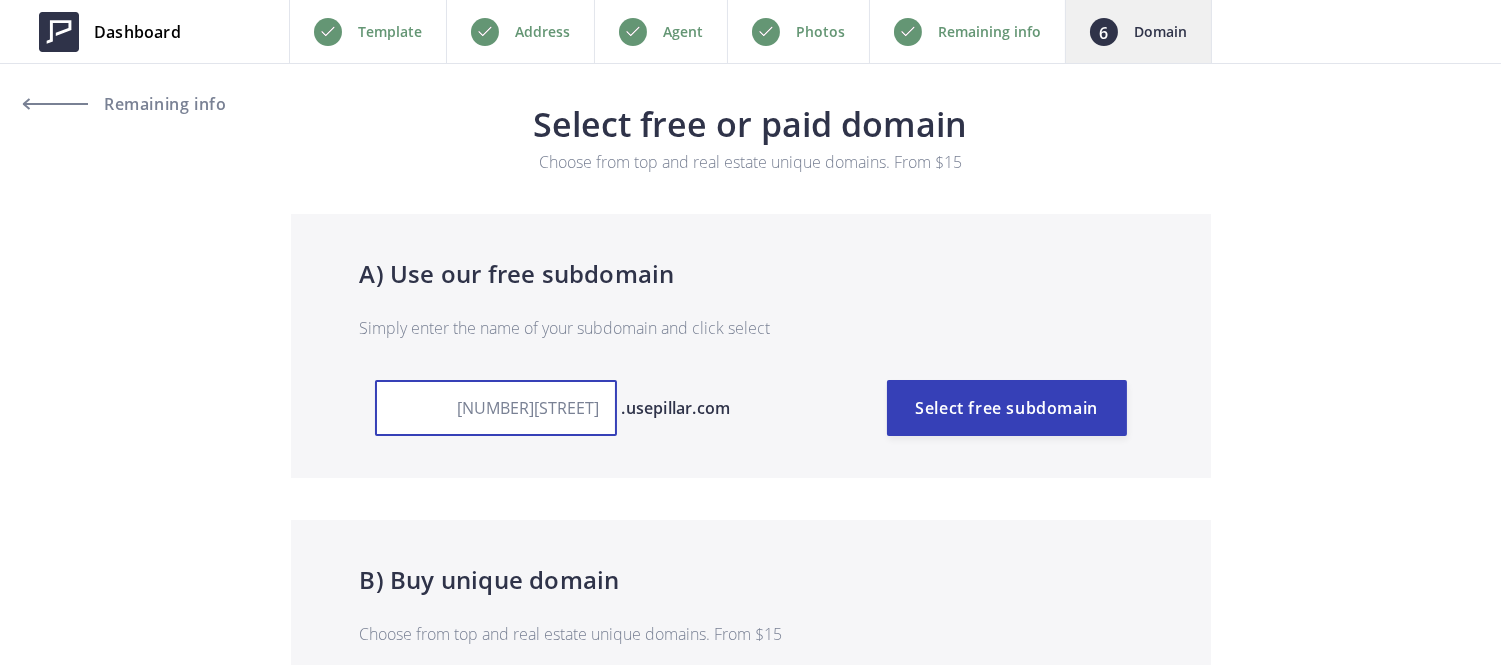 click on "[NUMBER][STREET]" at bounding box center [496, 408] 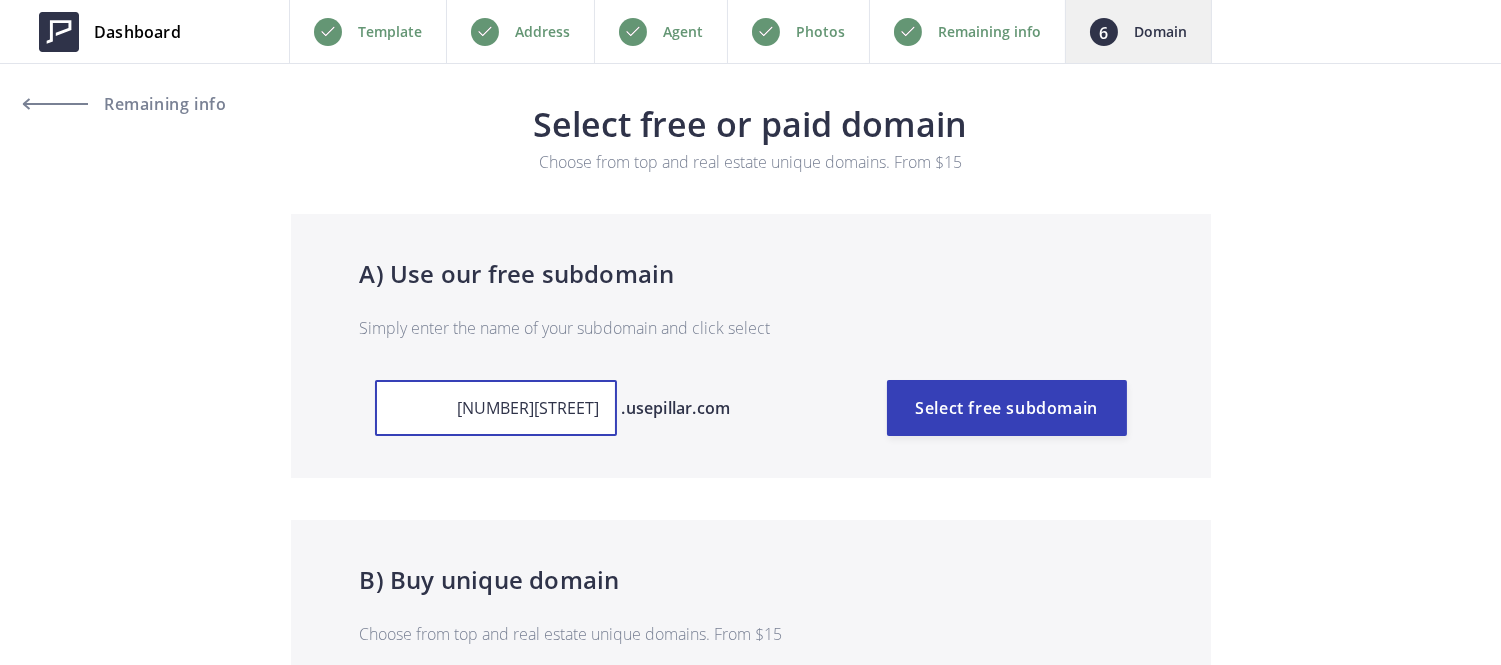 click on "[NUMBER][STREET]" at bounding box center (496, 408) 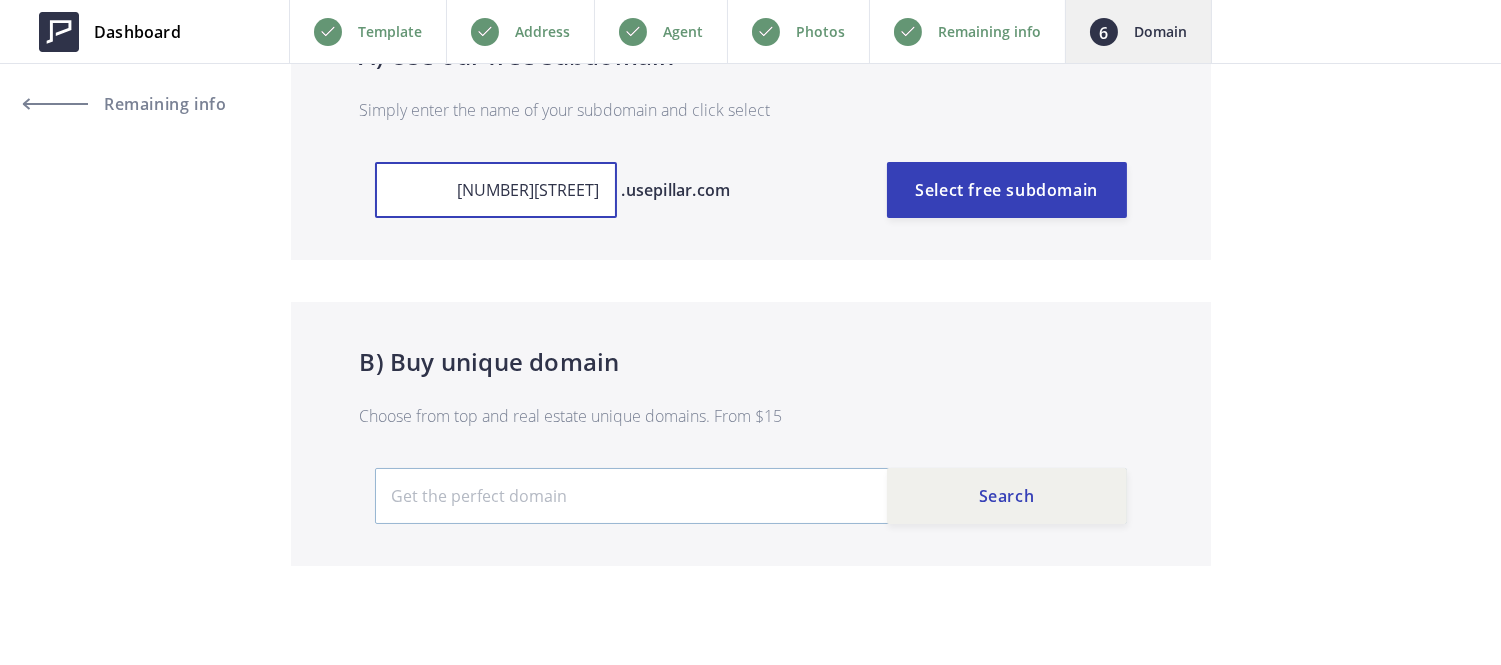 type on "[NUMBER][STREET]" 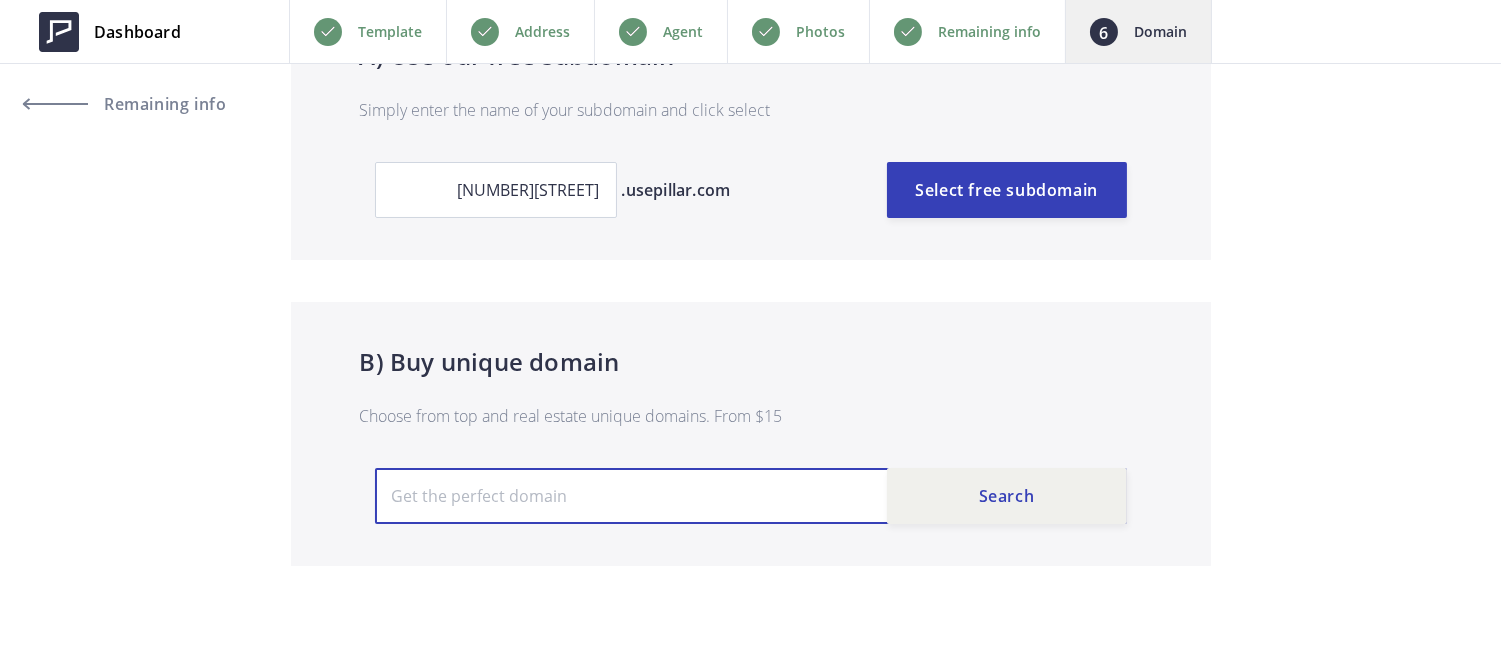 click at bounding box center [751, 496] 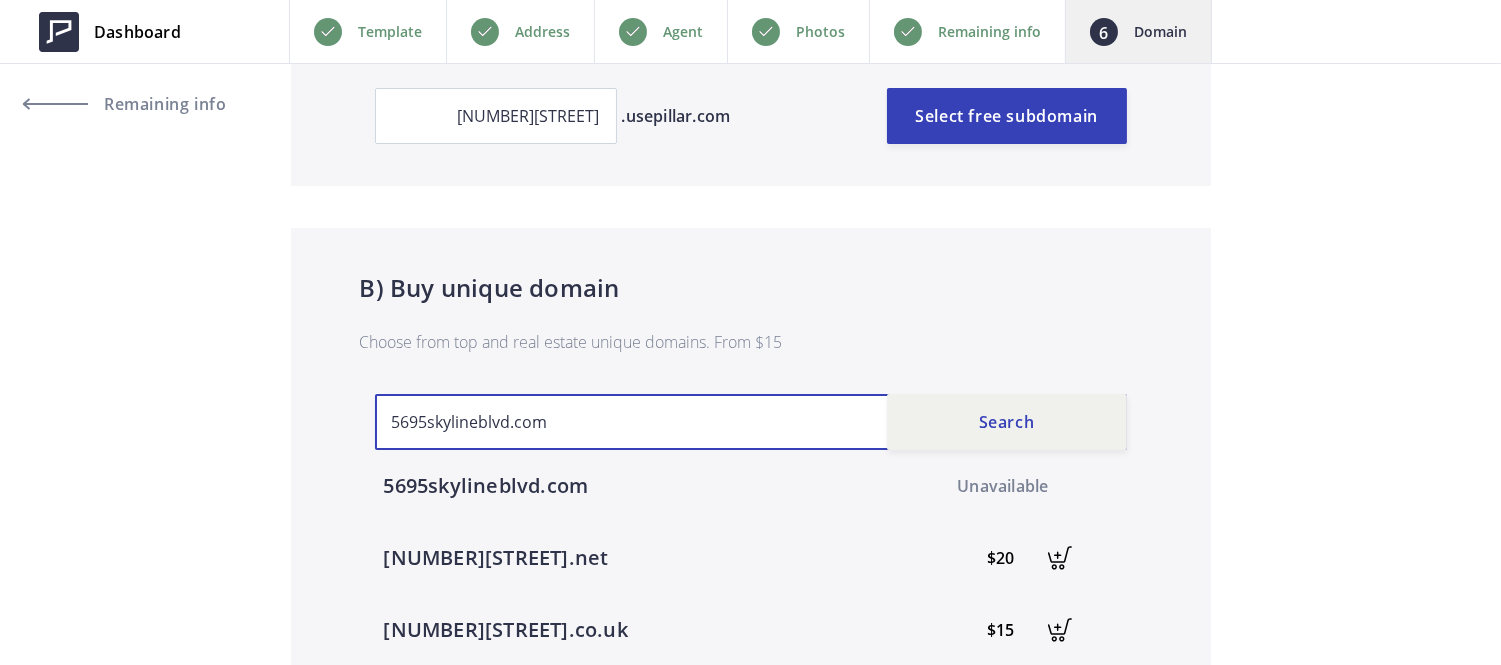 scroll, scrollTop: 293, scrollLeft: 0, axis: vertical 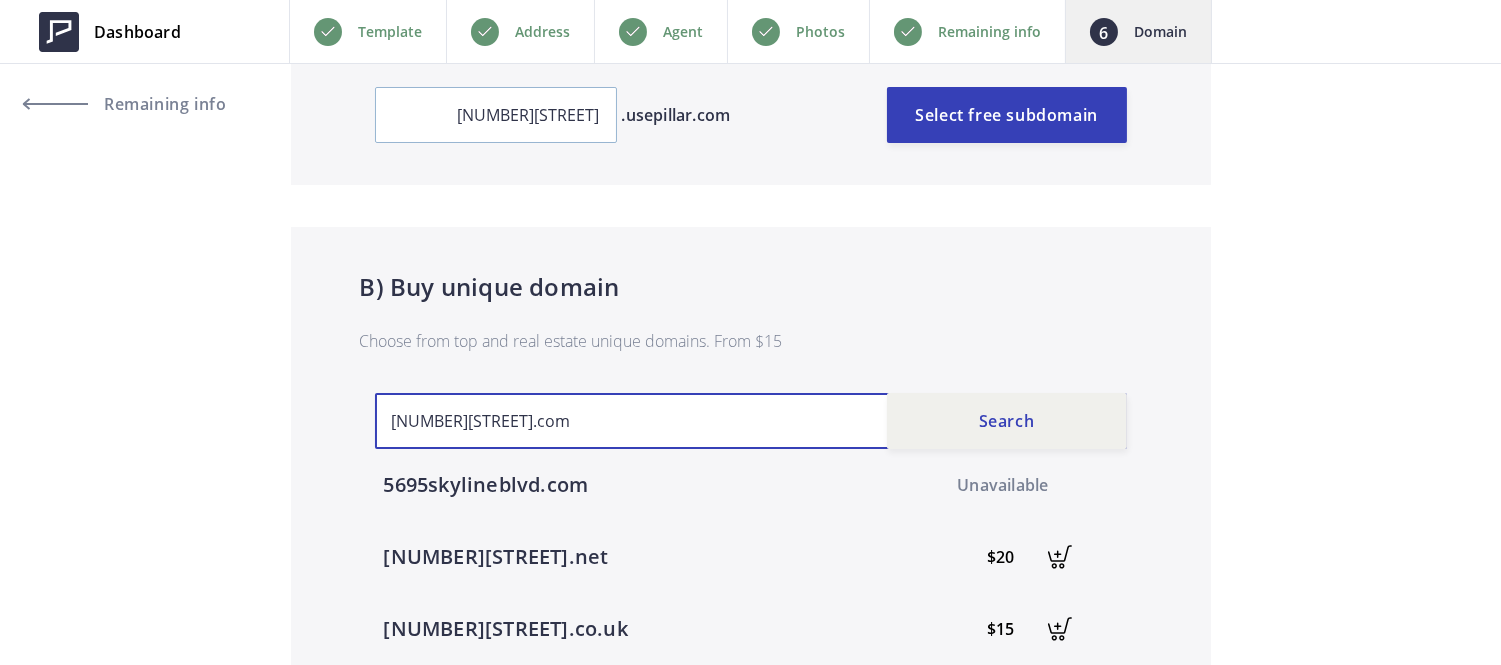 type on "[NUMBER][STREET].com" 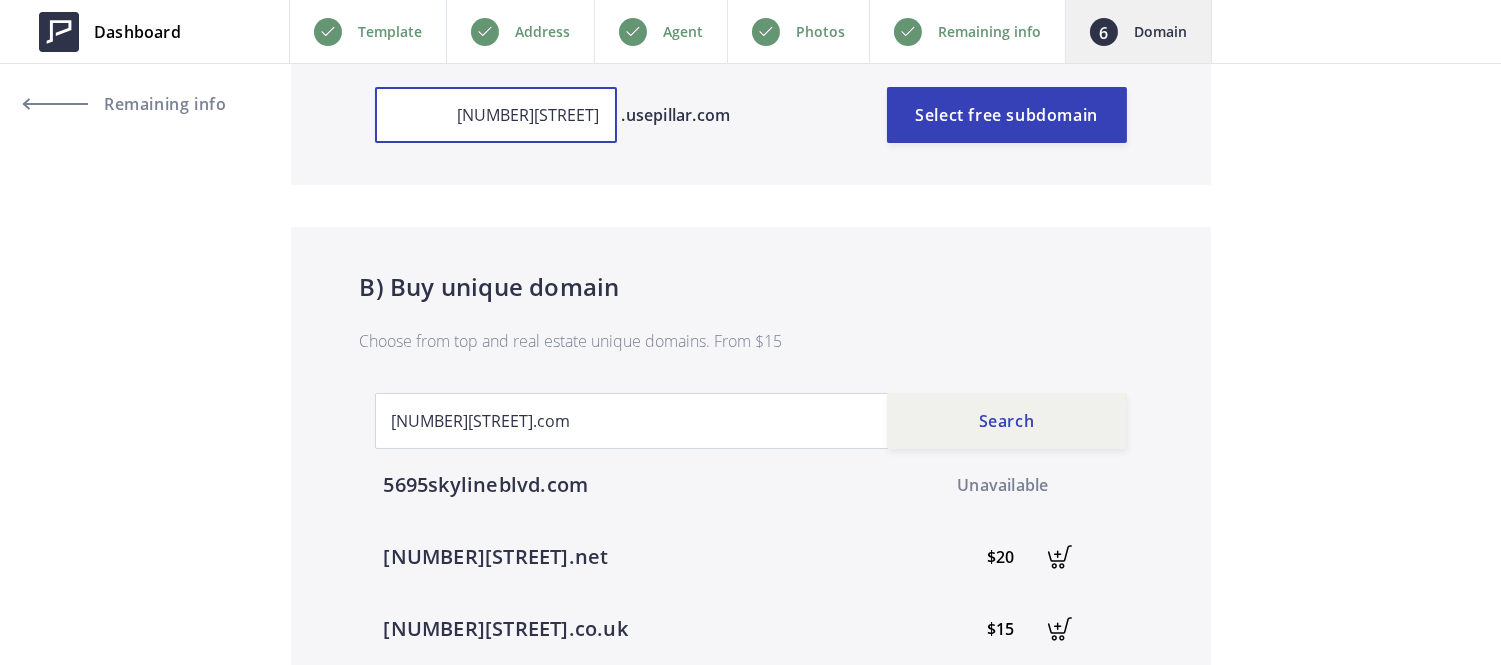 click on "5695skylineblvd" at bounding box center [496, 115] 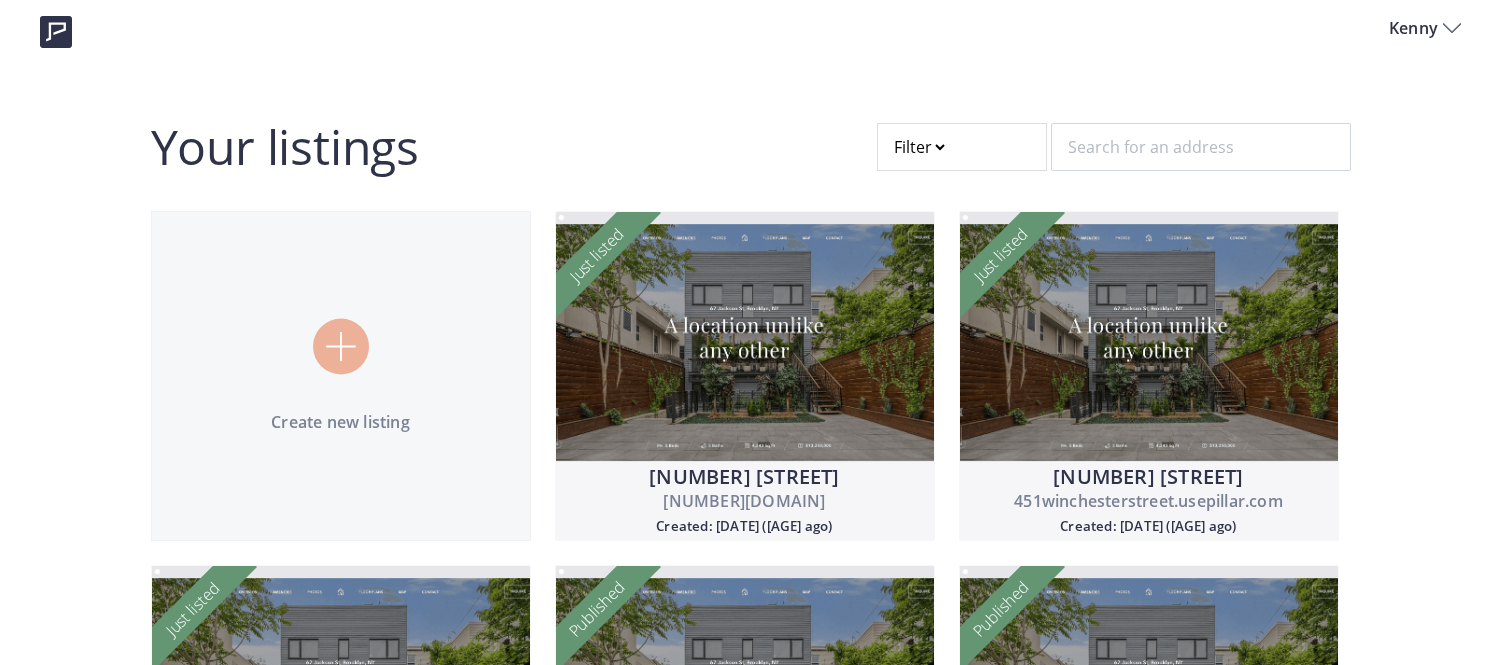 scroll, scrollTop: 0, scrollLeft: 0, axis: both 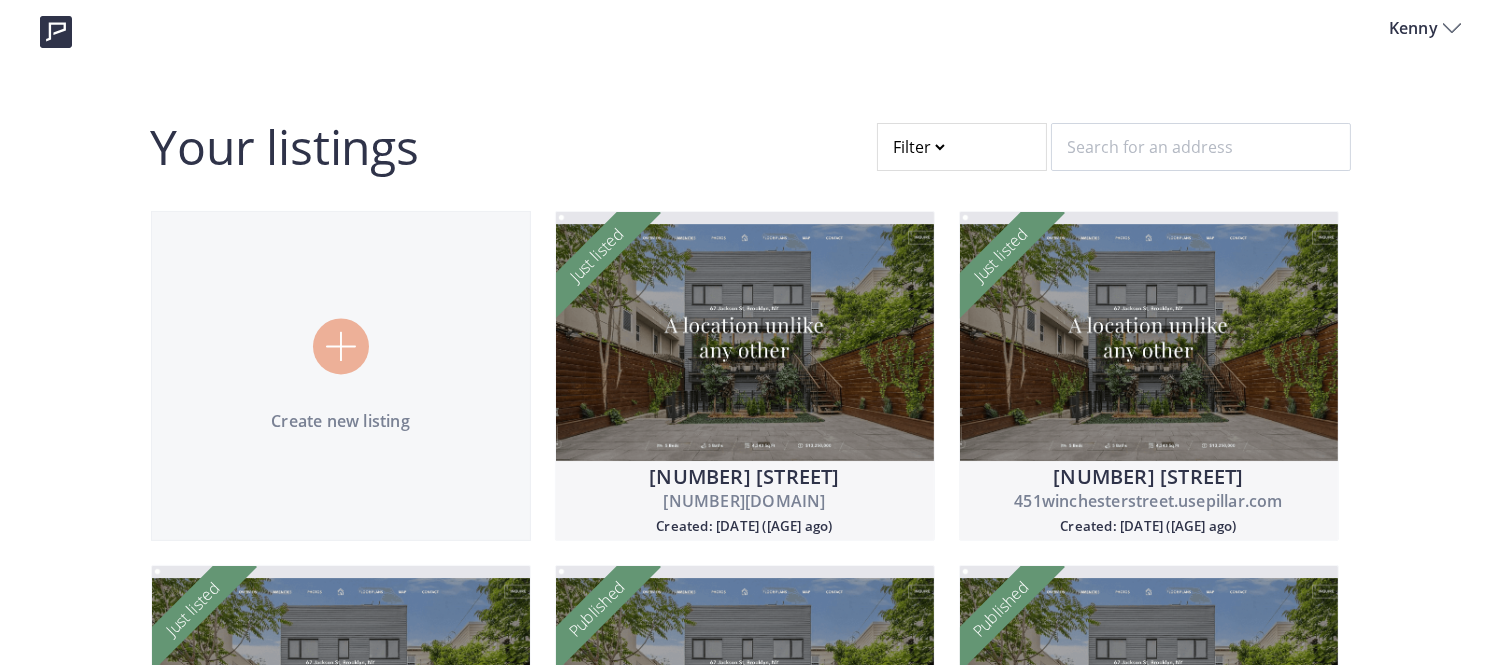 click at bounding box center (962, 147) 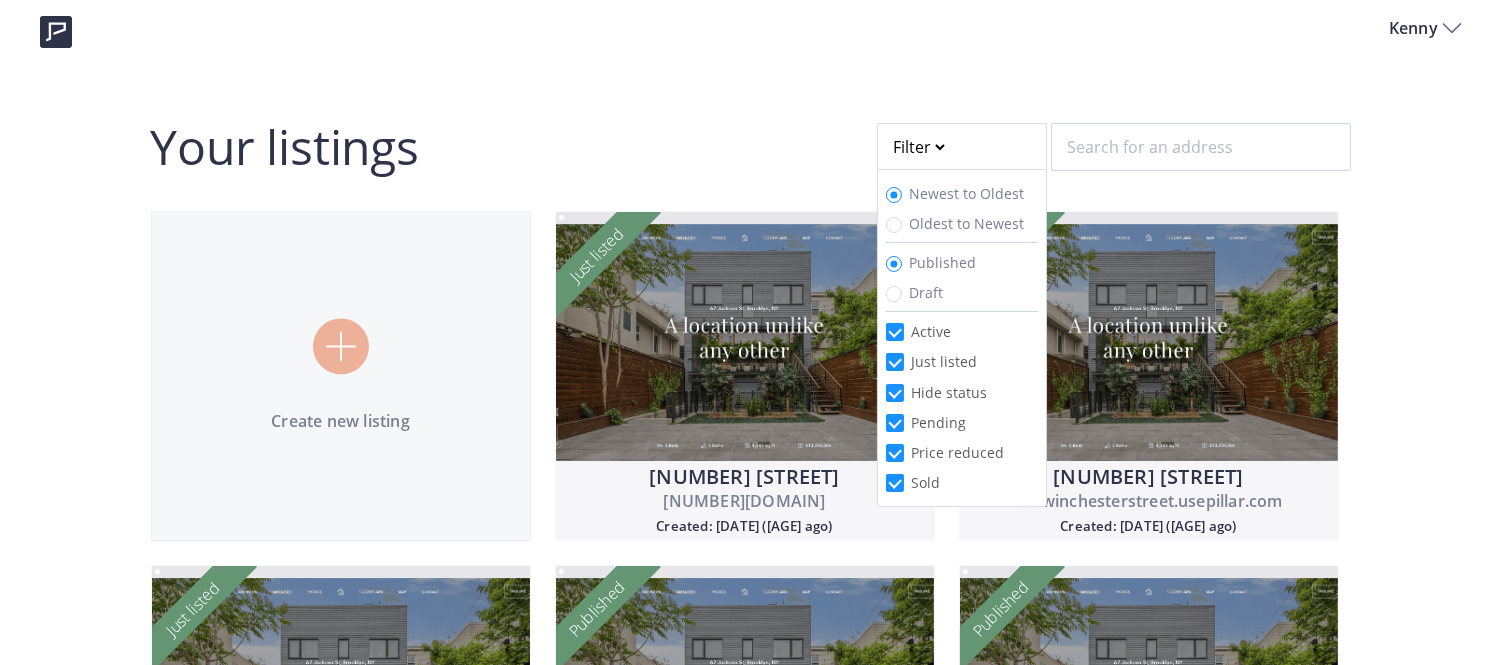 click on "Draft" at bounding box center (962, 292) 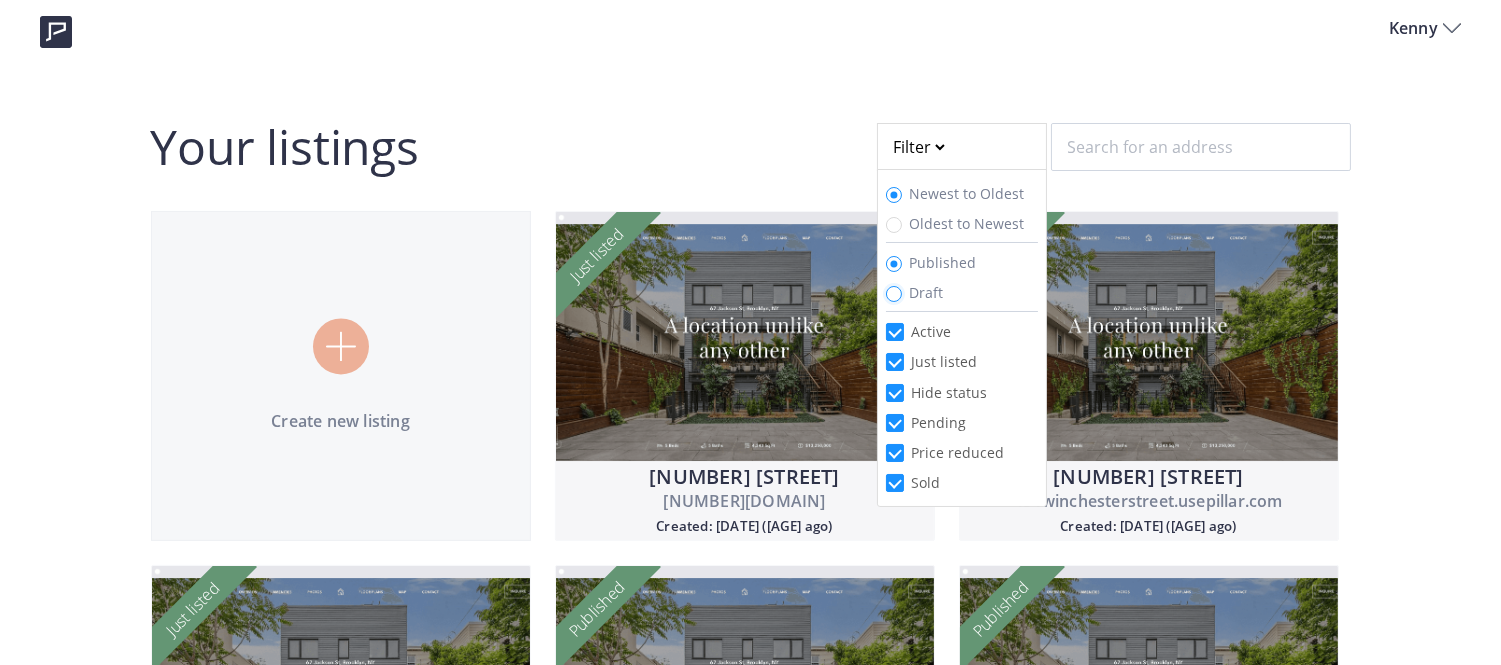 click on "Draft" at bounding box center (894, 294) 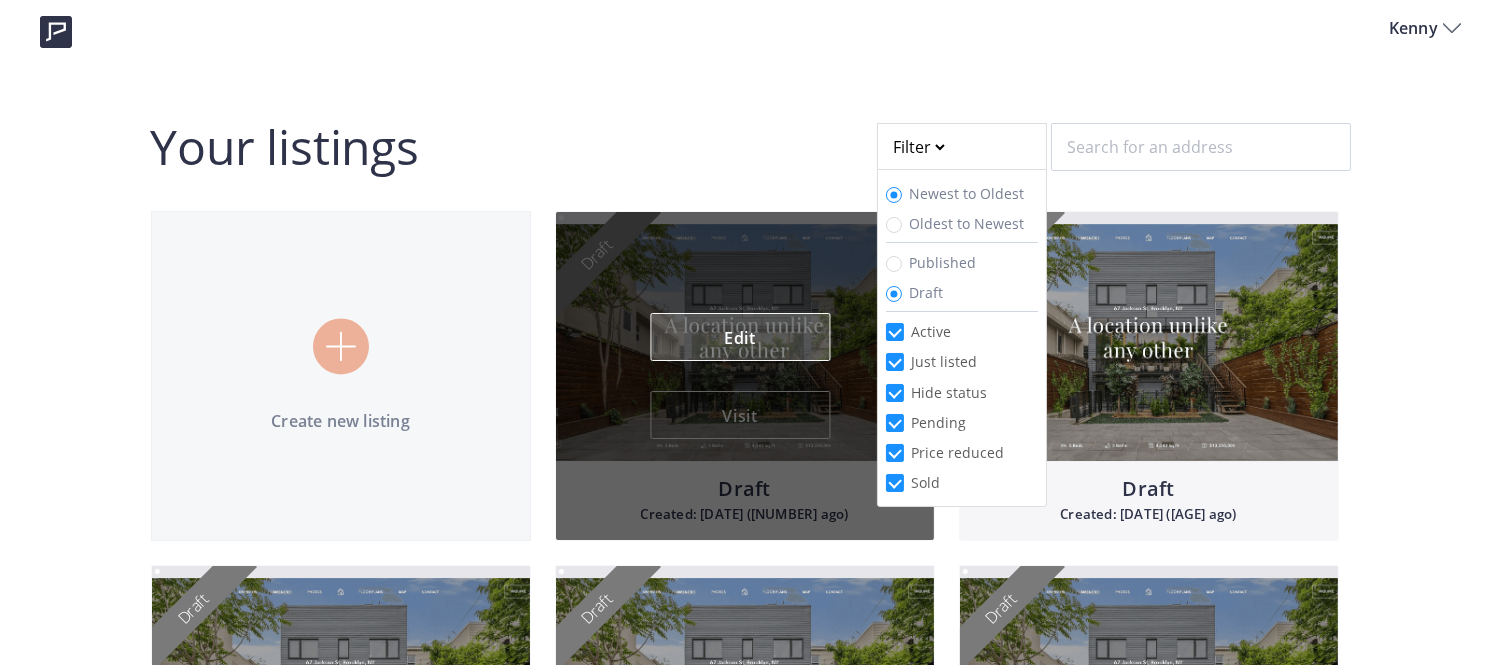click on "Edit" at bounding box center [740, 337] 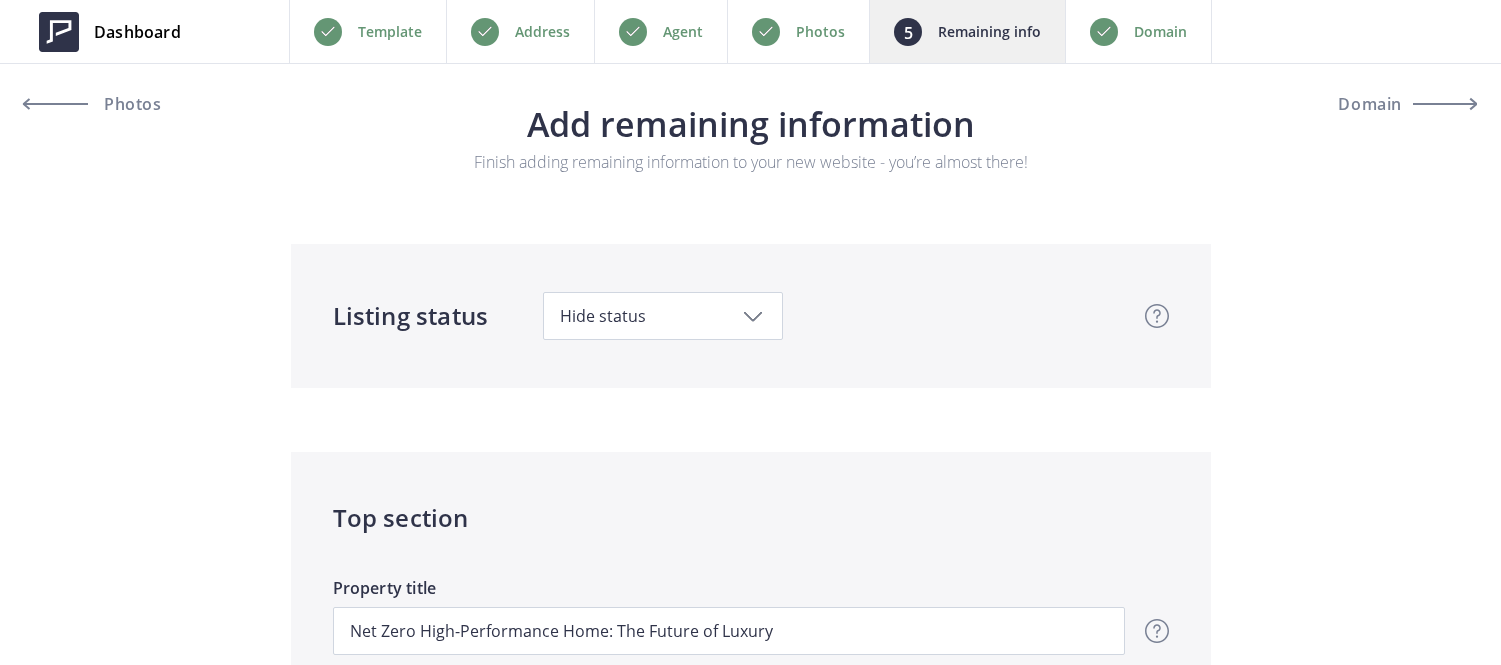 scroll, scrollTop: 0, scrollLeft: 0, axis: both 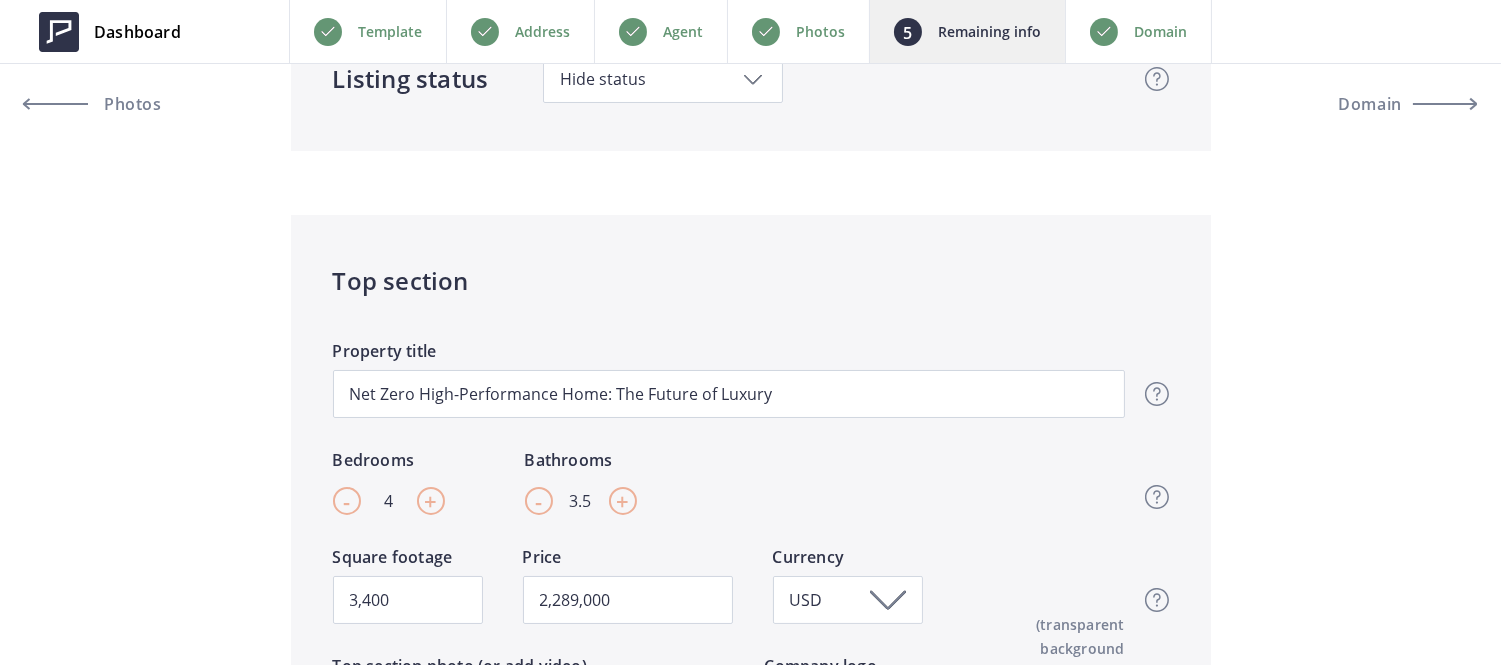 click on "Domain" at bounding box center (1160, 32) 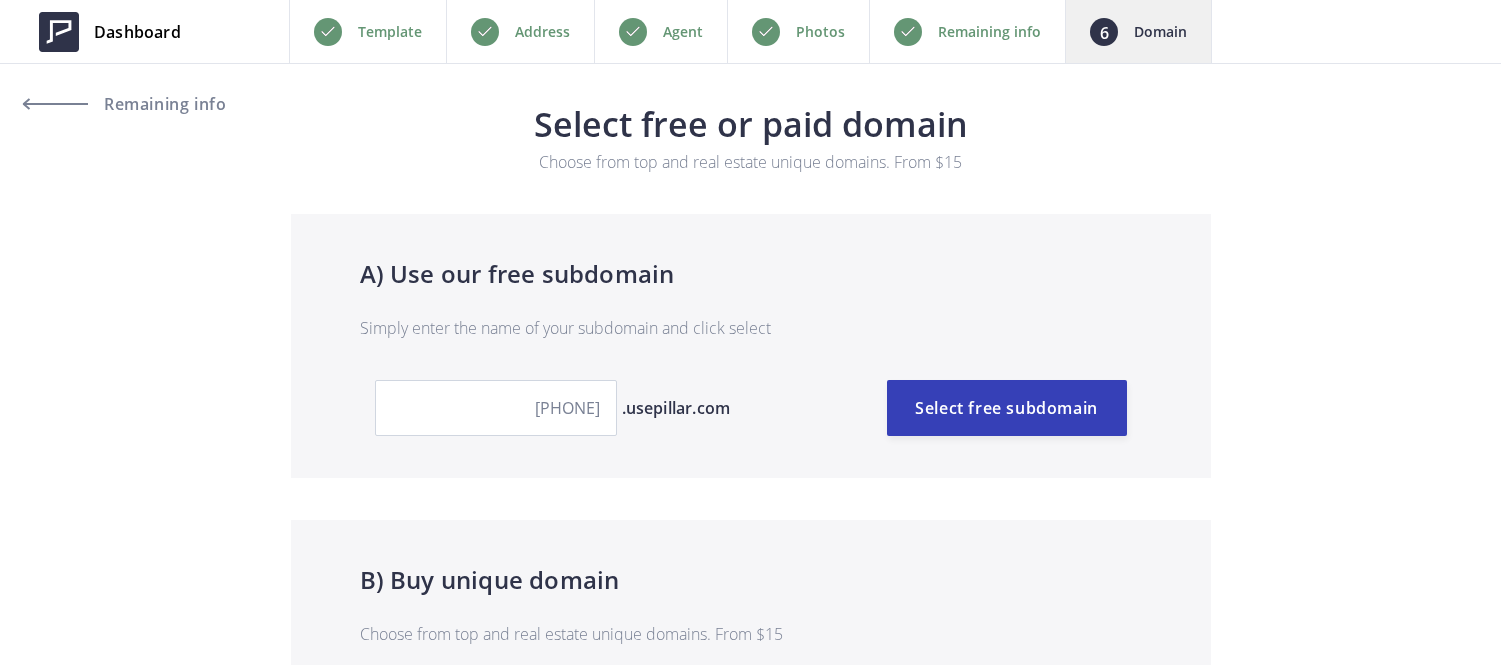 scroll, scrollTop: 0, scrollLeft: 0, axis: both 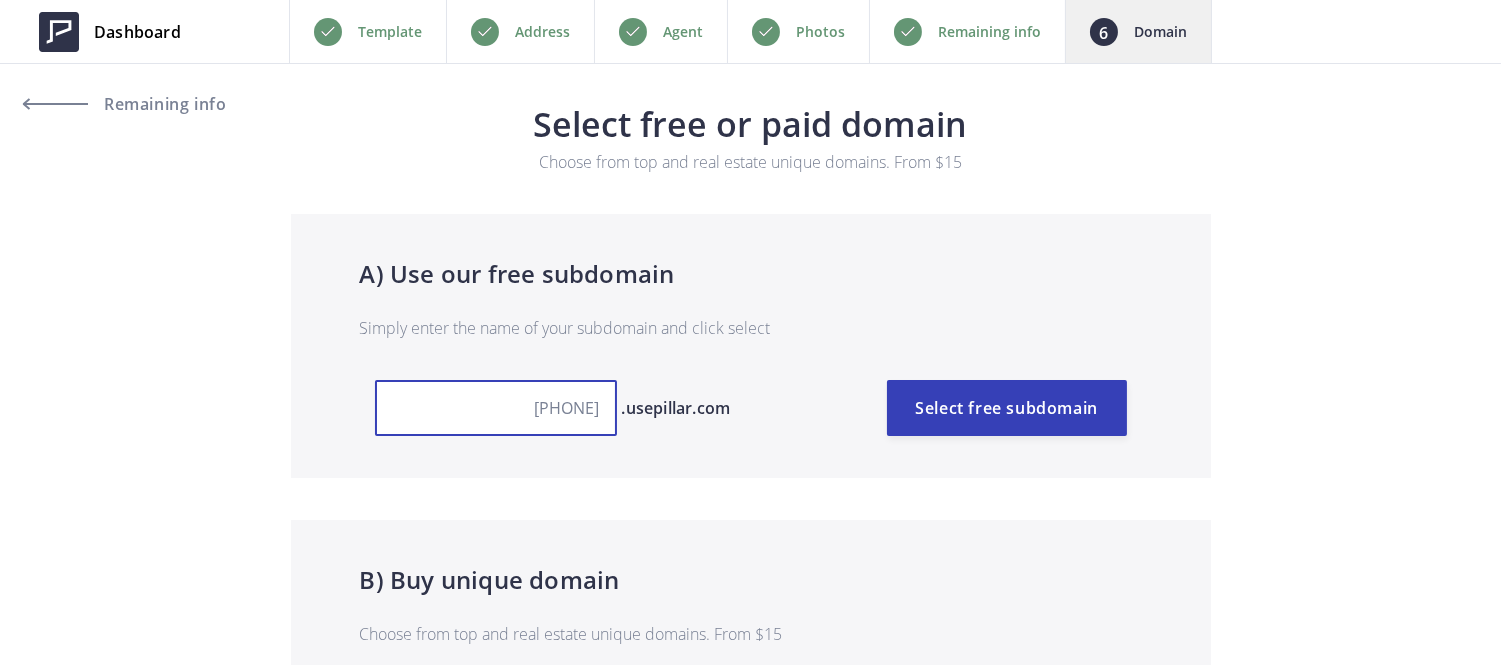 click on "5695skylineboulevard" at bounding box center (496, 408) 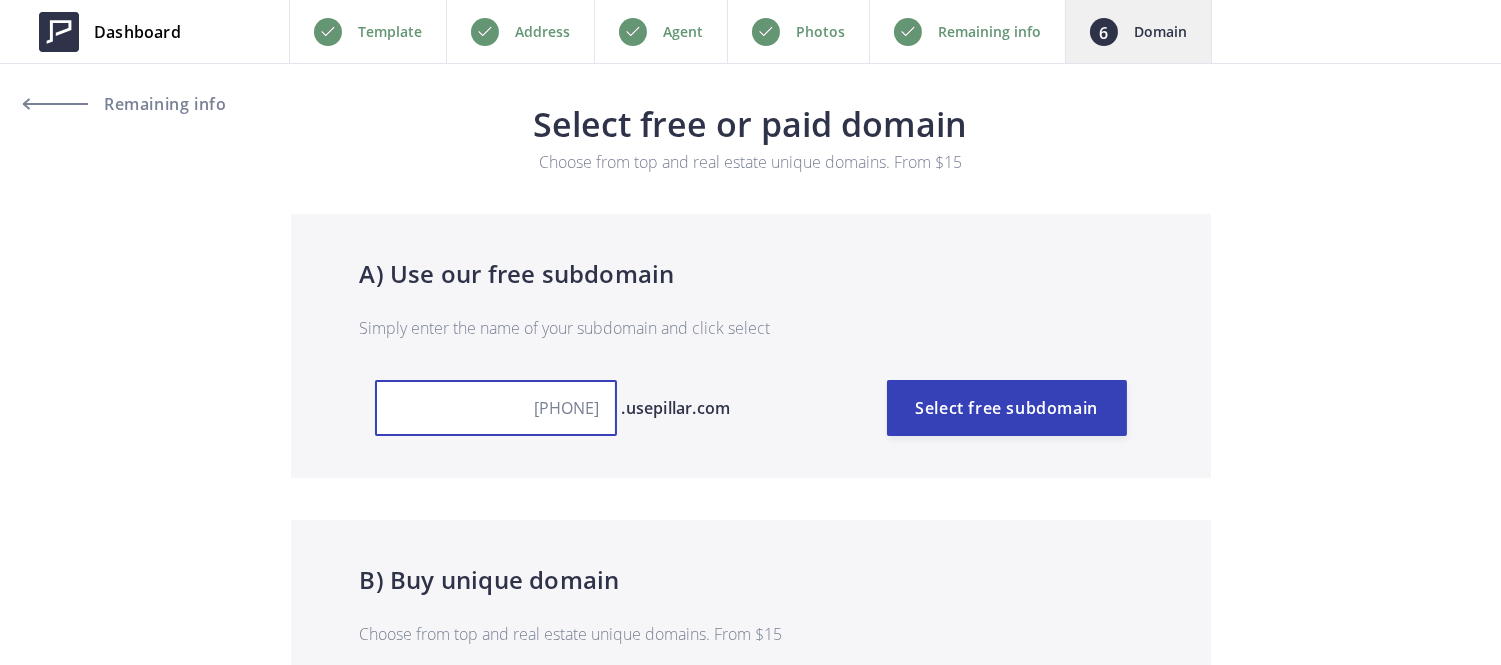 scroll, scrollTop: 218, scrollLeft: 0, axis: vertical 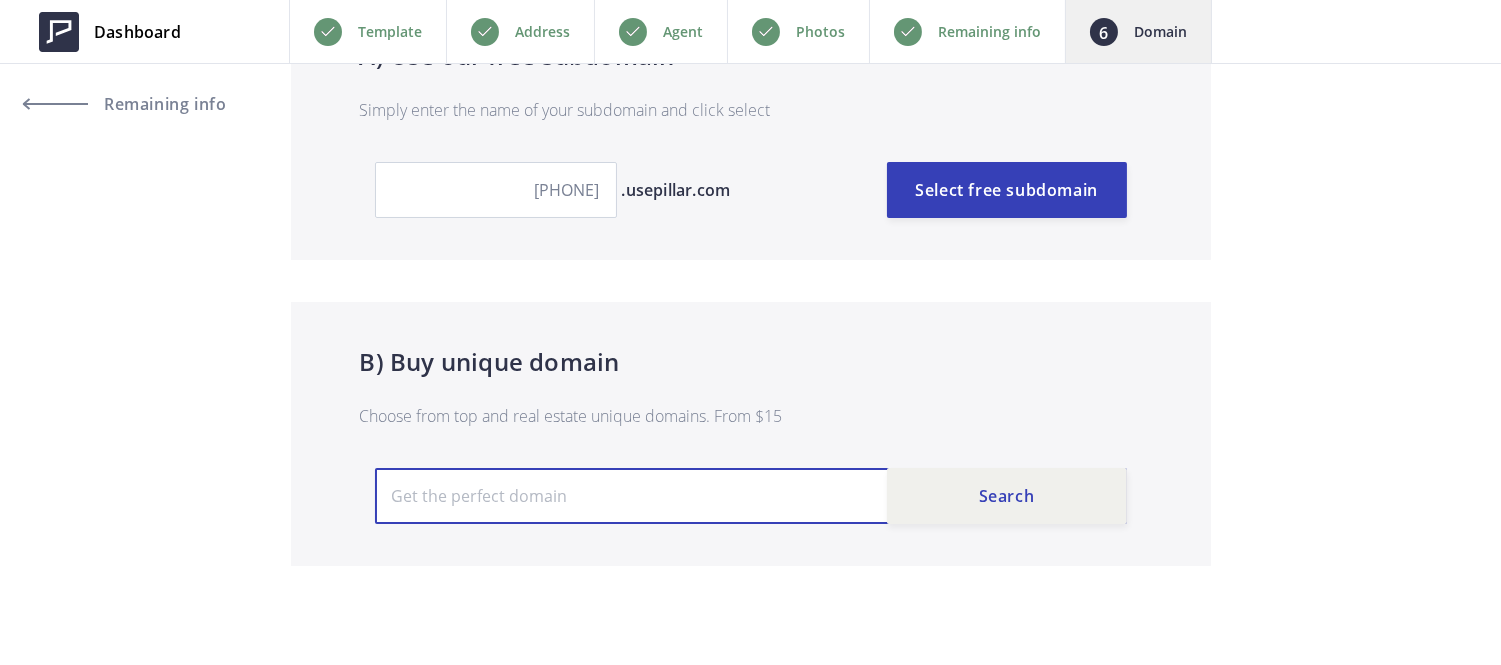 click at bounding box center (751, 496) 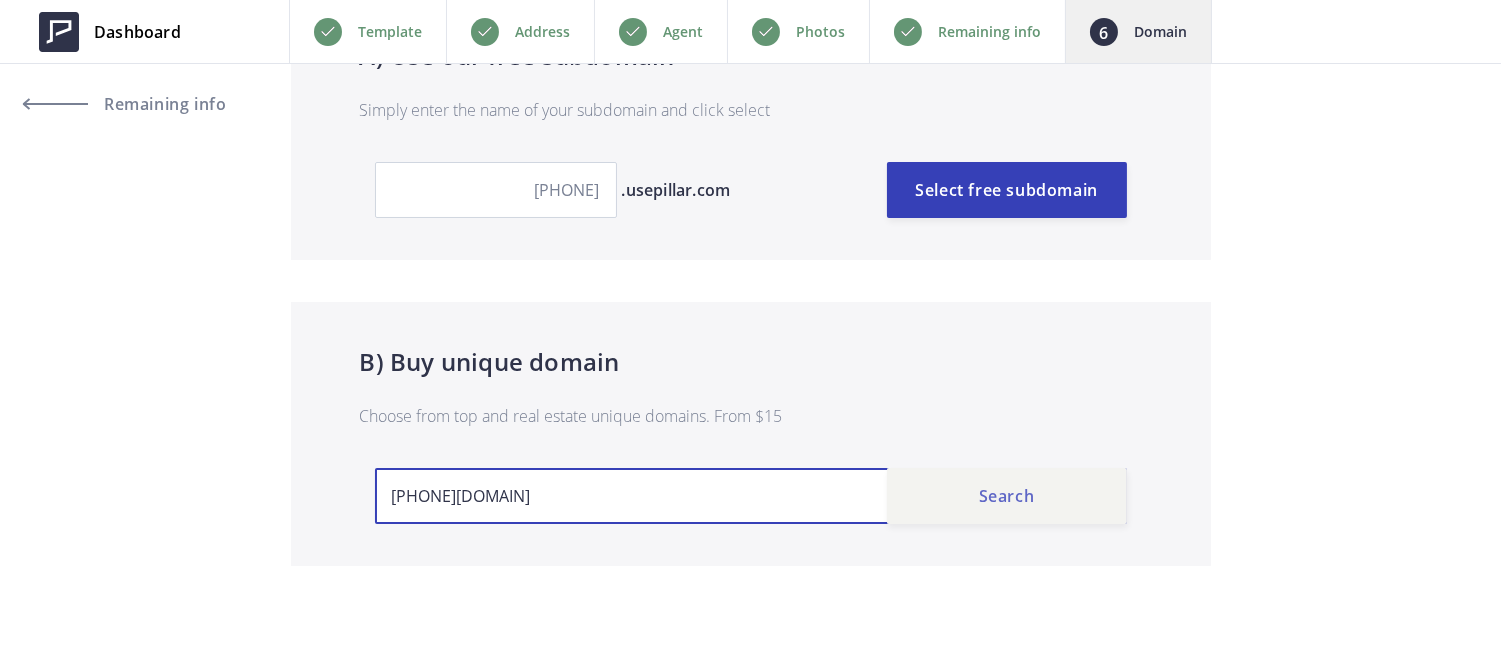 type on "5695skylineboulevard.com" 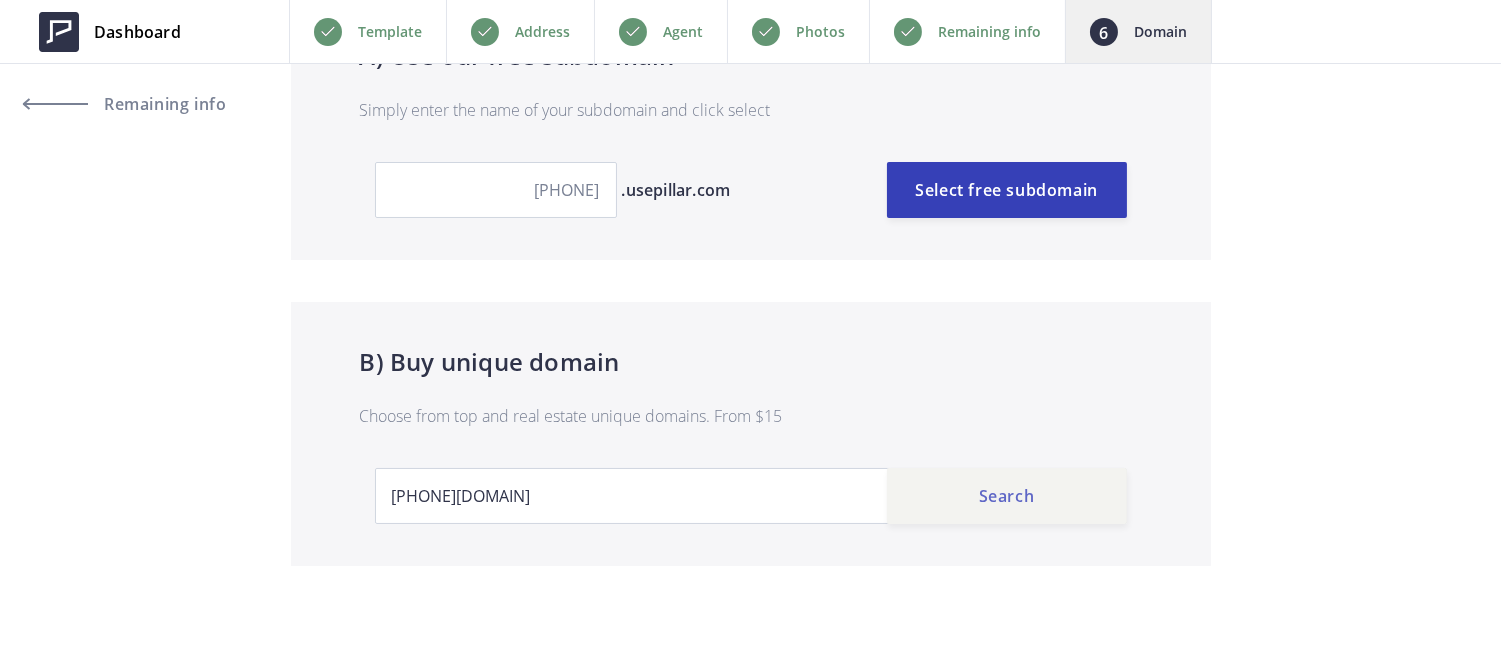 click on "Search" at bounding box center (1007, 496) 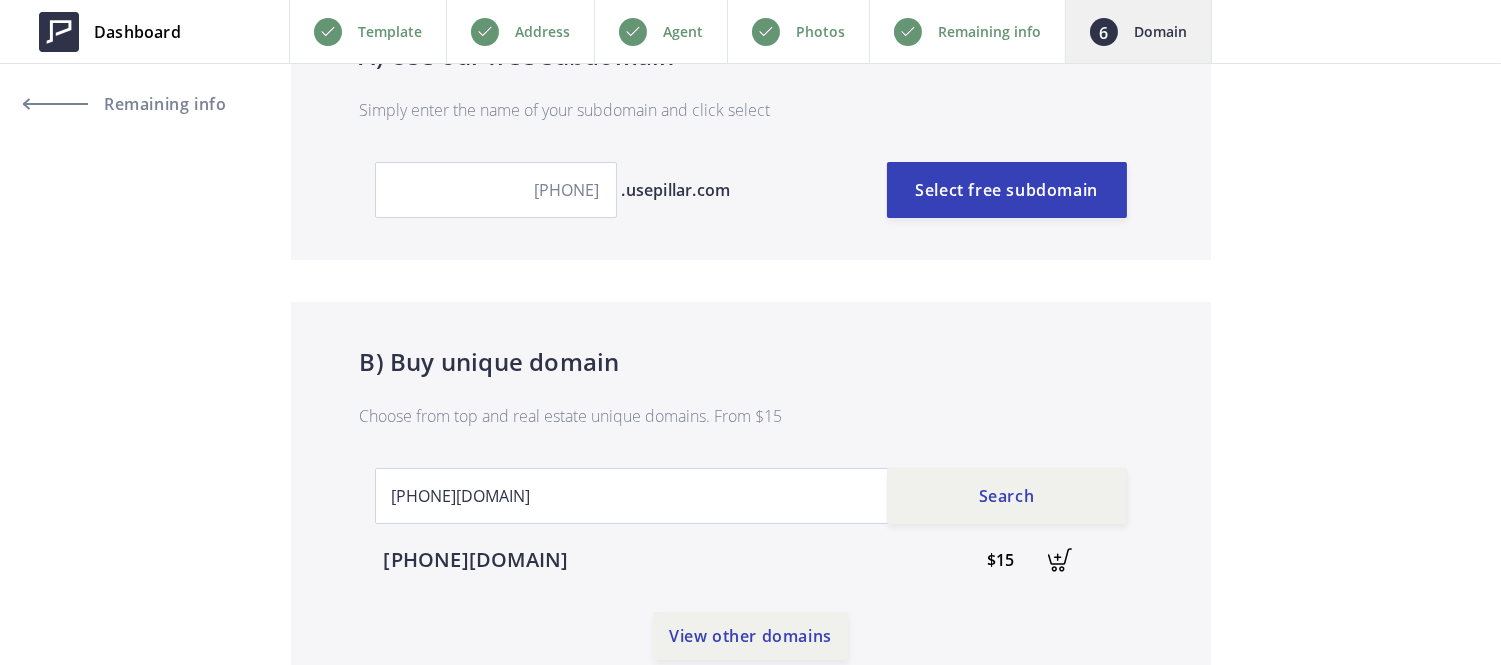 click on "$15" at bounding box center (967, 560) 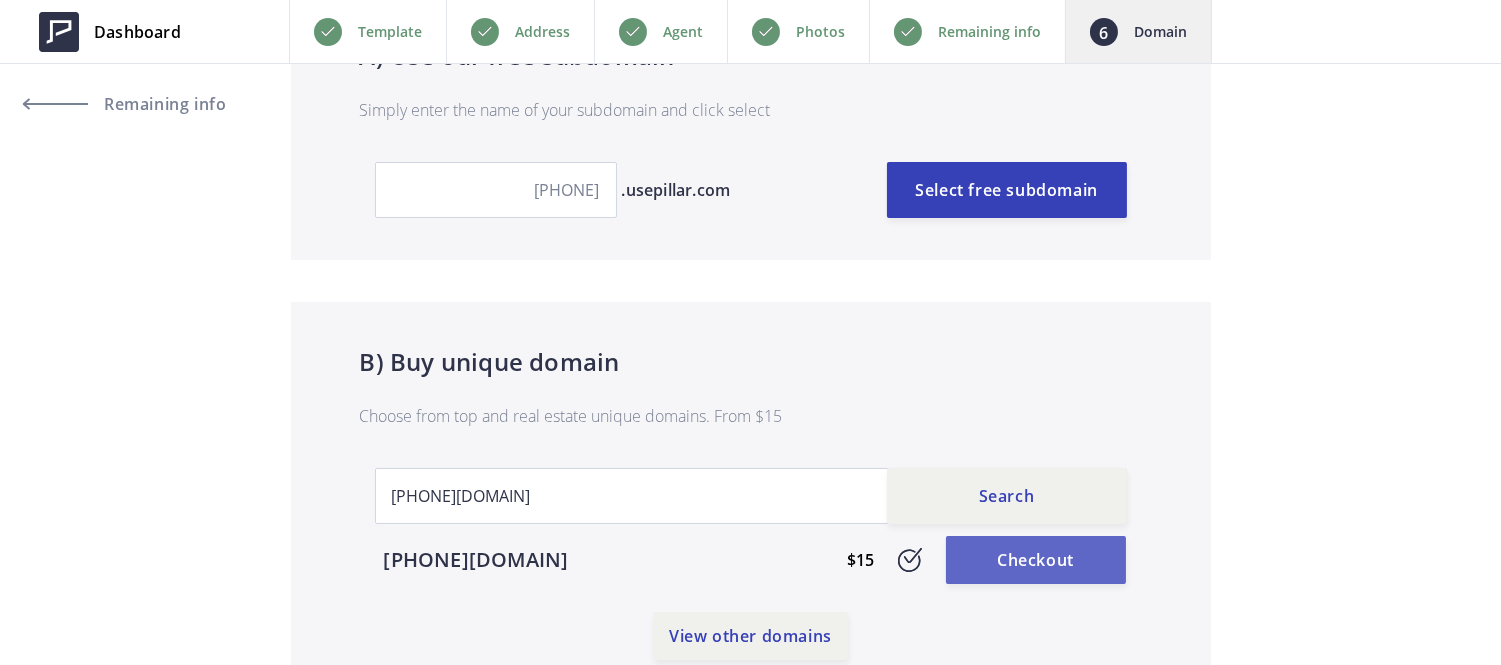 click on "Checkout" at bounding box center (1036, 560) 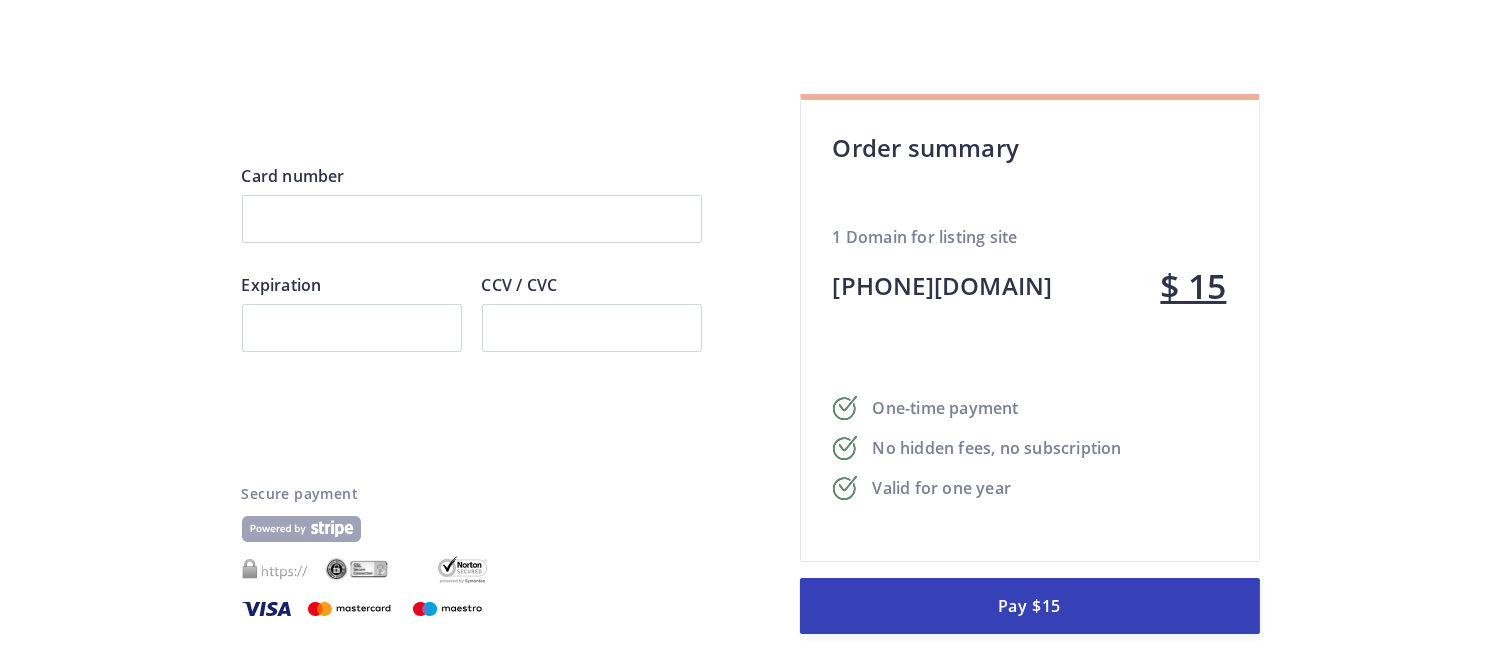 scroll, scrollTop: 102, scrollLeft: 0, axis: vertical 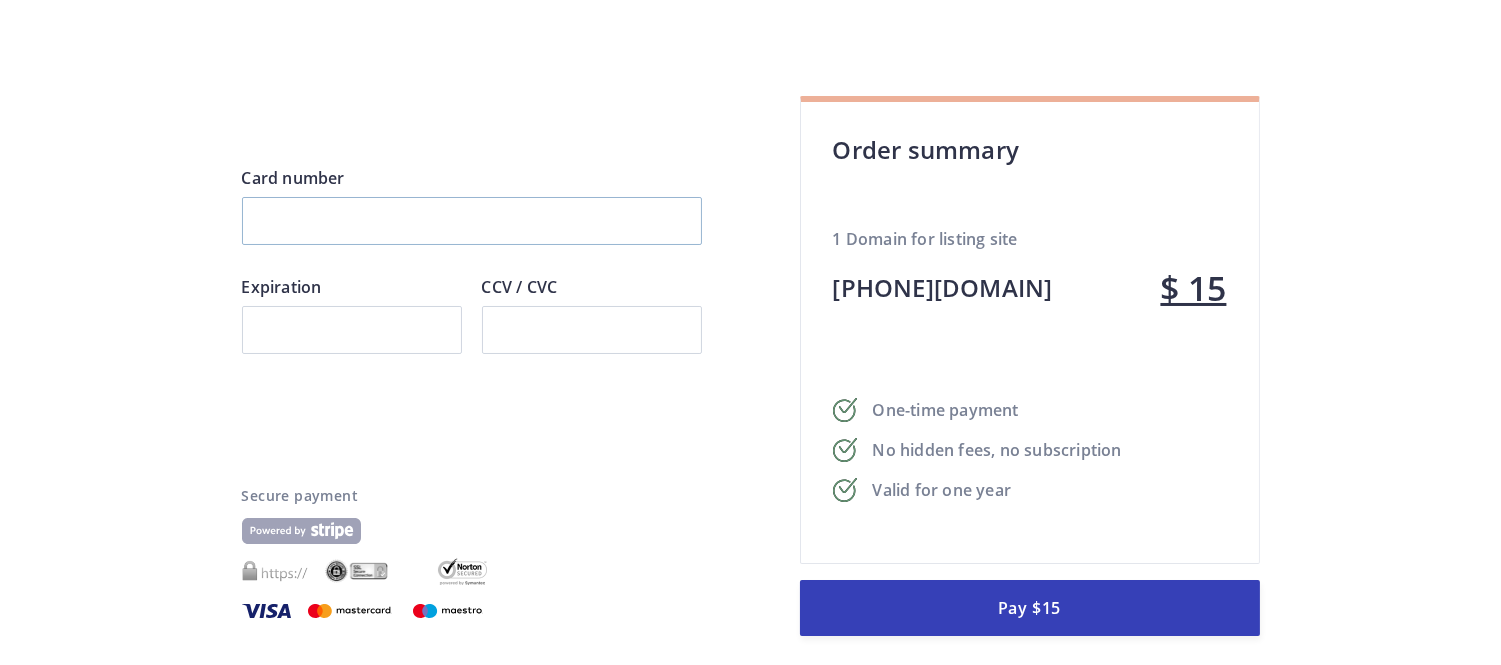 click at bounding box center [472, 221] 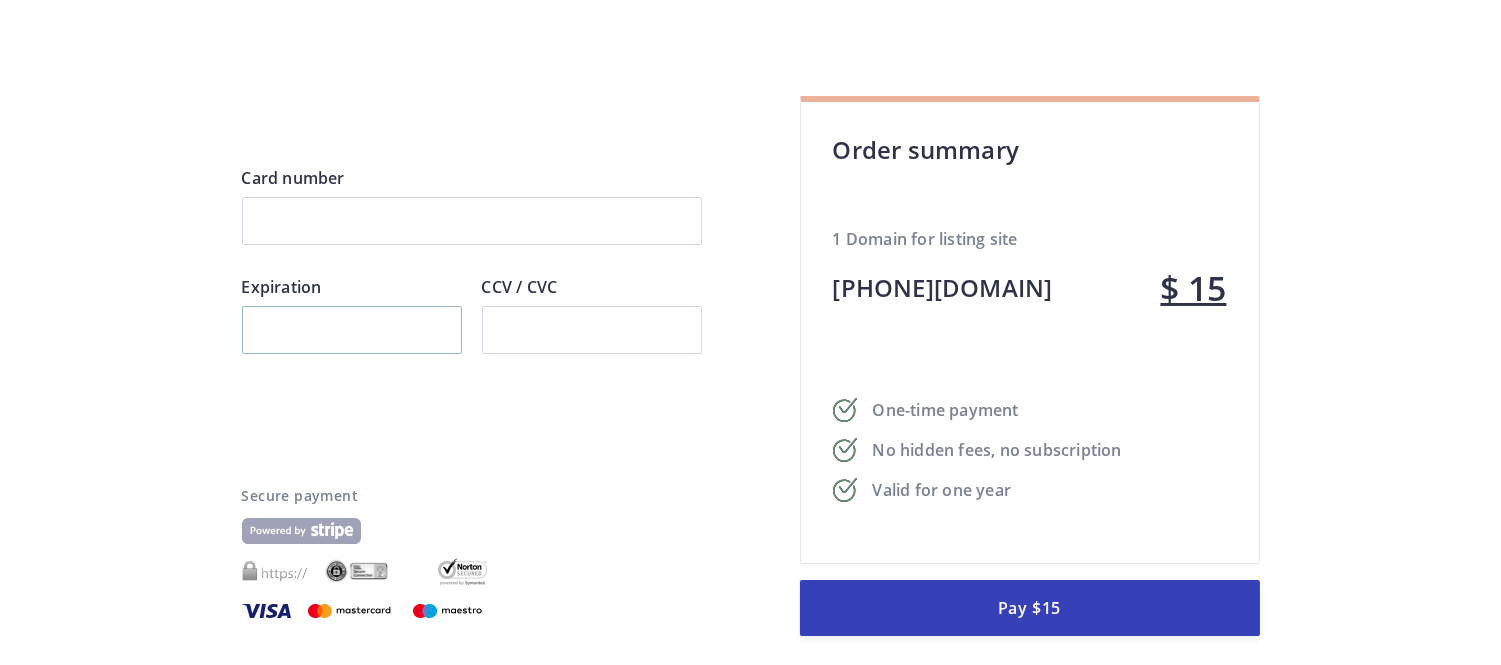 click at bounding box center (352, 330) 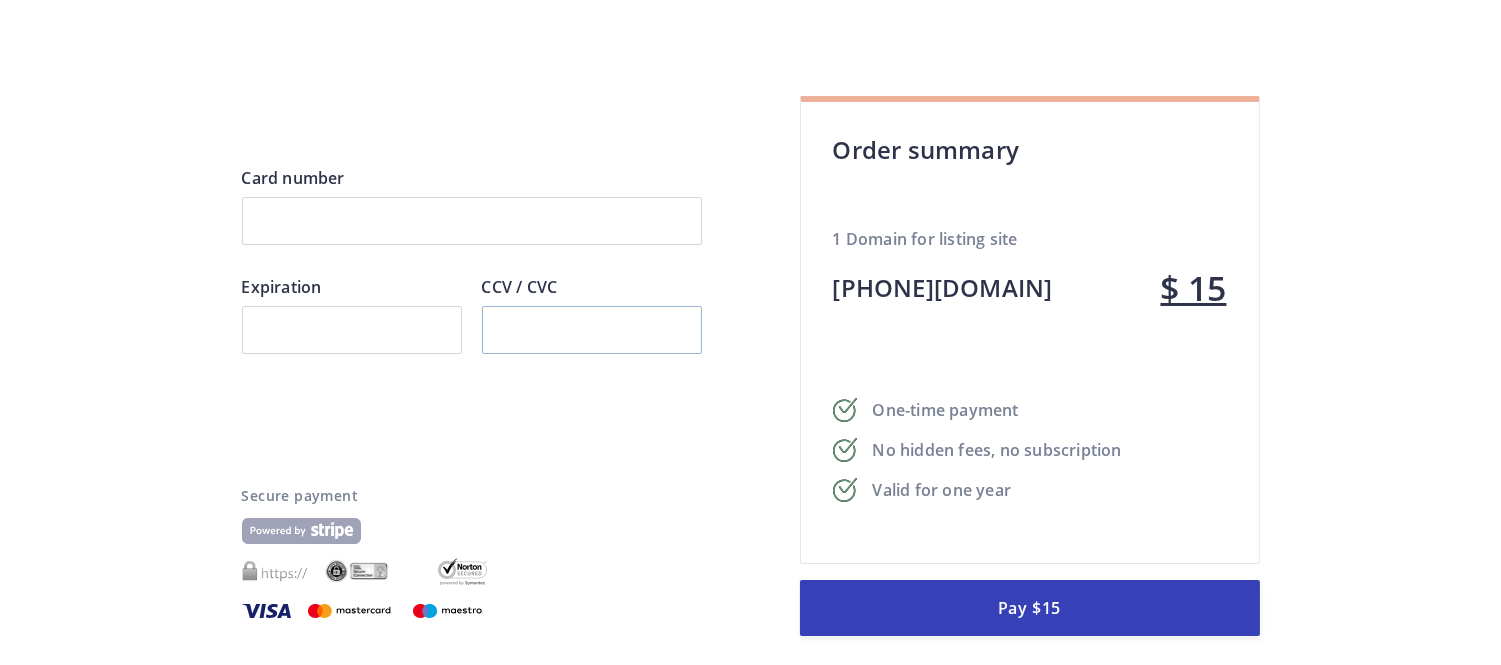 scroll, scrollTop: 103, scrollLeft: 0, axis: vertical 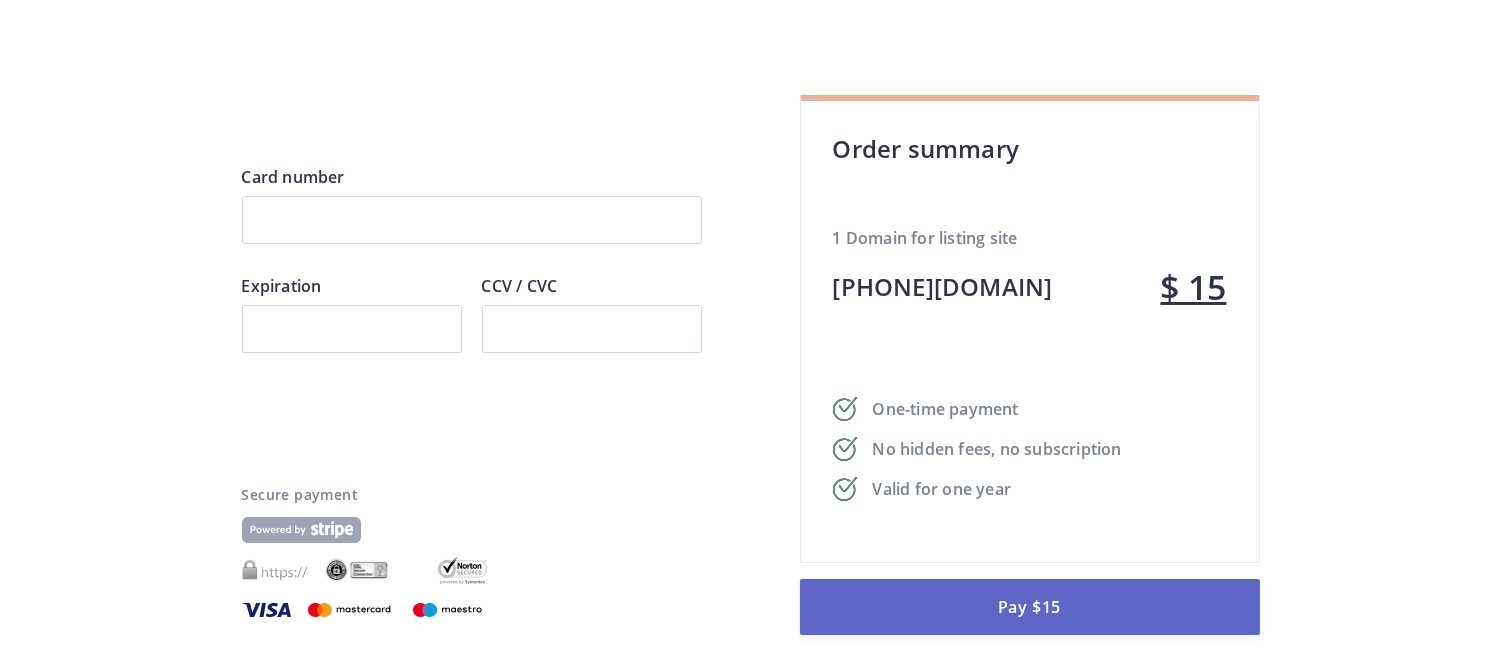 click on "Pay $15" at bounding box center [1030, 607] 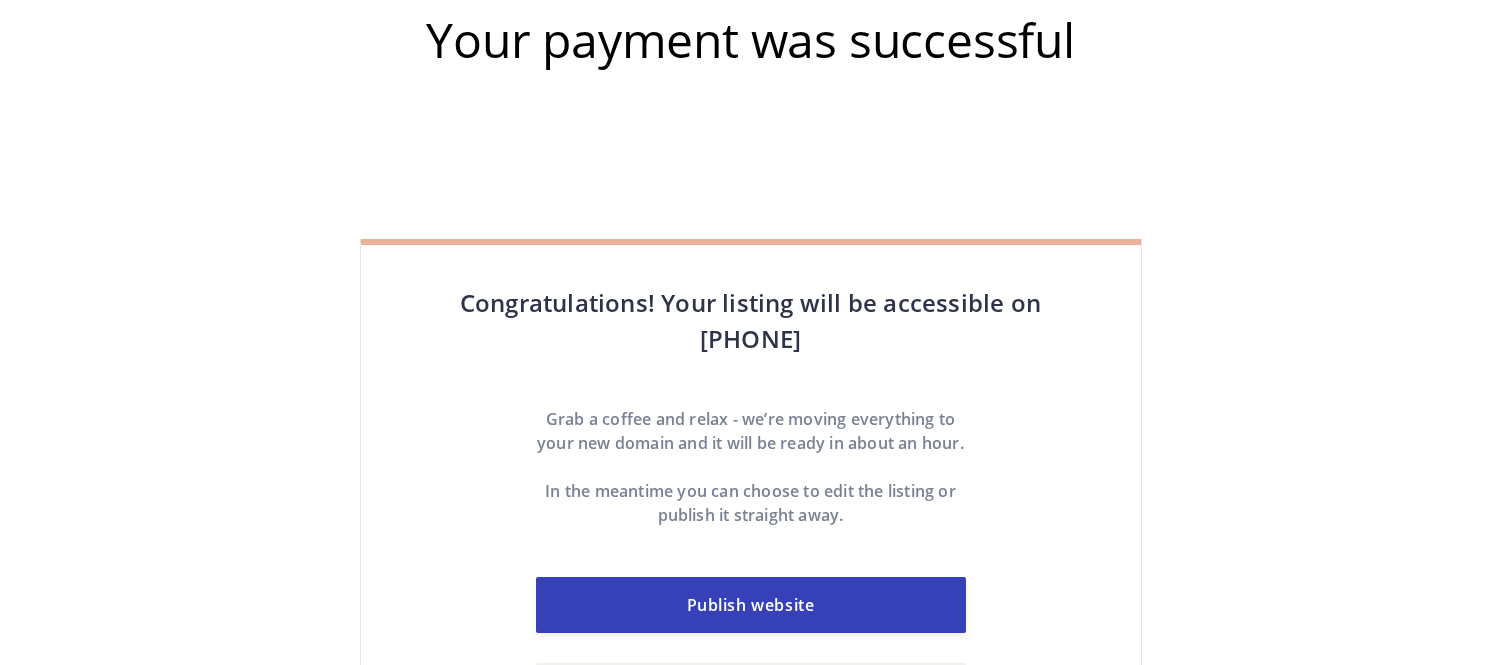 scroll, scrollTop: 0, scrollLeft: 0, axis: both 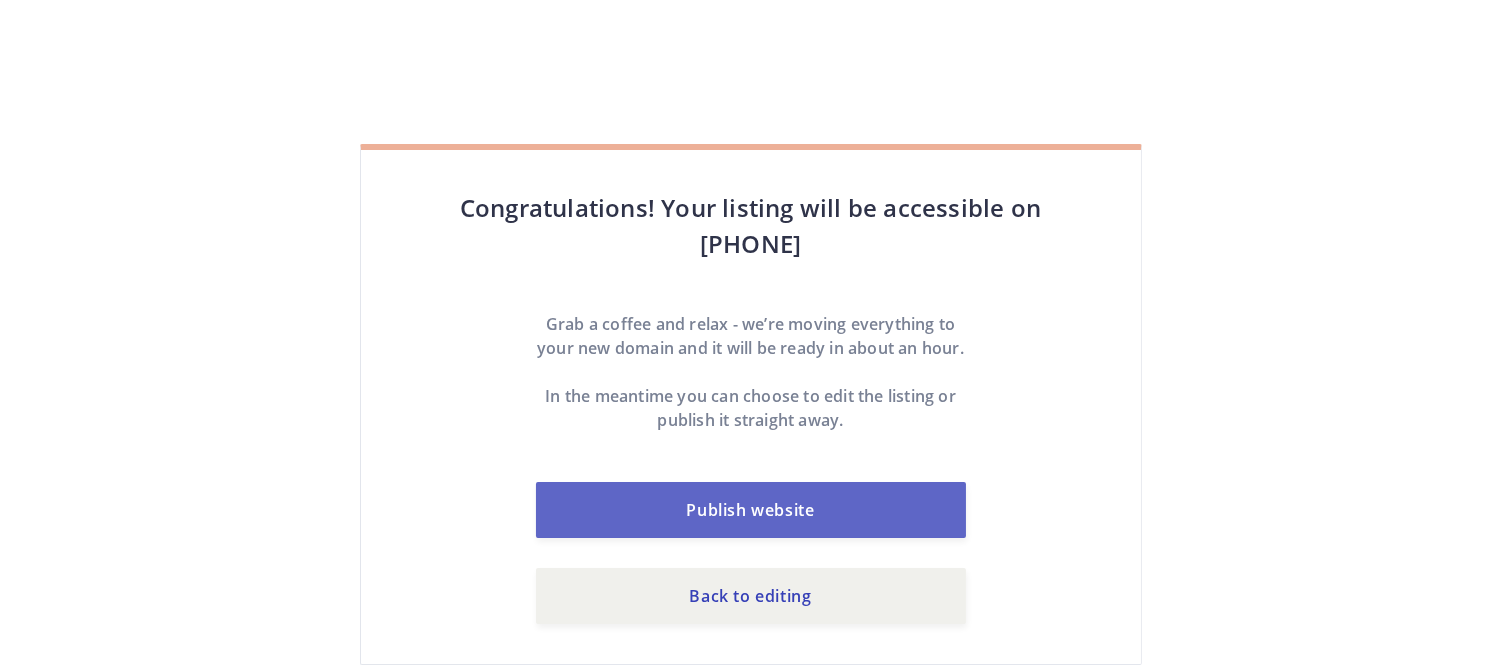 click on "Publish website" at bounding box center (751, 510) 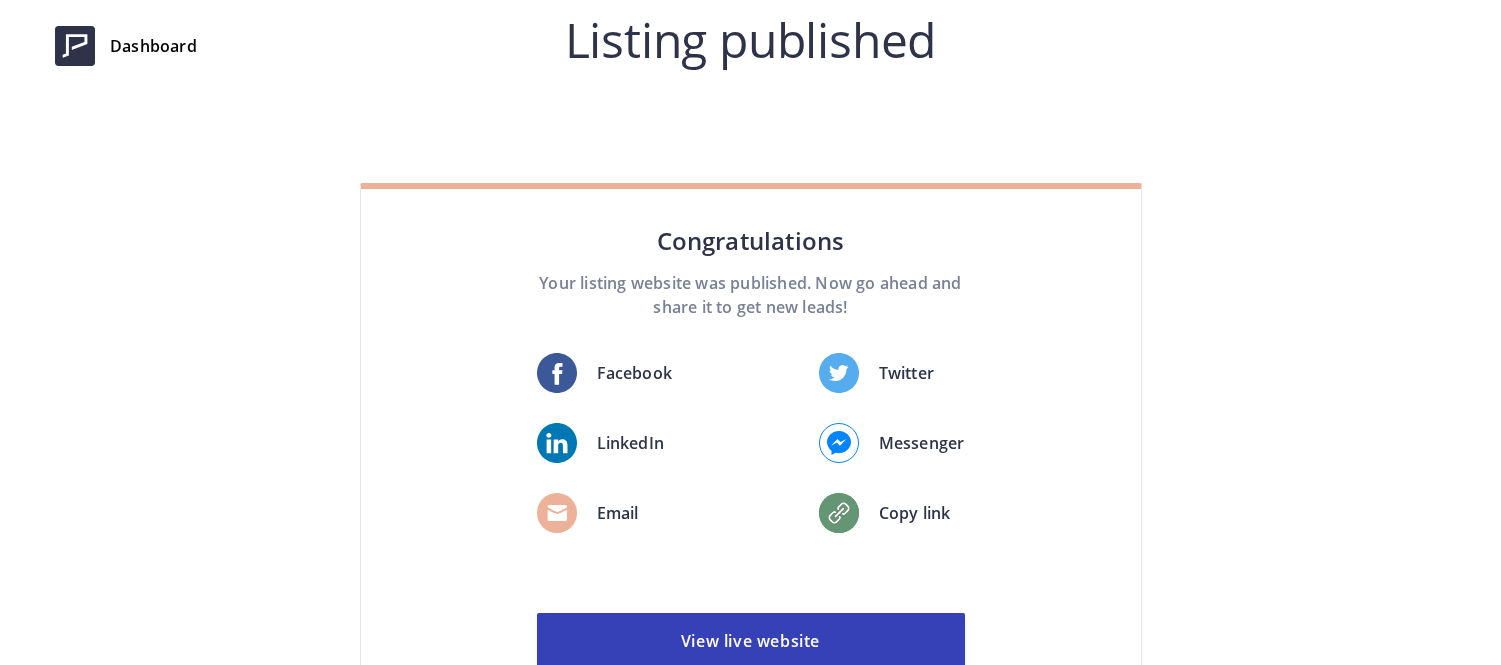 scroll, scrollTop: 0, scrollLeft: 0, axis: both 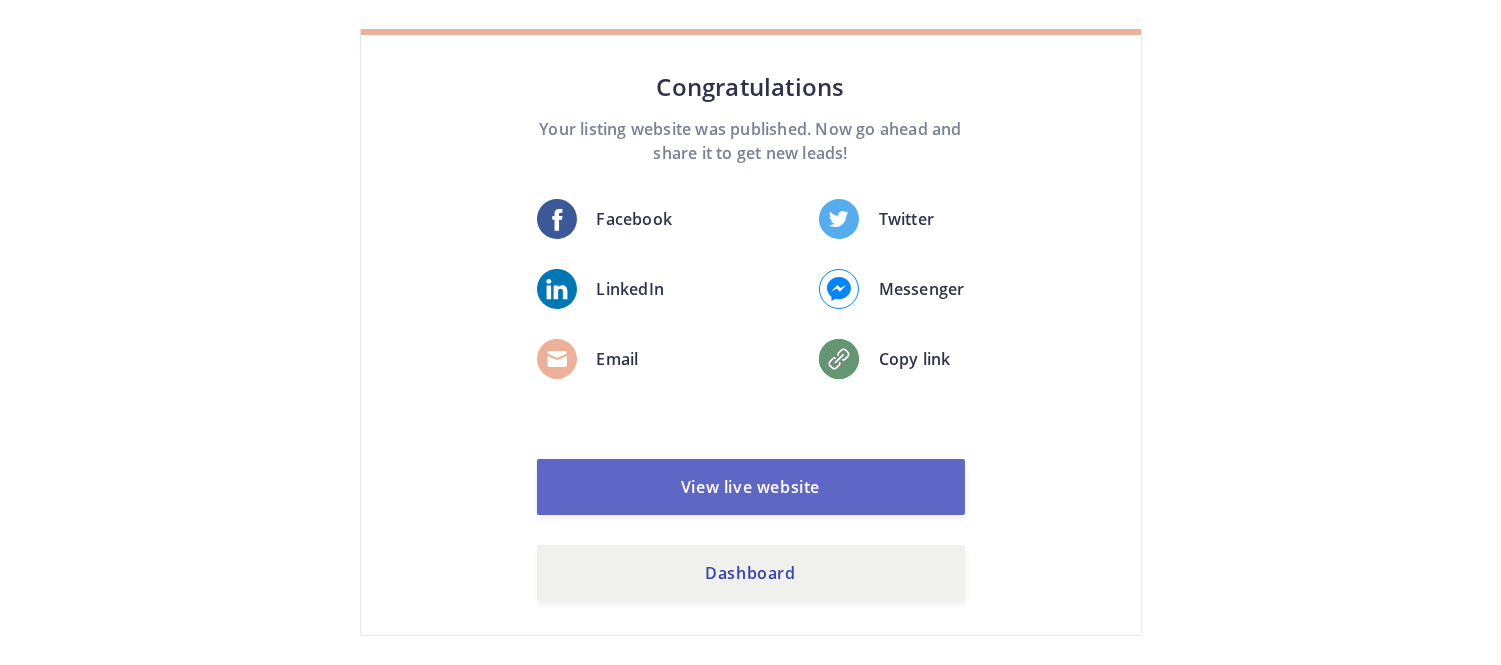 click on "View live website" at bounding box center [751, 487] 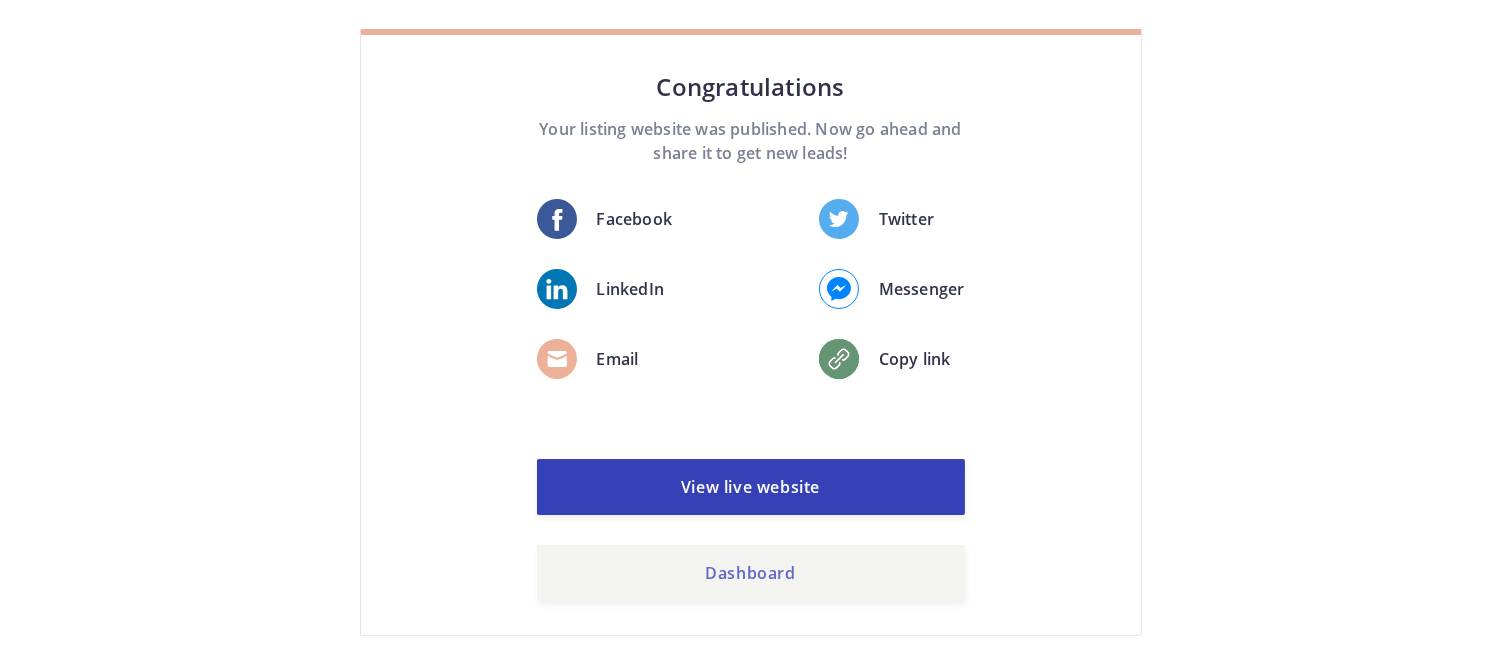 click on "Dashboard" at bounding box center [751, 573] 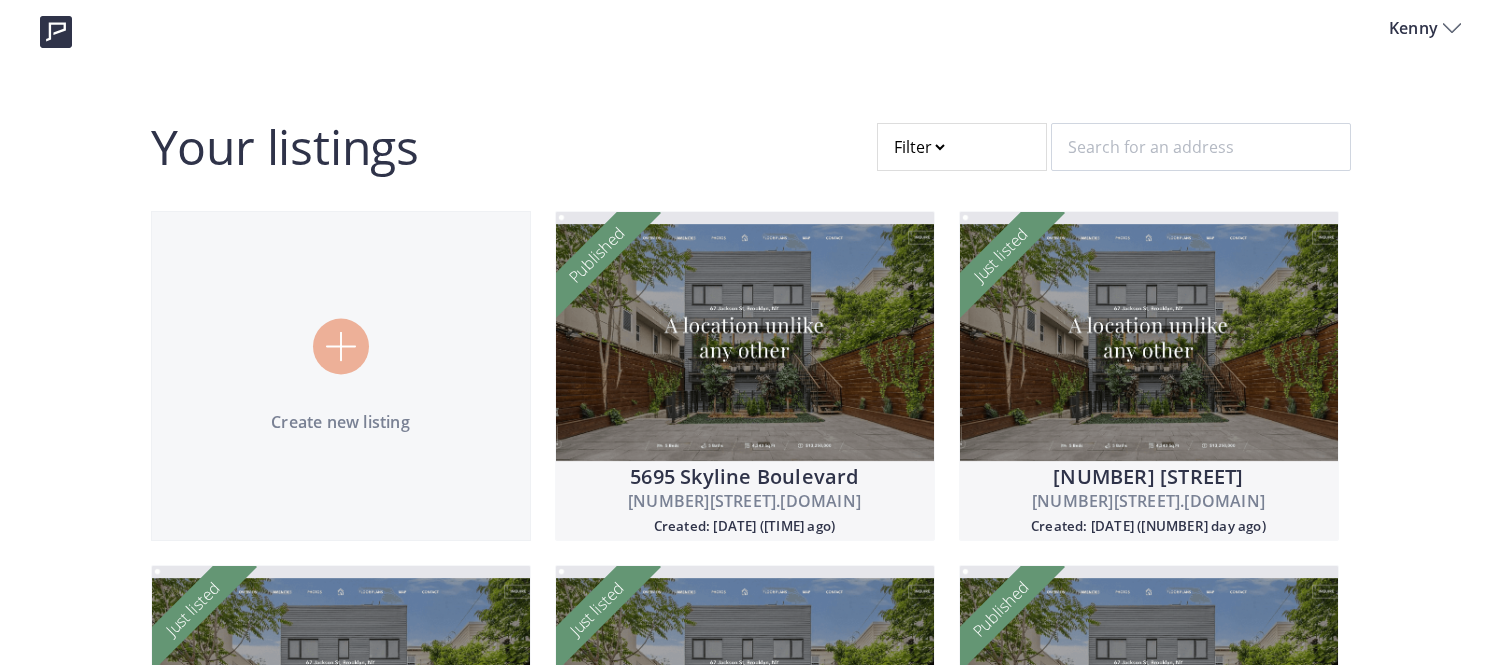 scroll, scrollTop: 0, scrollLeft: 0, axis: both 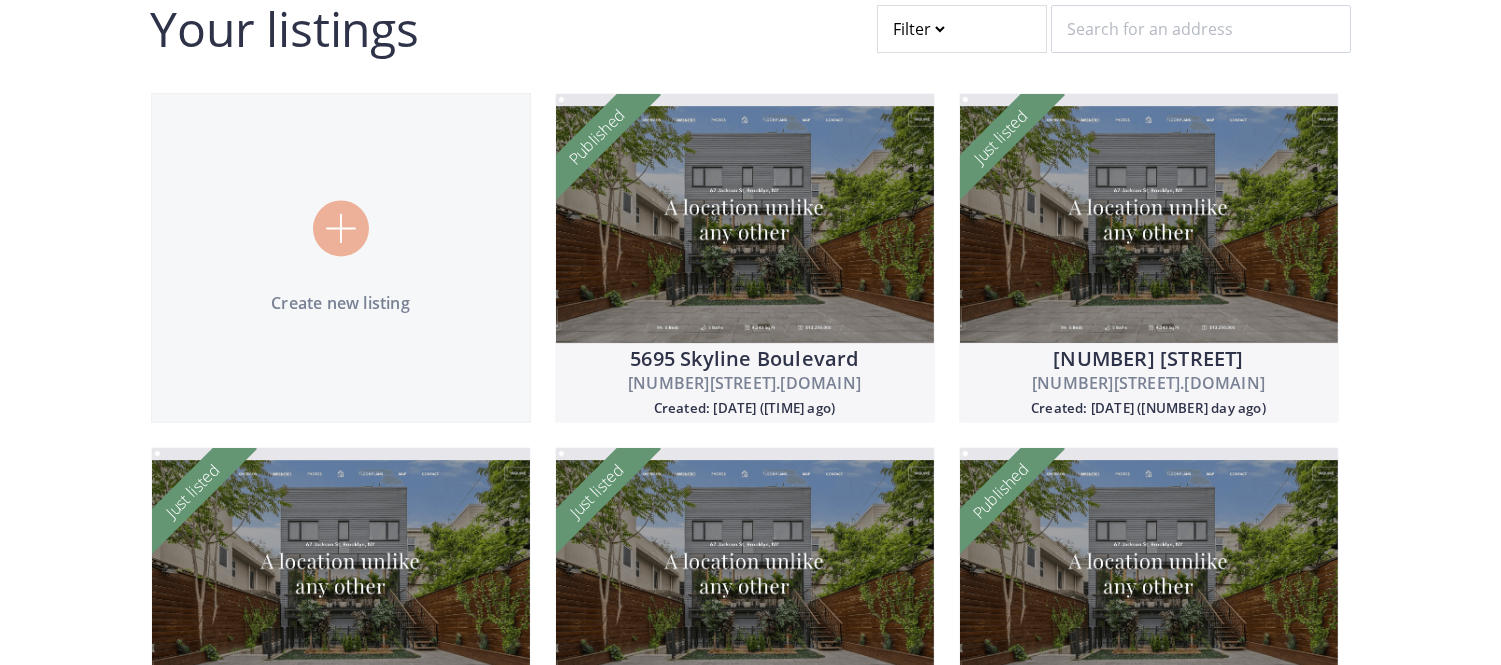 click at bounding box center [962, 29] 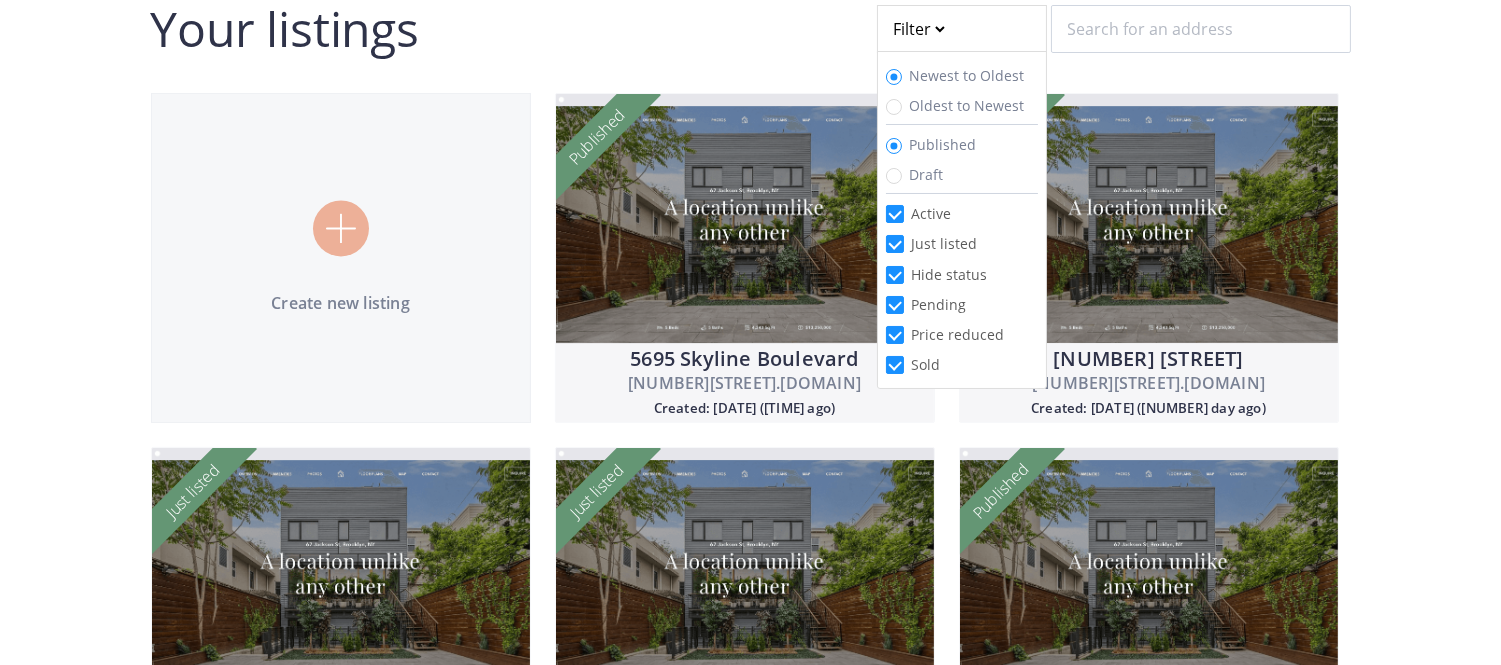 click on "Draft" at bounding box center (927, 174) 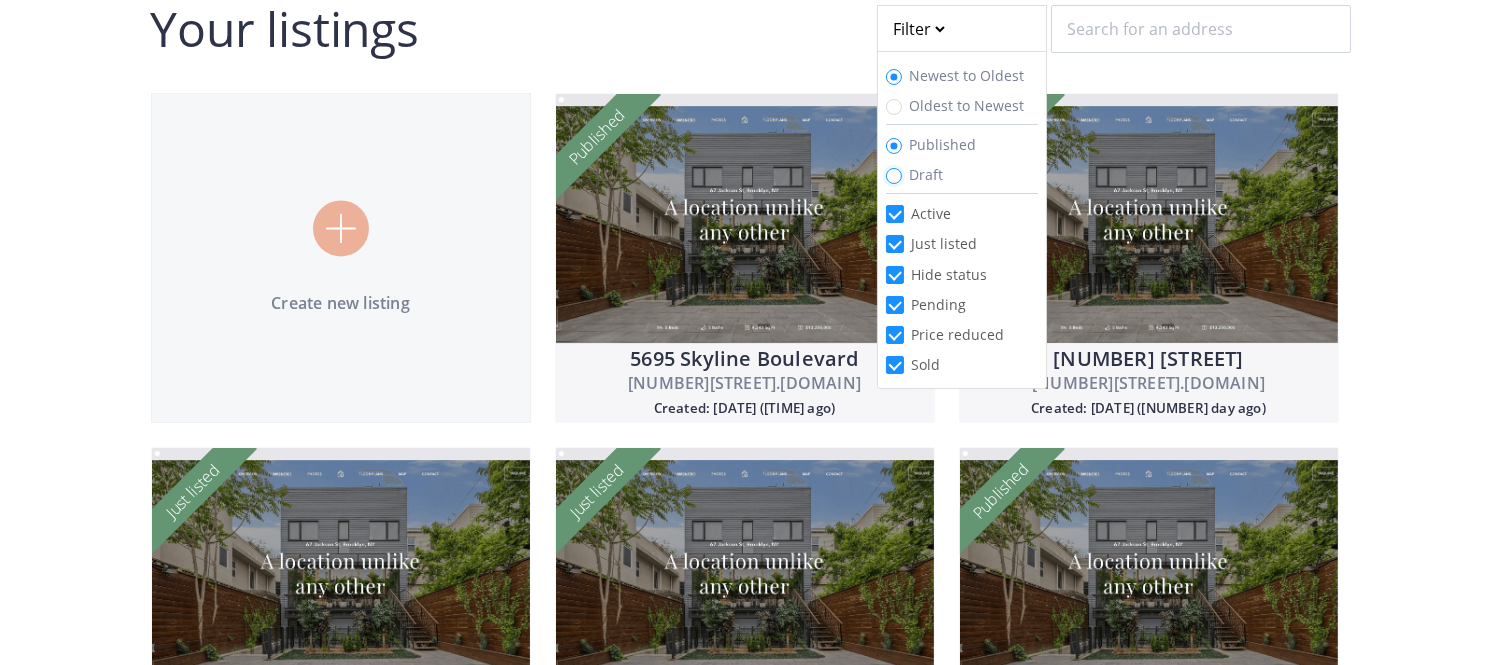 click on "Draft" at bounding box center [894, 176] 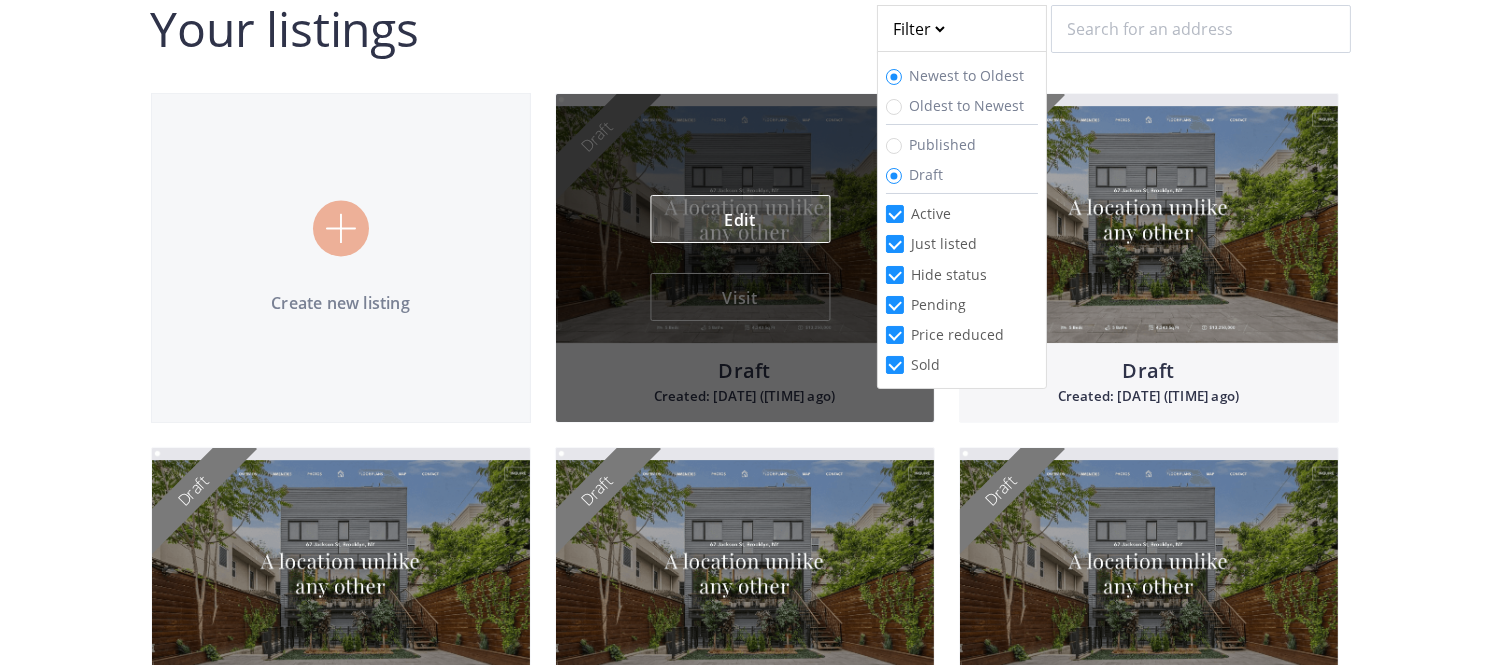 click on "Edit" at bounding box center (740, 219) 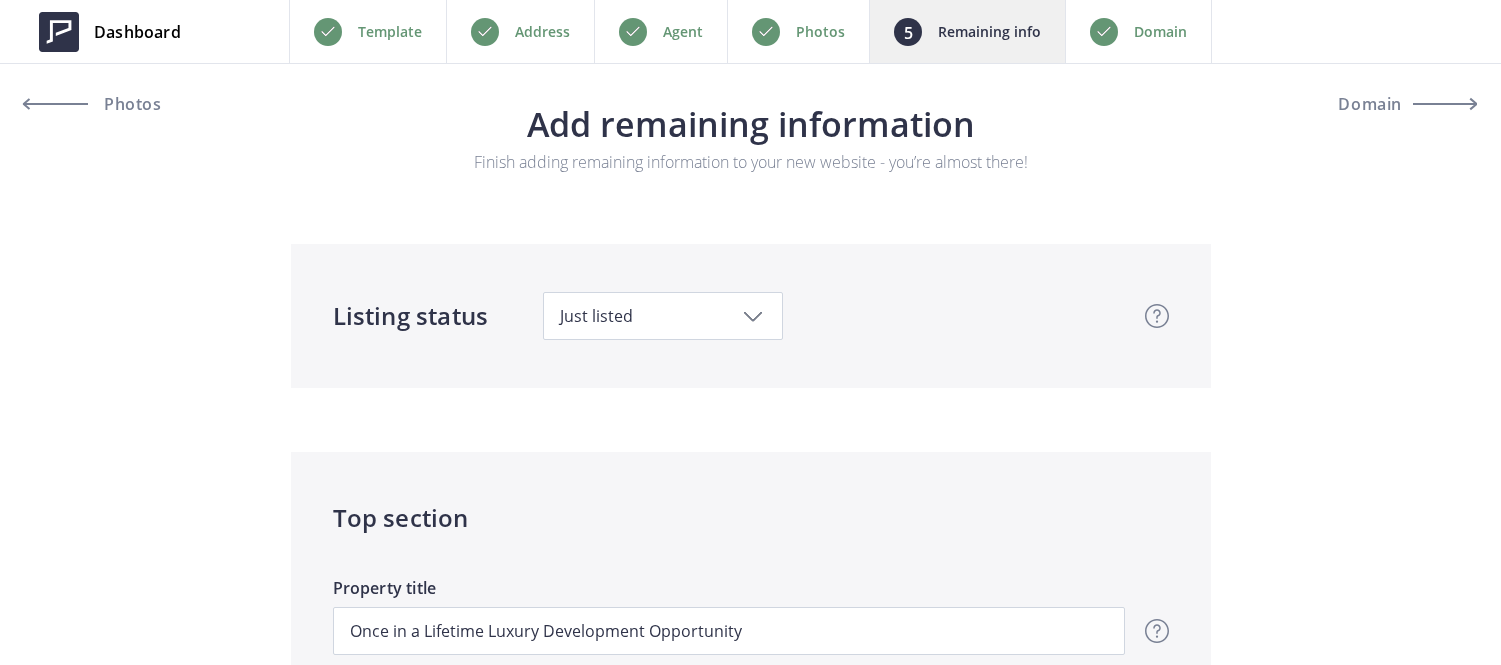 scroll, scrollTop: 0, scrollLeft: 0, axis: both 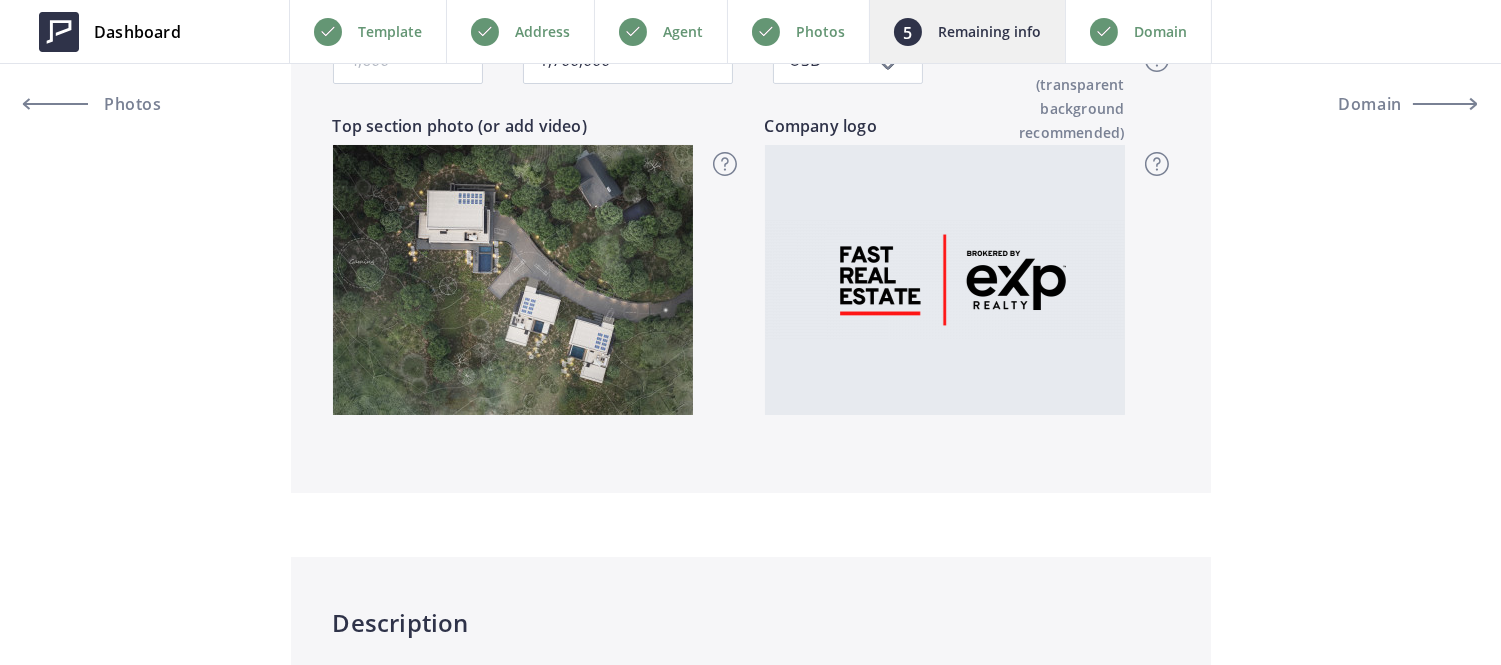 click on "Domain" at bounding box center (1138, 31) 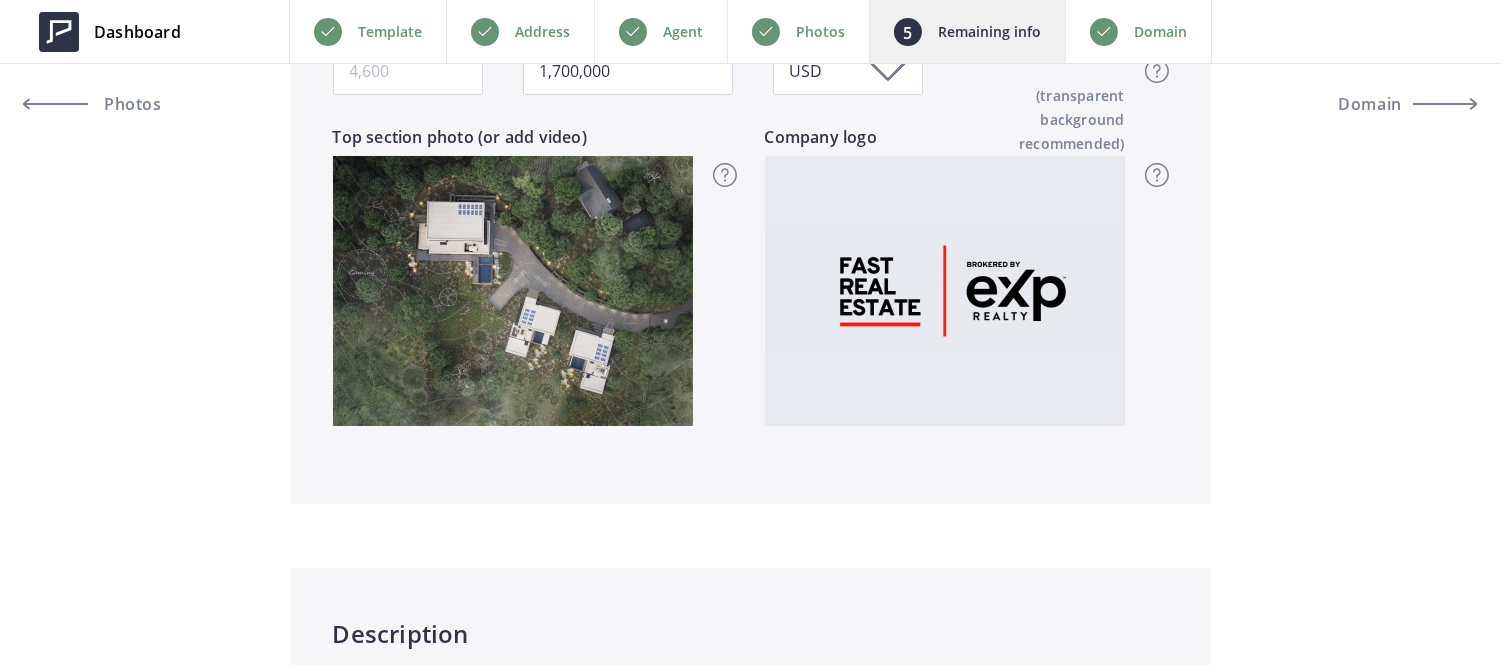 scroll, scrollTop: 761, scrollLeft: 0, axis: vertical 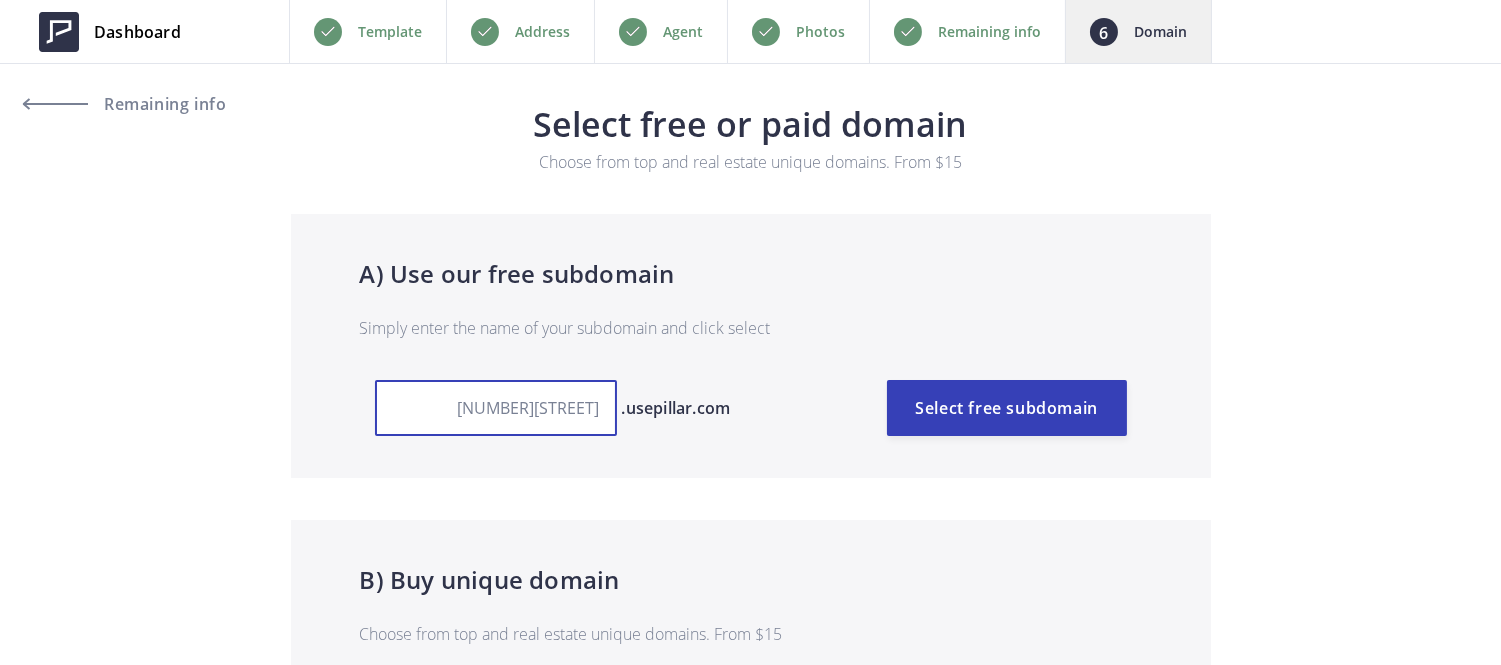 click on "[NUMBER][STREET]" at bounding box center [496, 408] 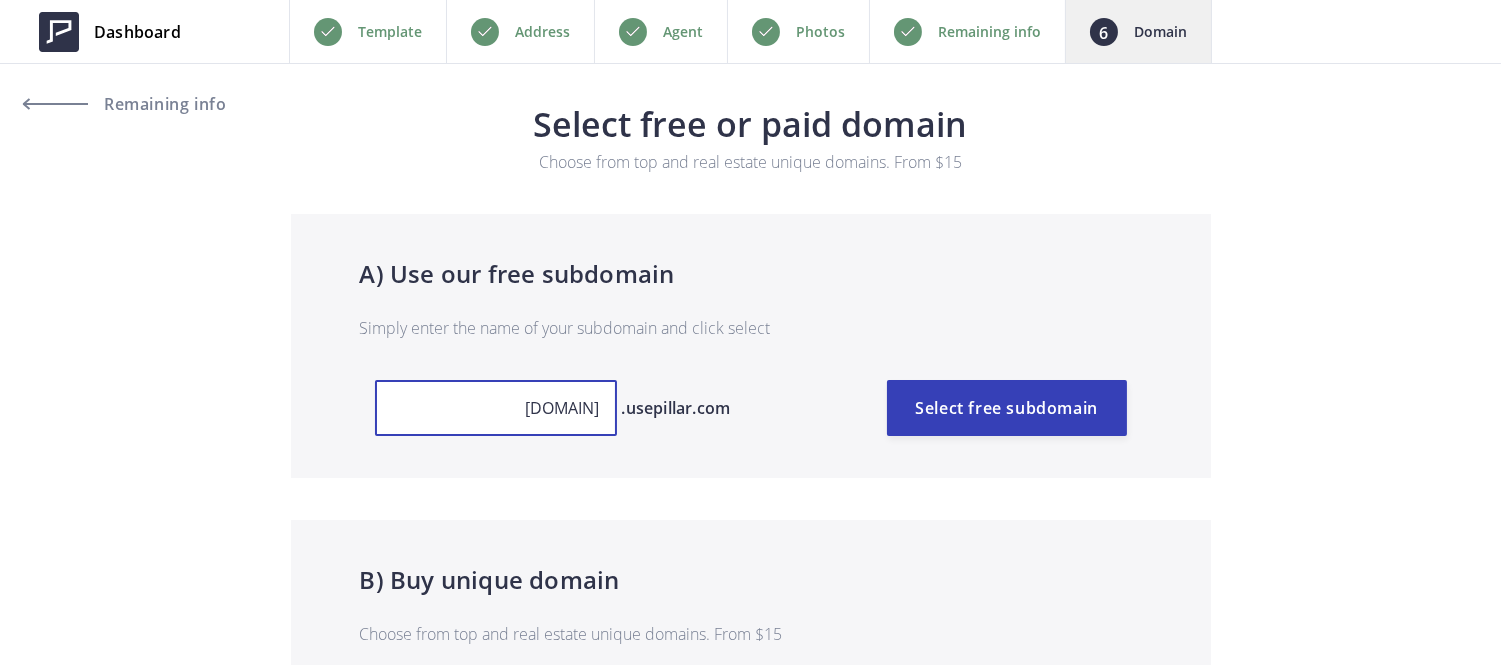 click on "[DOMAIN]" at bounding box center (496, 408) 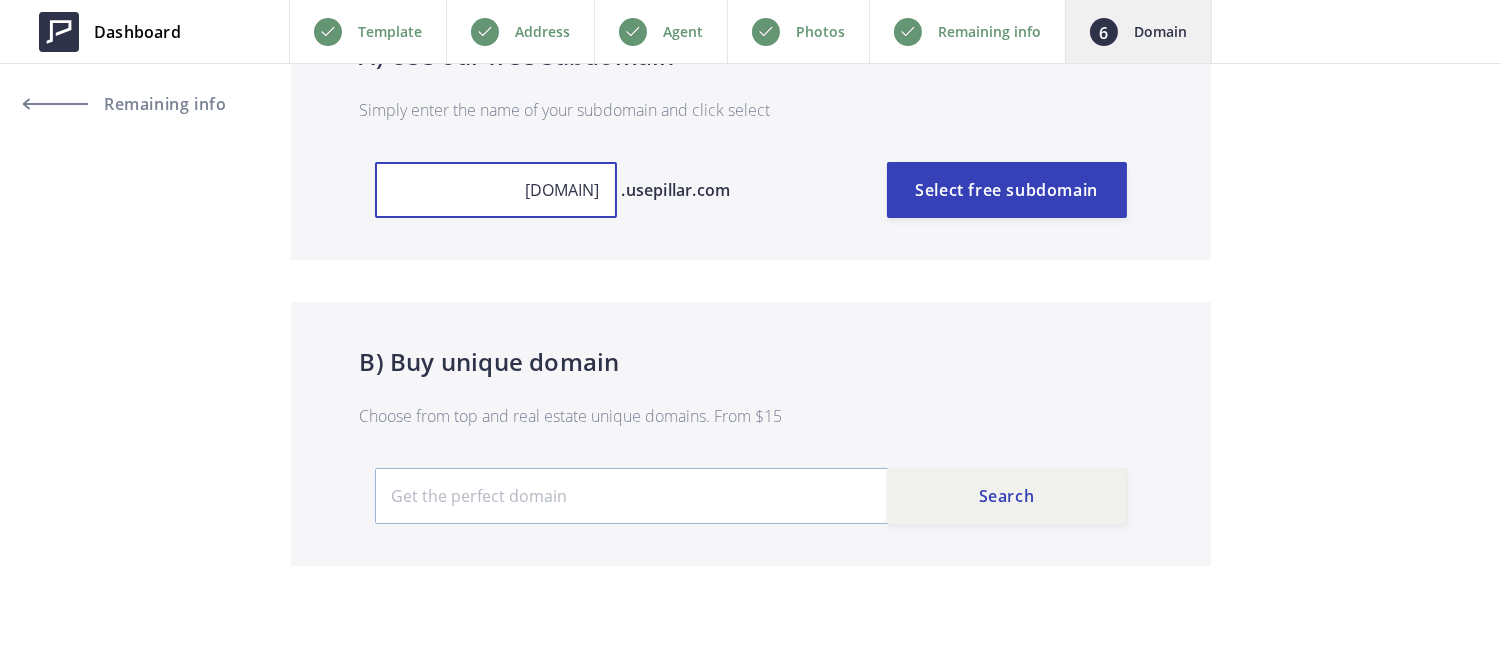 type on "[DOMAIN]" 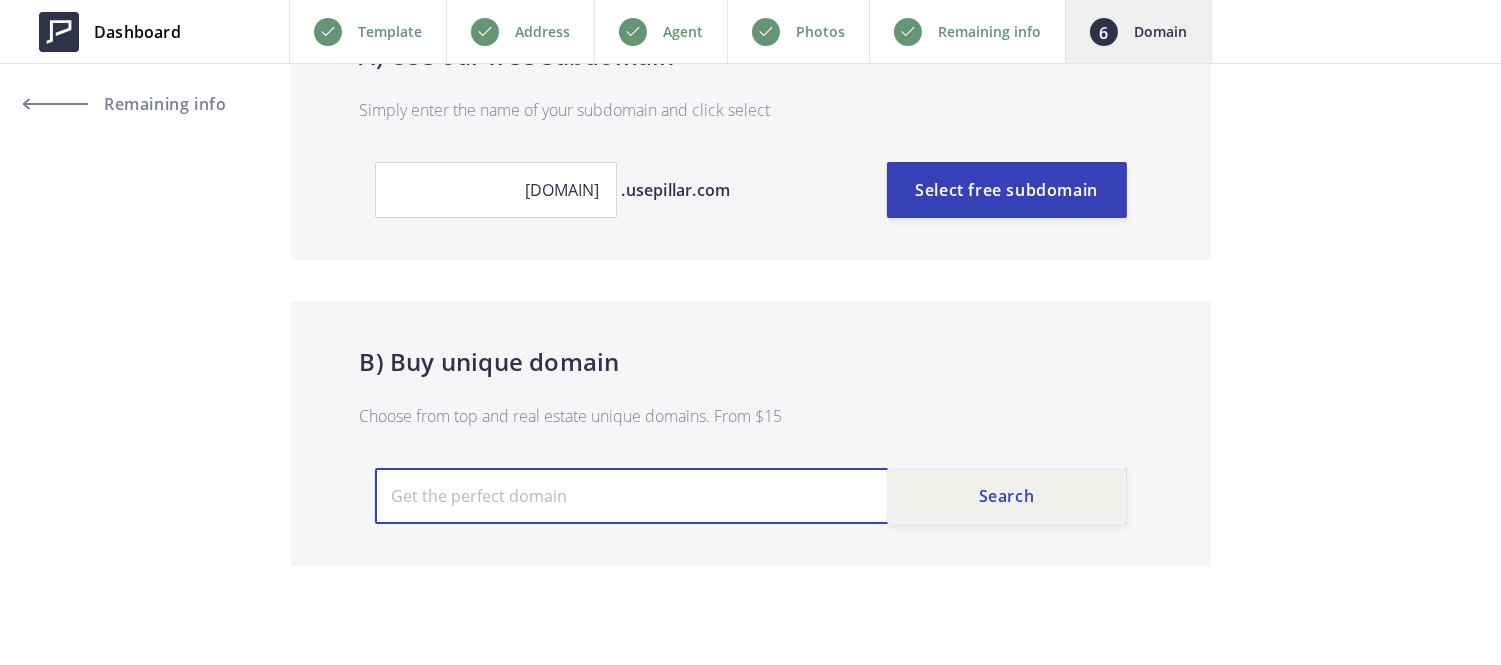 click at bounding box center (751, 496) 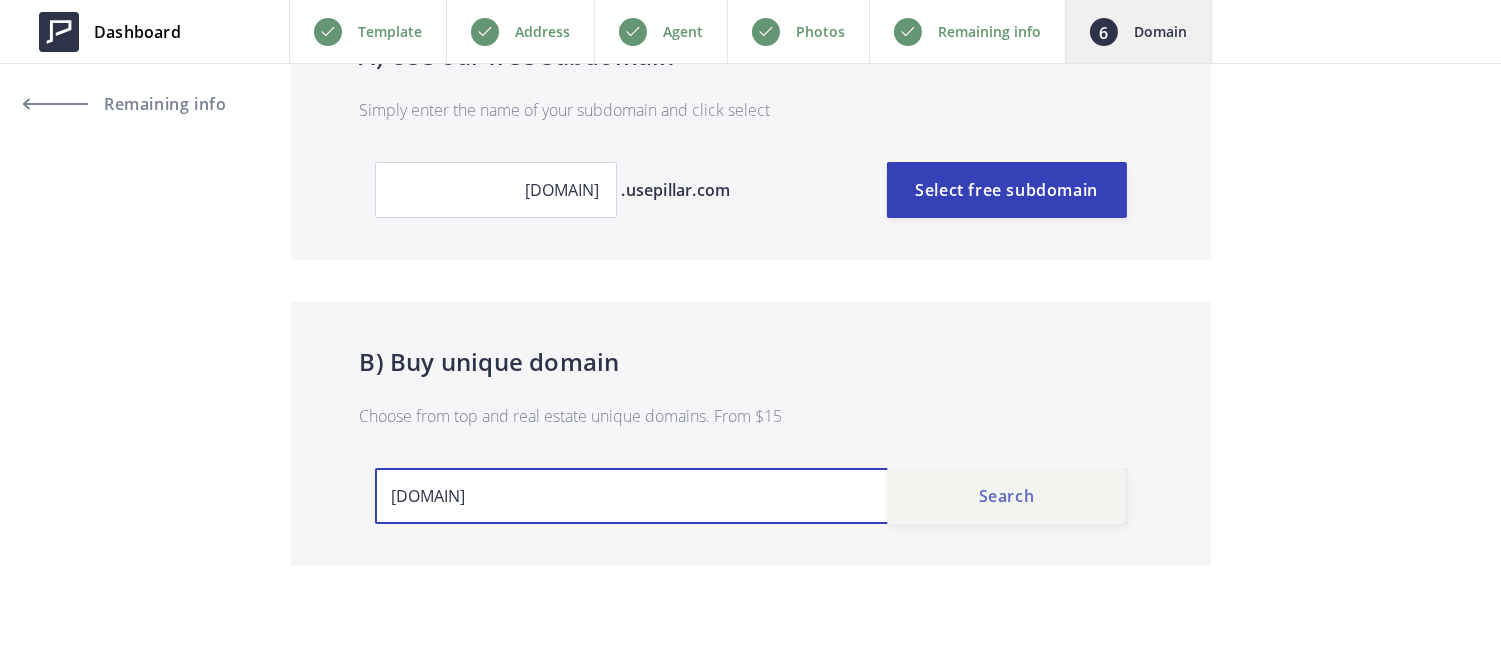 type on "165oakviewdr.com" 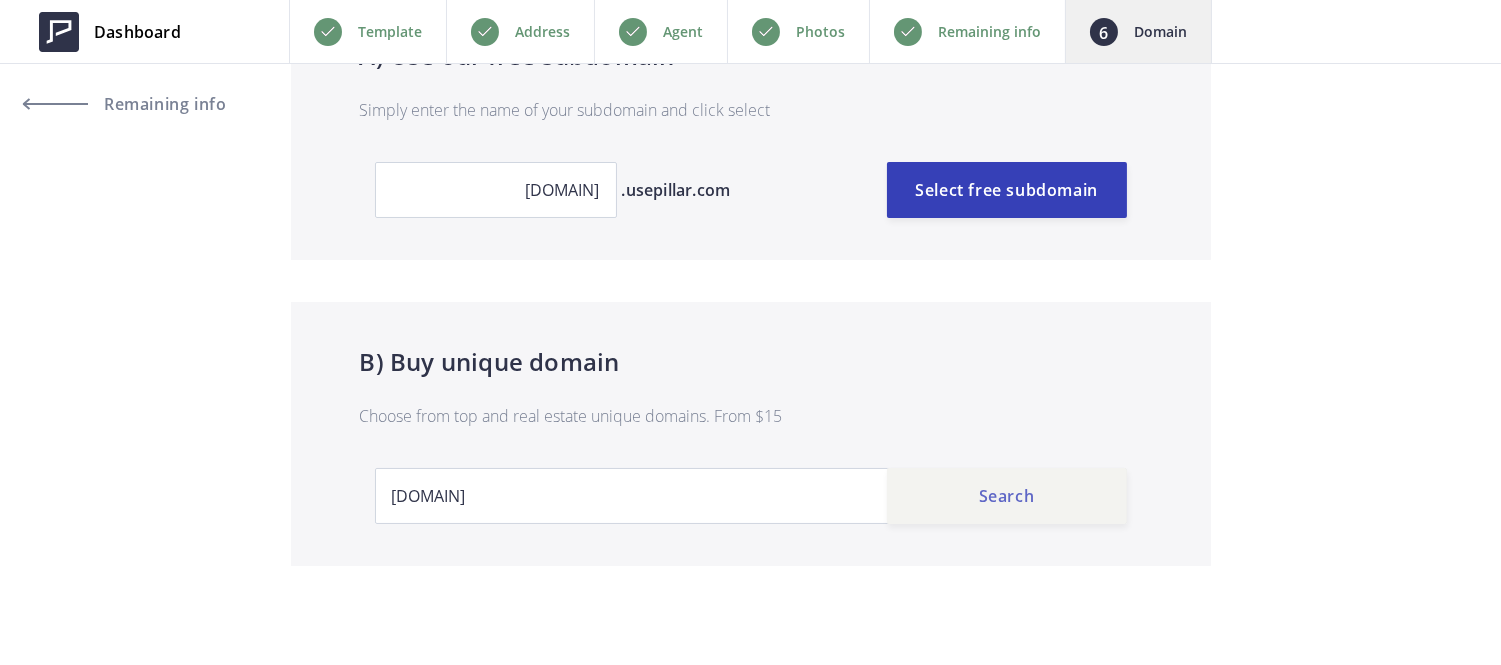 click on "Search" at bounding box center [1007, 496] 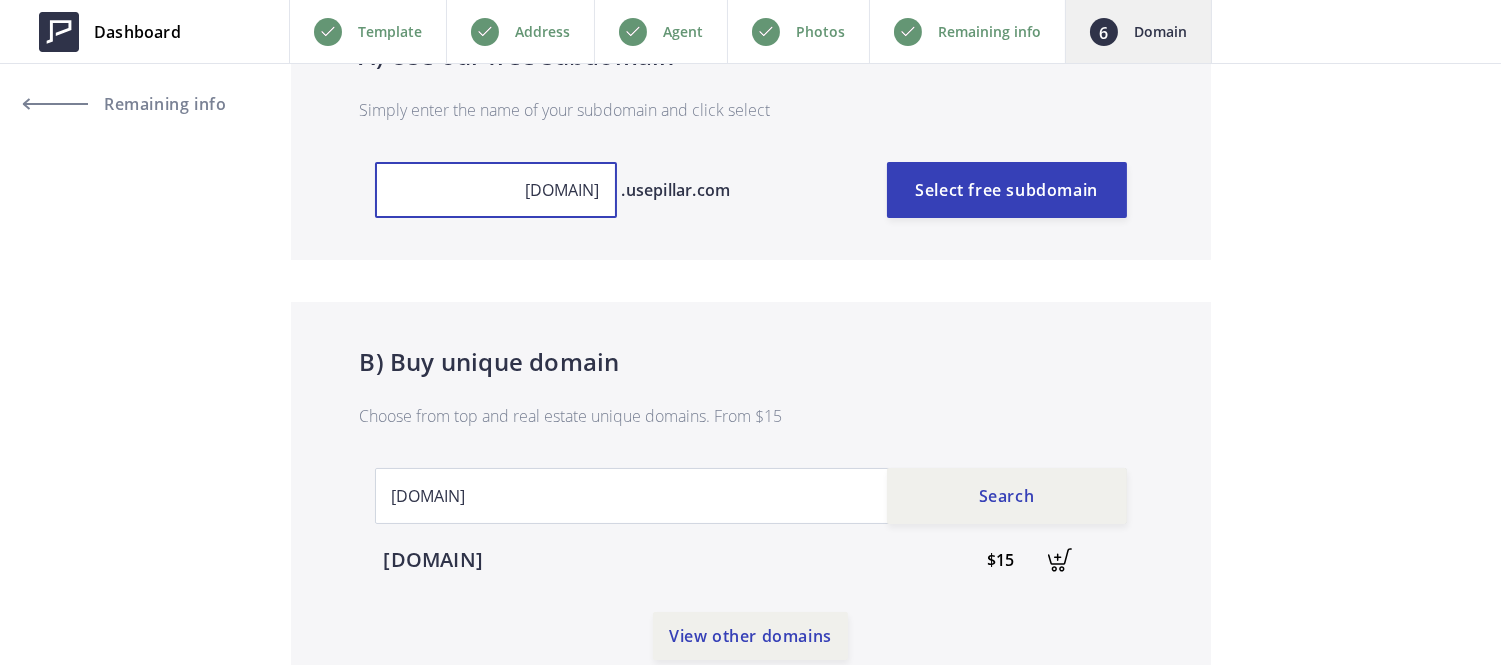 click on "165oakviewdr.com" at bounding box center [496, 190] 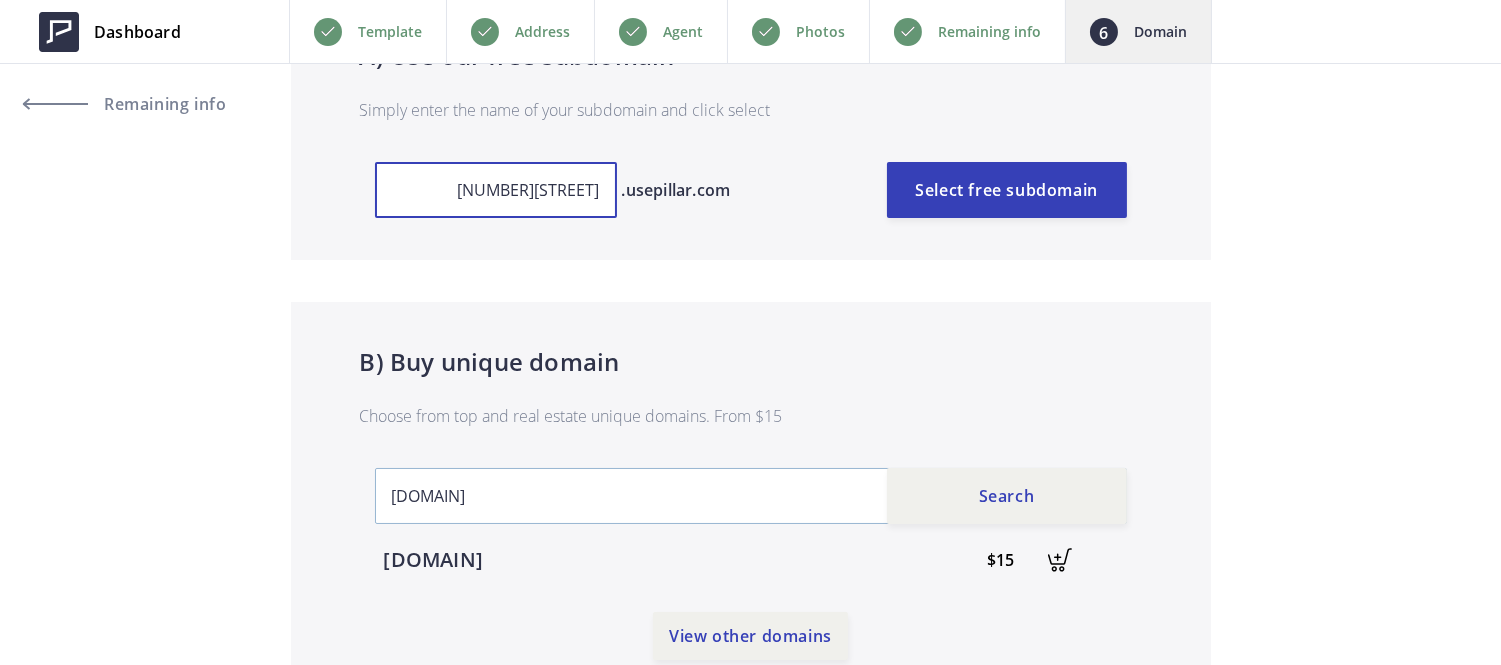 type on "165oakviewdr" 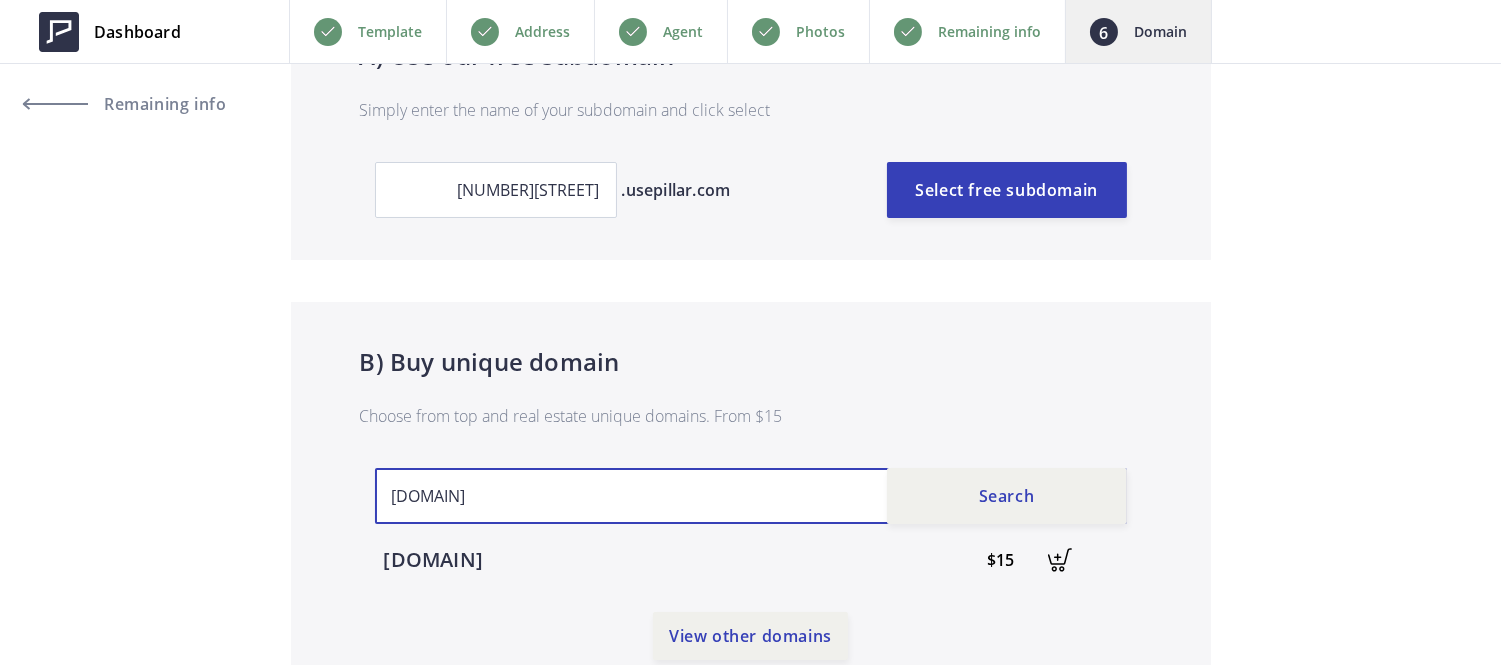 drag, startPoint x: 674, startPoint y: 490, endPoint x: 290, endPoint y: 425, distance: 389.46246 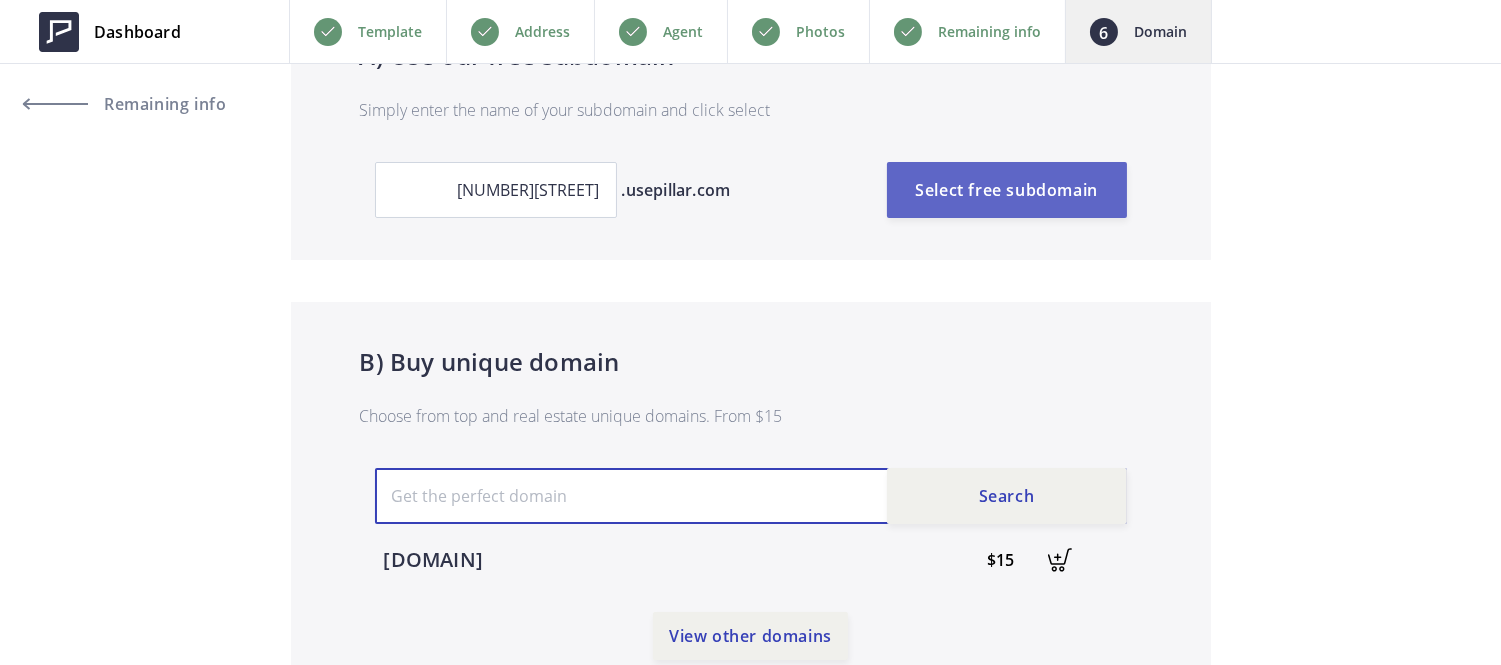 type 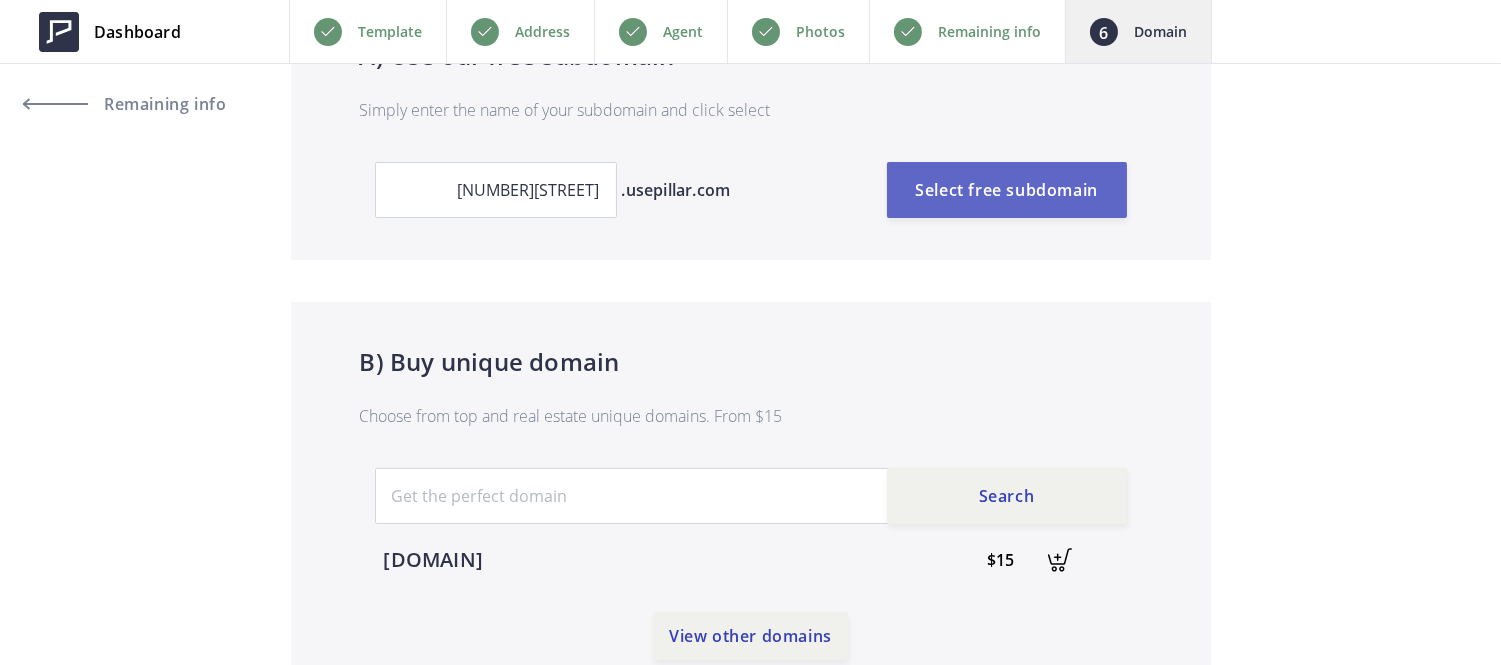 click on "Select free subdomain" at bounding box center (1007, 190) 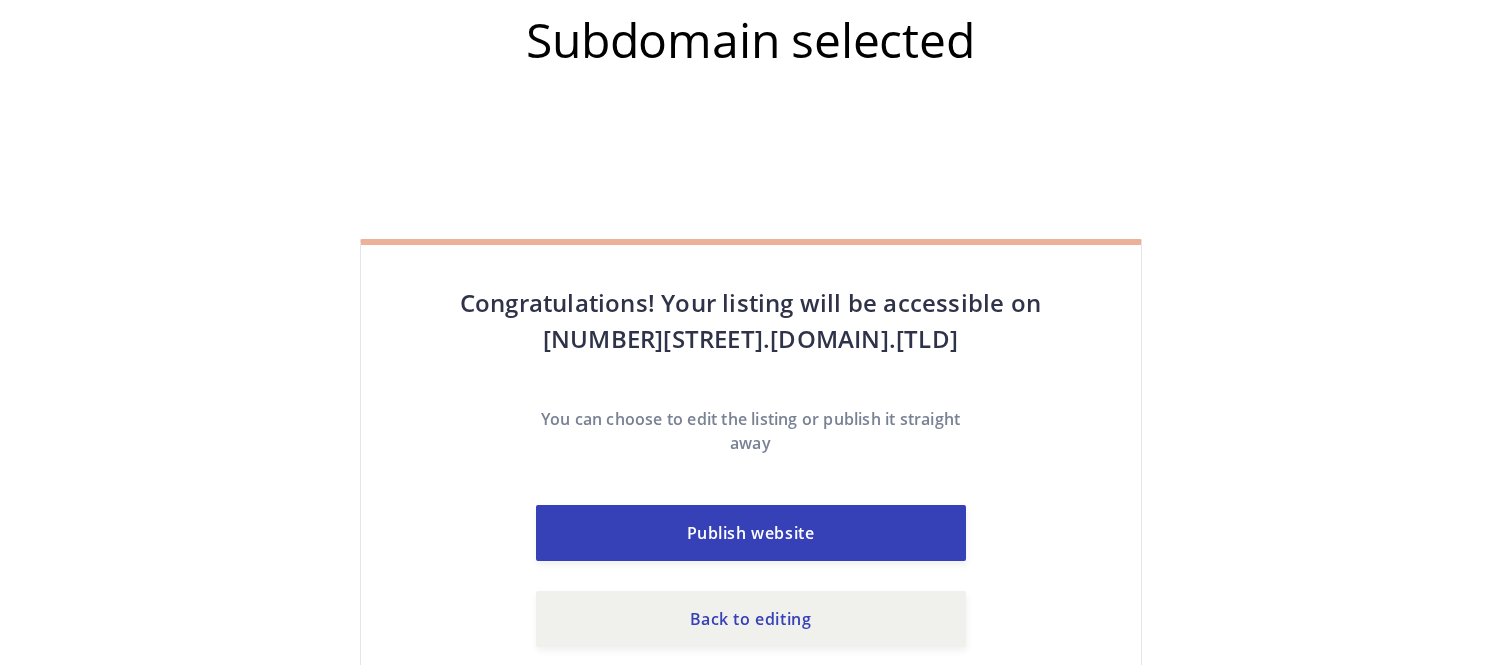 scroll, scrollTop: 0, scrollLeft: 0, axis: both 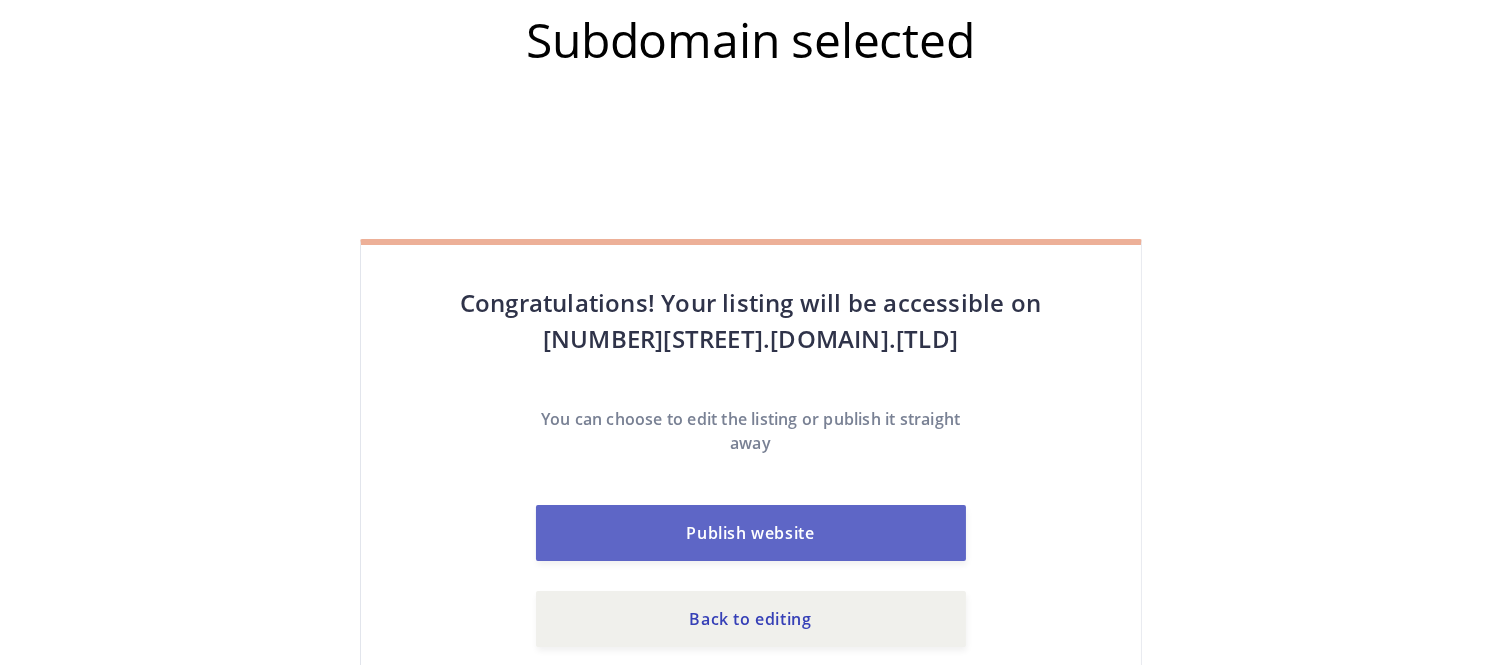 click on "Publish website" at bounding box center (751, 533) 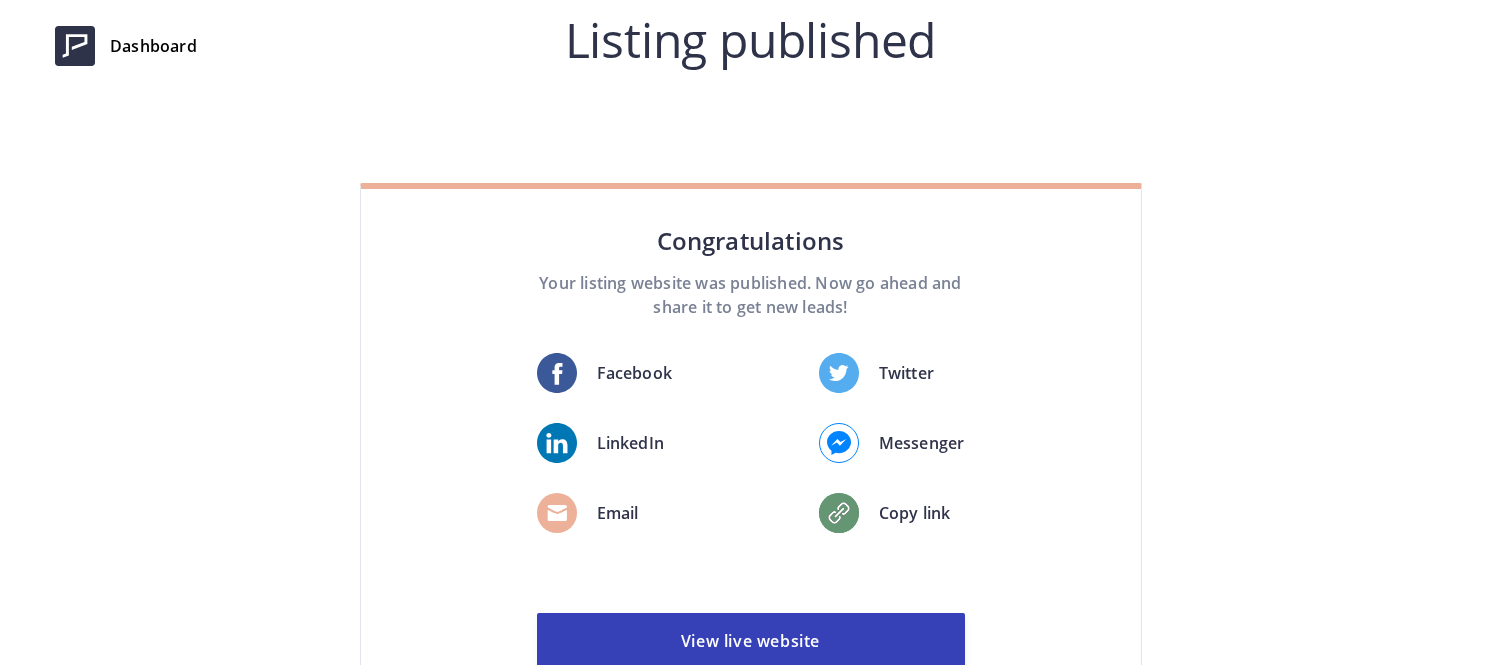 scroll, scrollTop: 0, scrollLeft: 0, axis: both 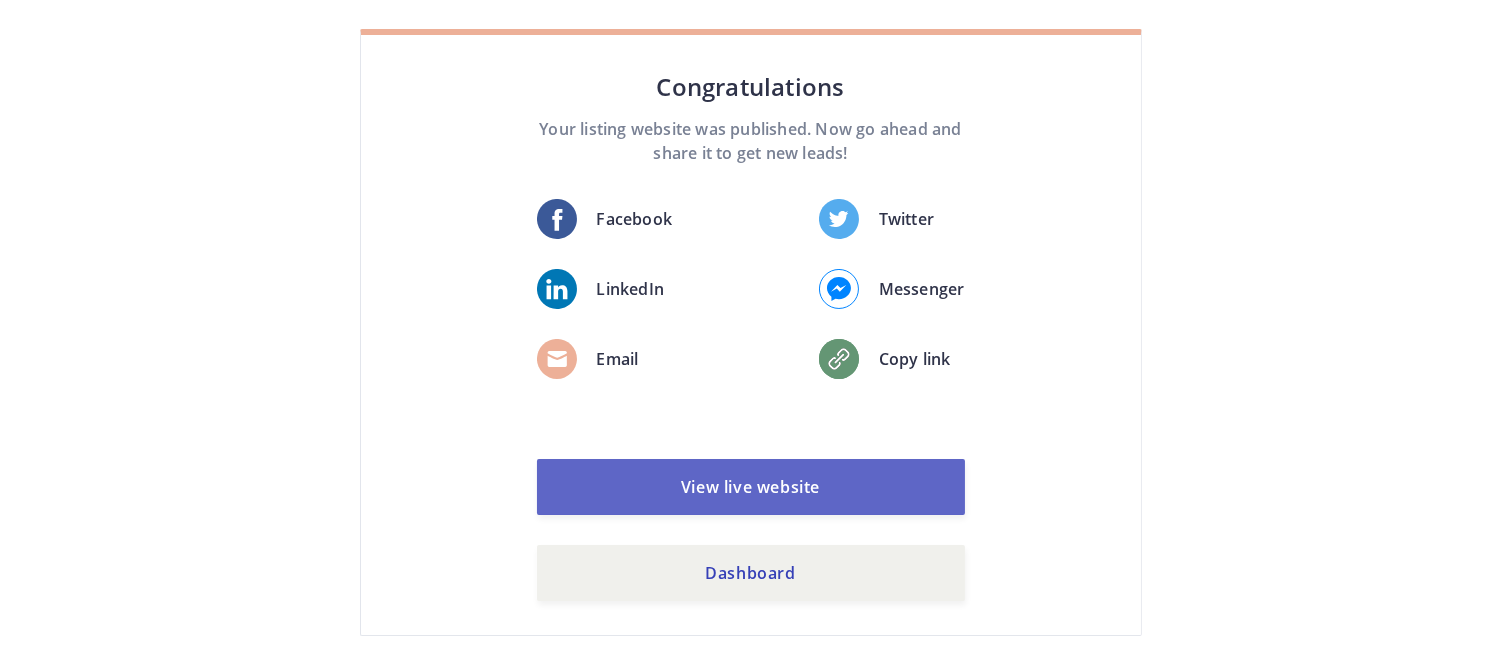 click on "View live website" at bounding box center [751, 487] 